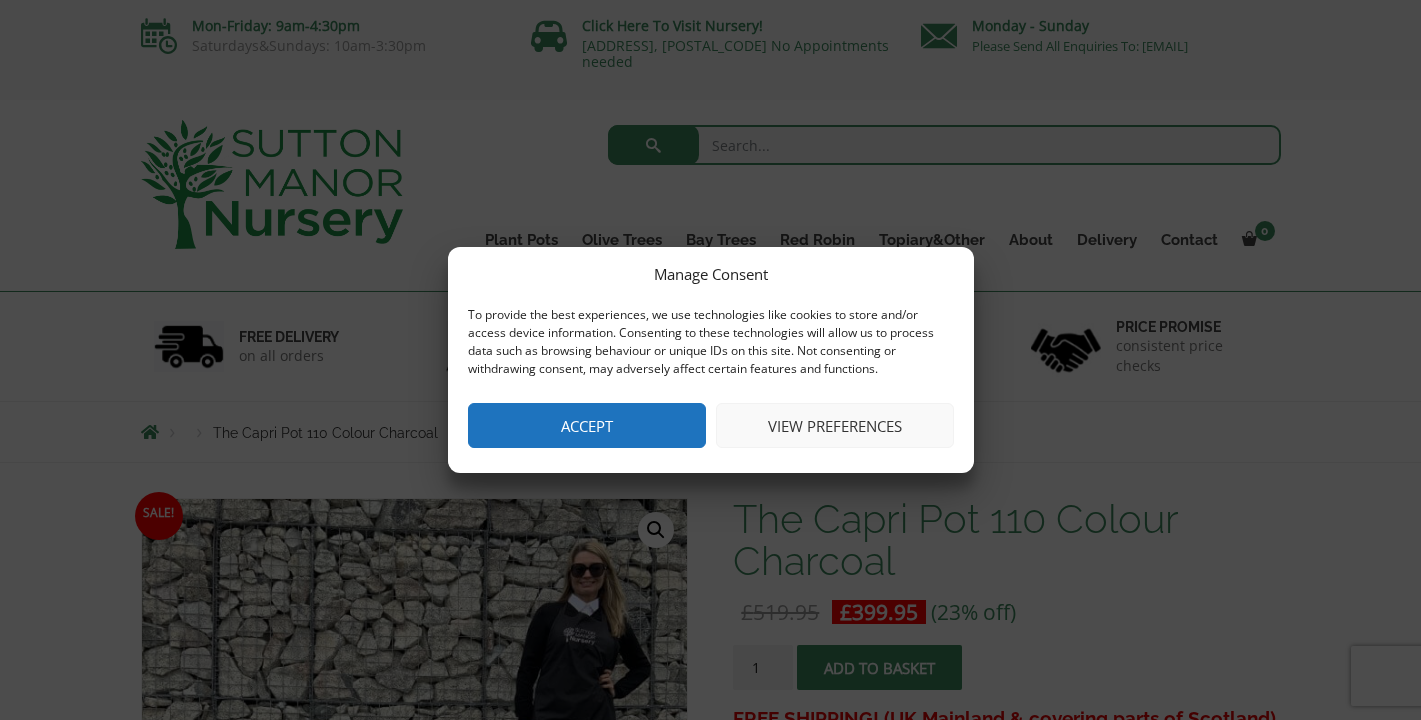 scroll, scrollTop: 0, scrollLeft: 0, axis: both 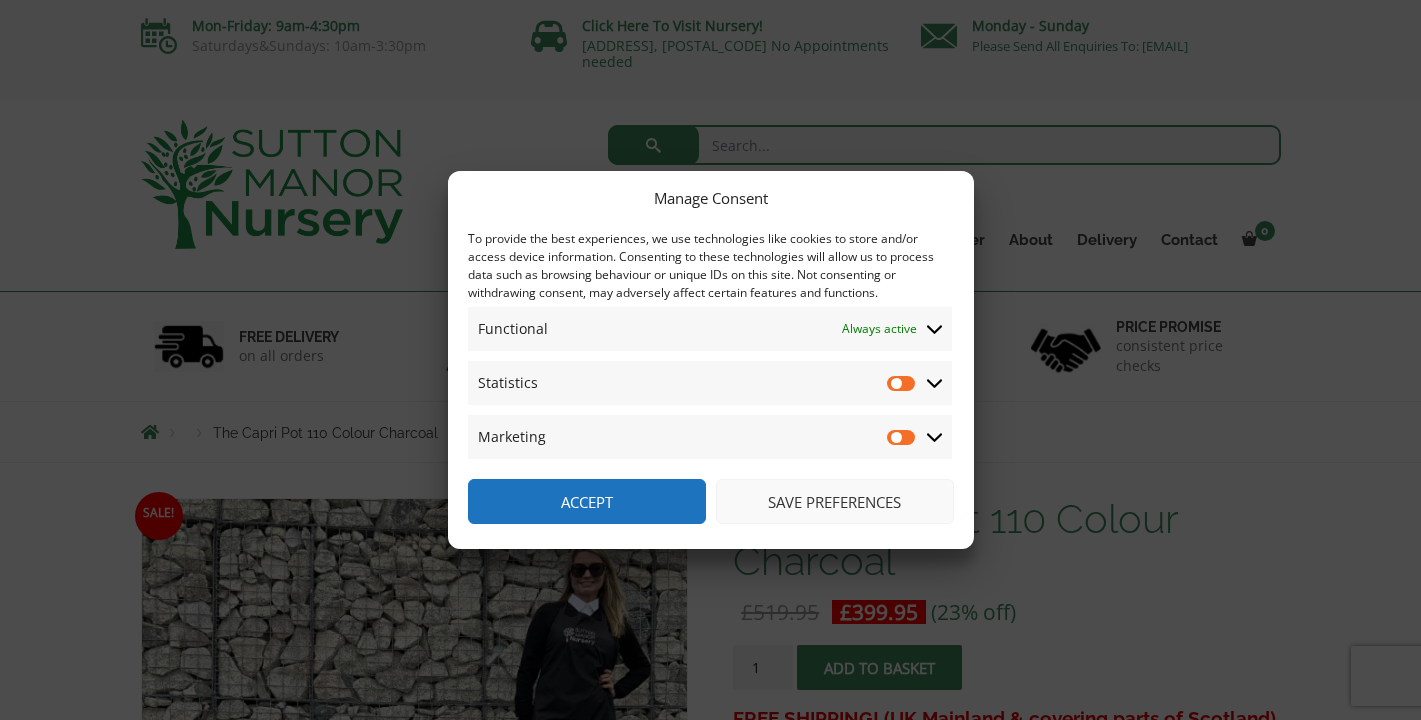 click on "Statistics" at bounding box center [902, 383] 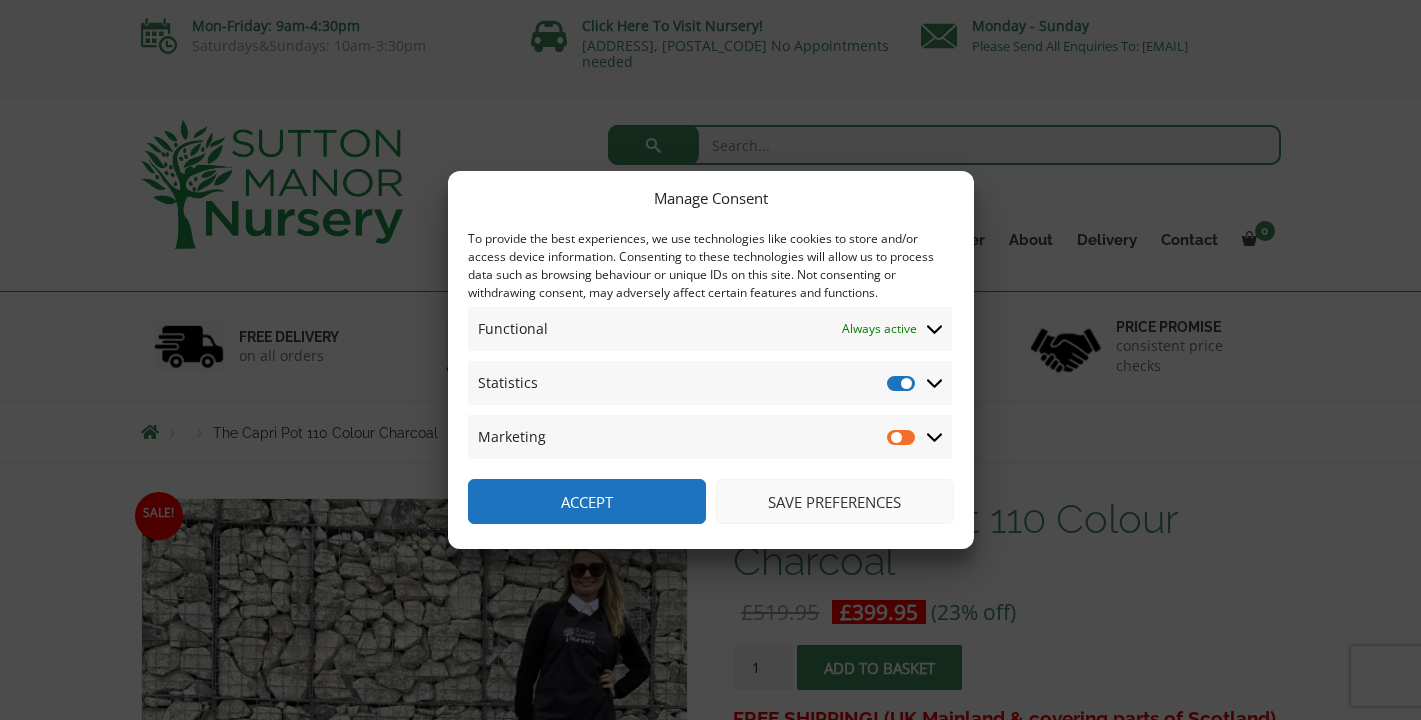 click on "Statistics" at bounding box center (902, 383) 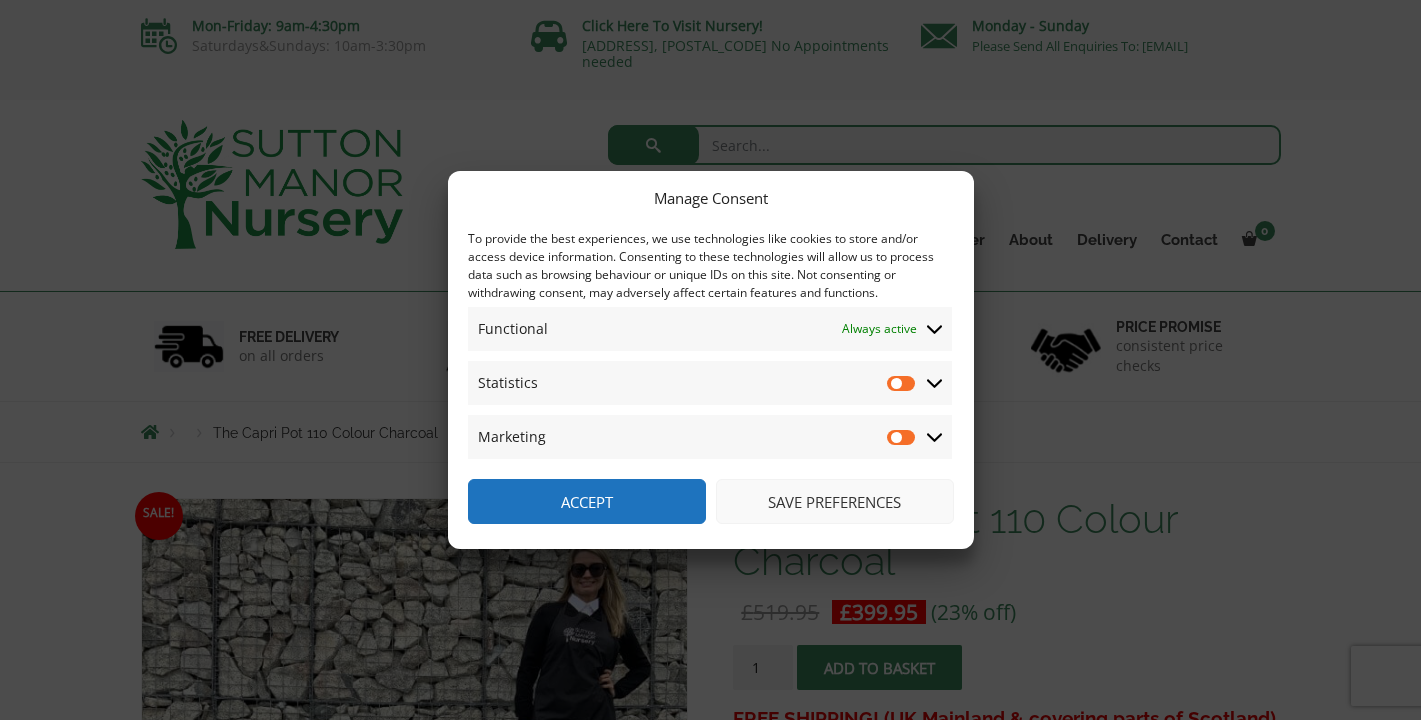 click on "Accept" at bounding box center [587, 501] 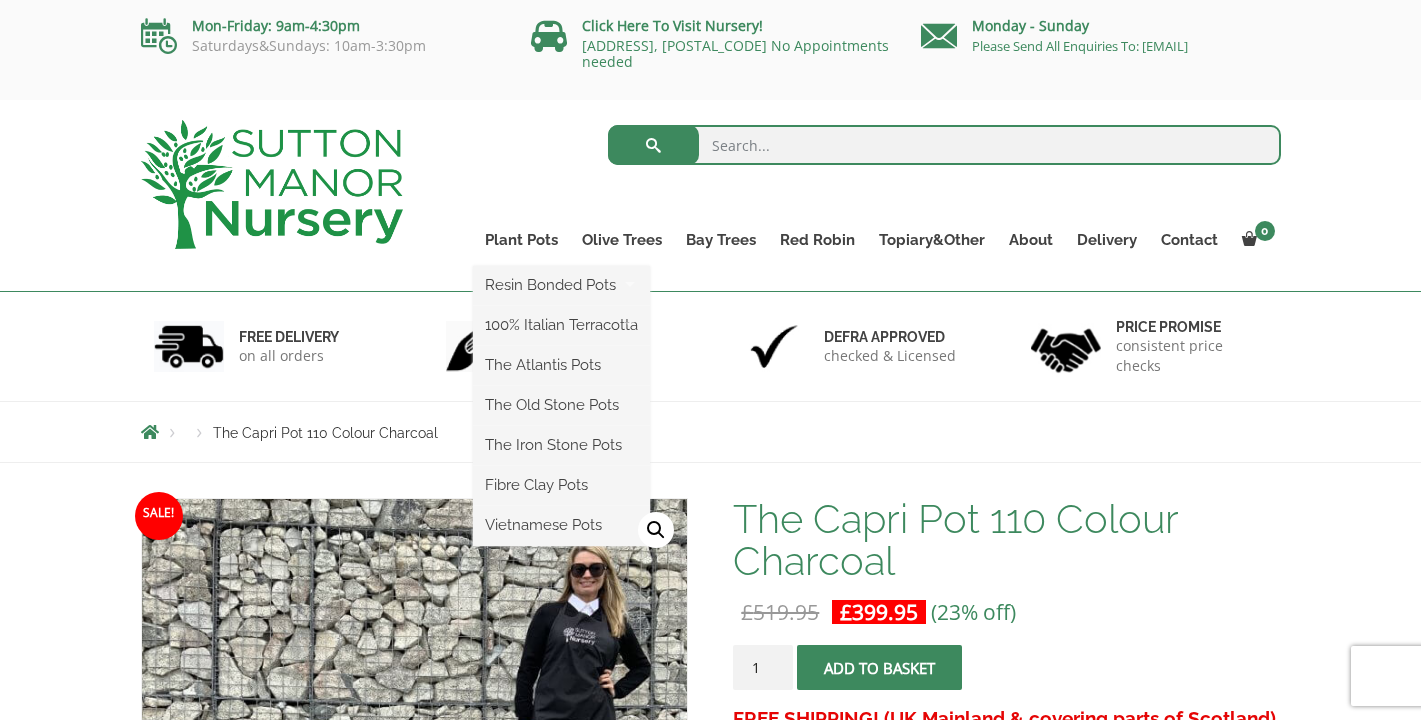 scroll, scrollTop: 0, scrollLeft: 0, axis: both 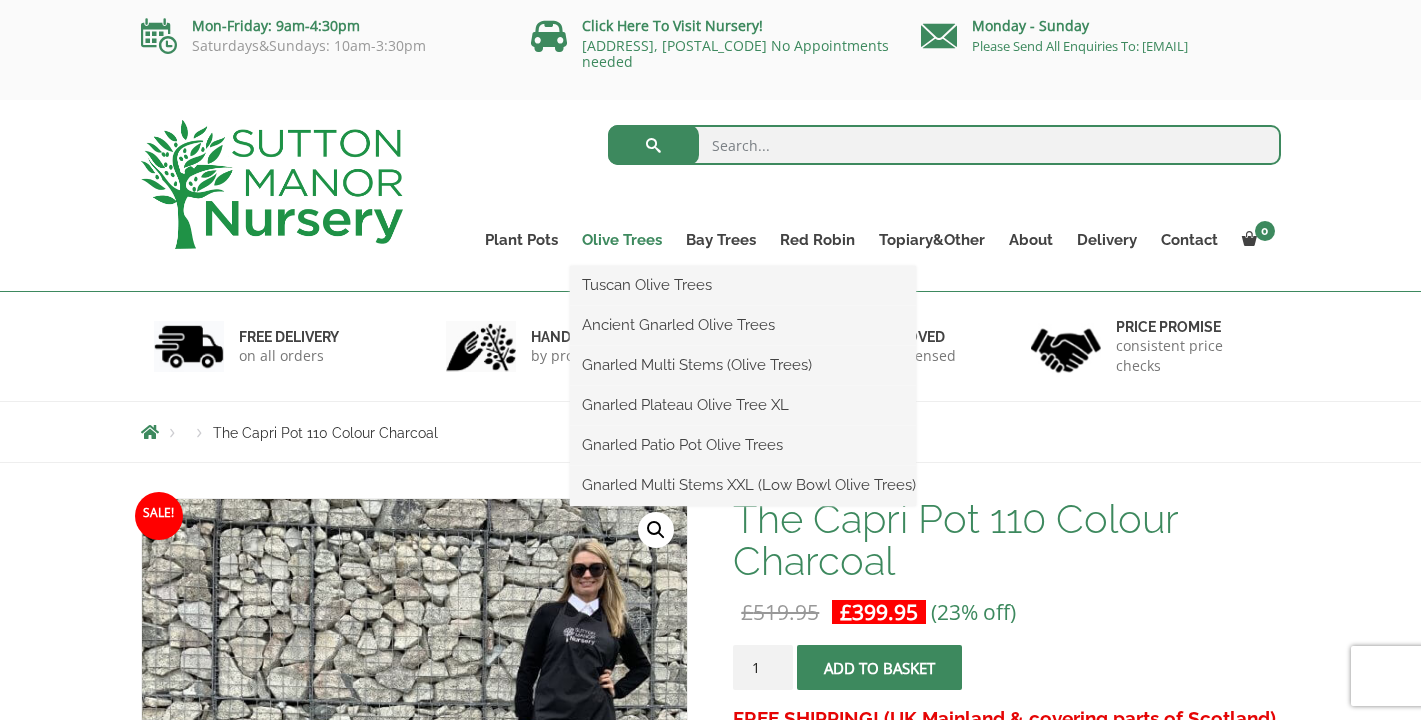 click on "Olive Trees" at bounding box center (622, 240) 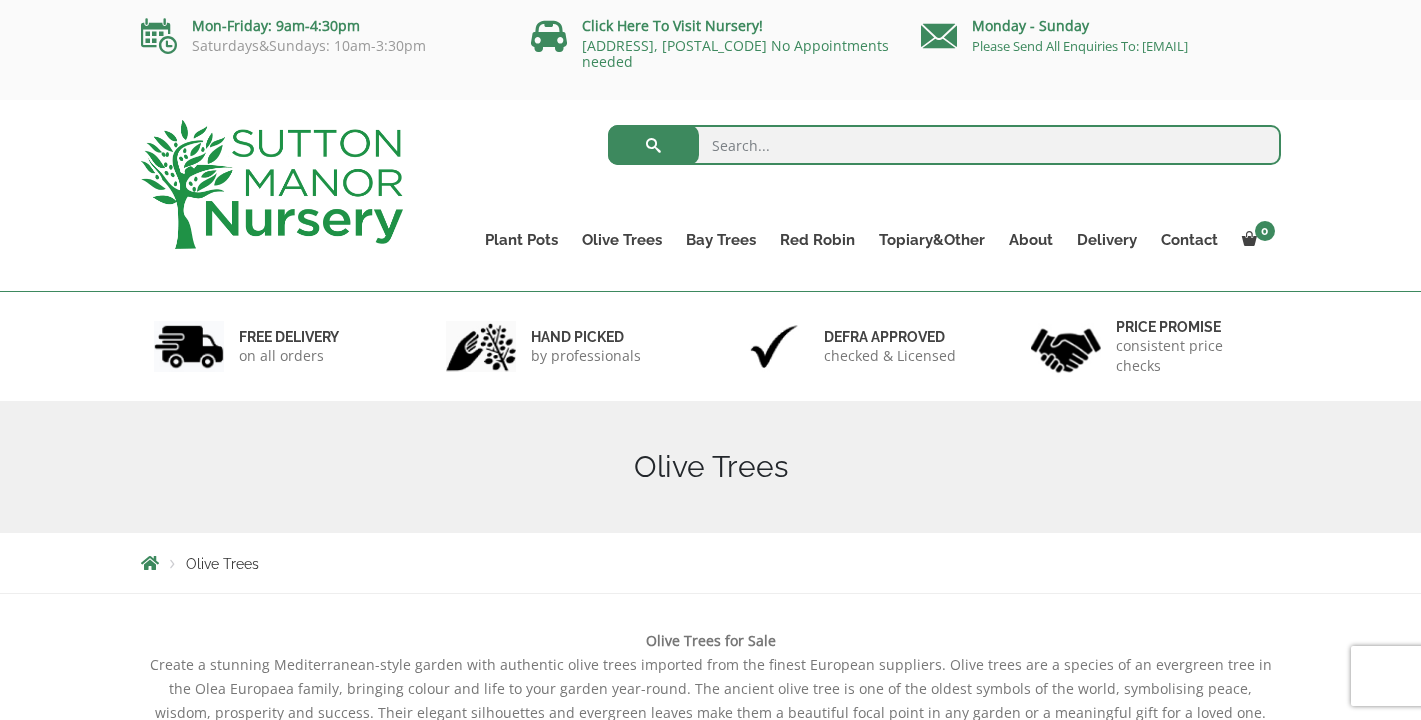 scroll, scrollTop: 0, scrollLeft: 0, axis: both 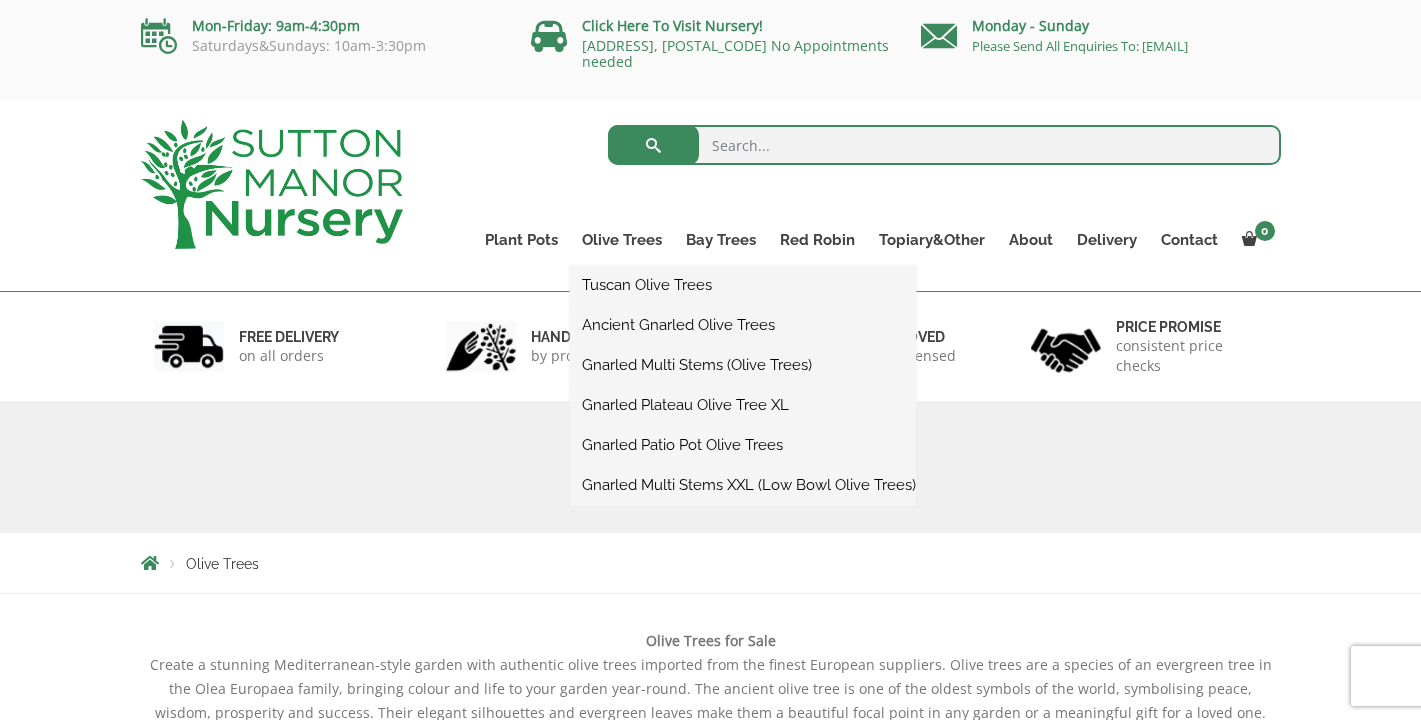 click on "Ancient Gnarled Olive Trees" at bounding box center [743, 325] 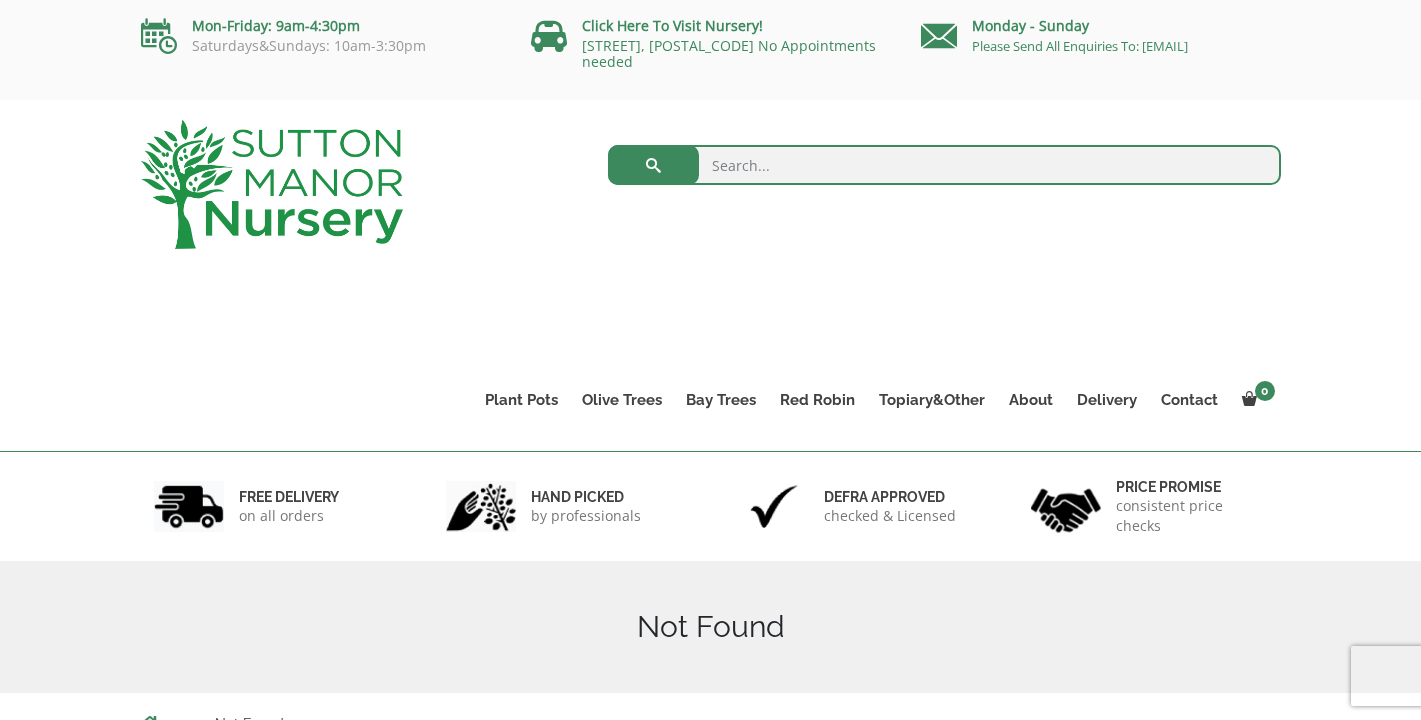scroll, scrollTop: 0, scrollLeft: 0, axis: both 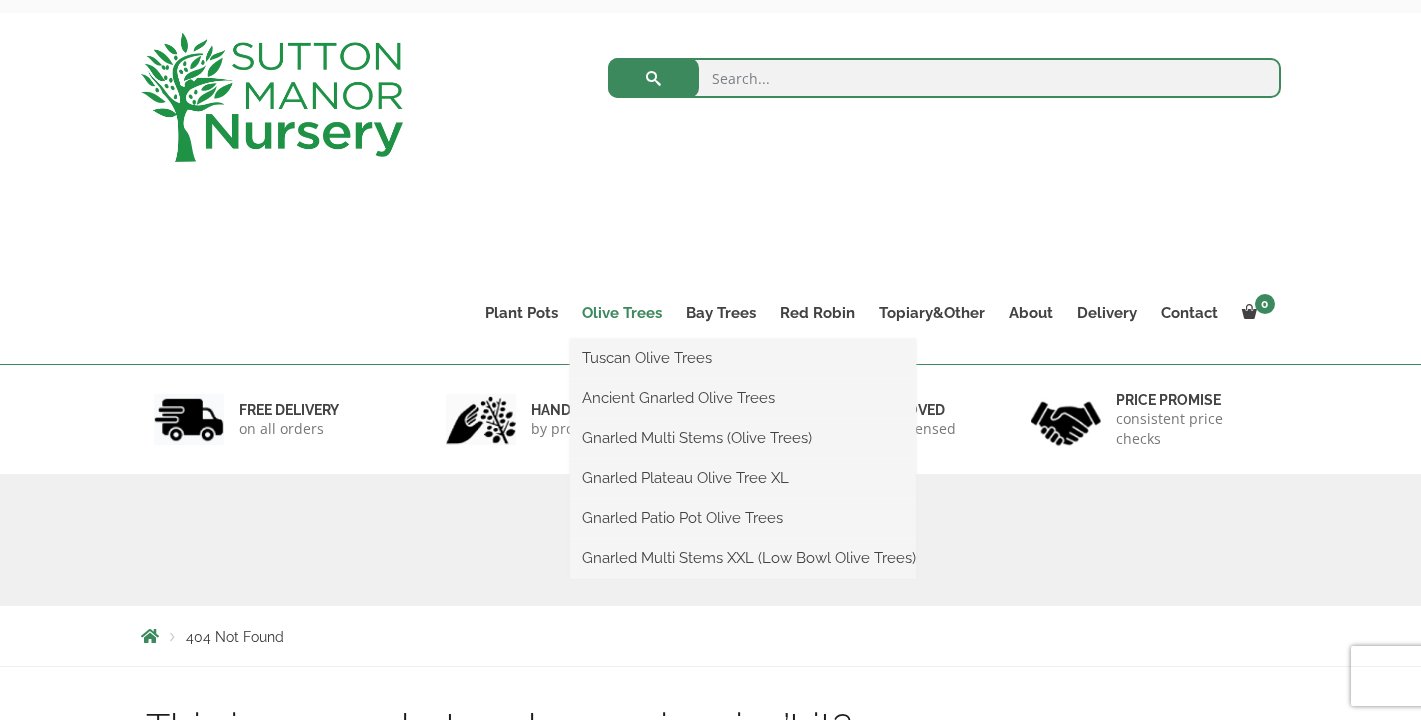 click on "Olive Trees" at bounding box center [622, 313] 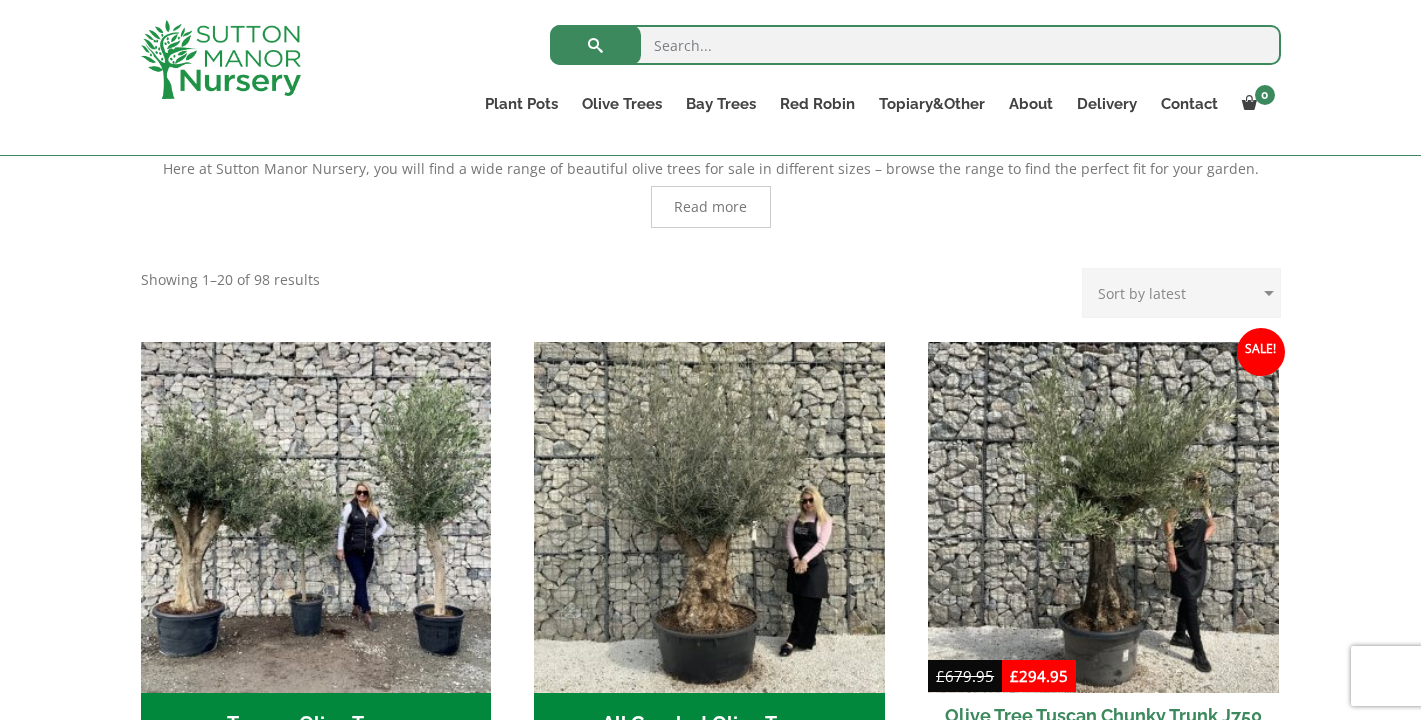 scroll, scrollTop: 733, scrollLeft: 0, axis: vertical 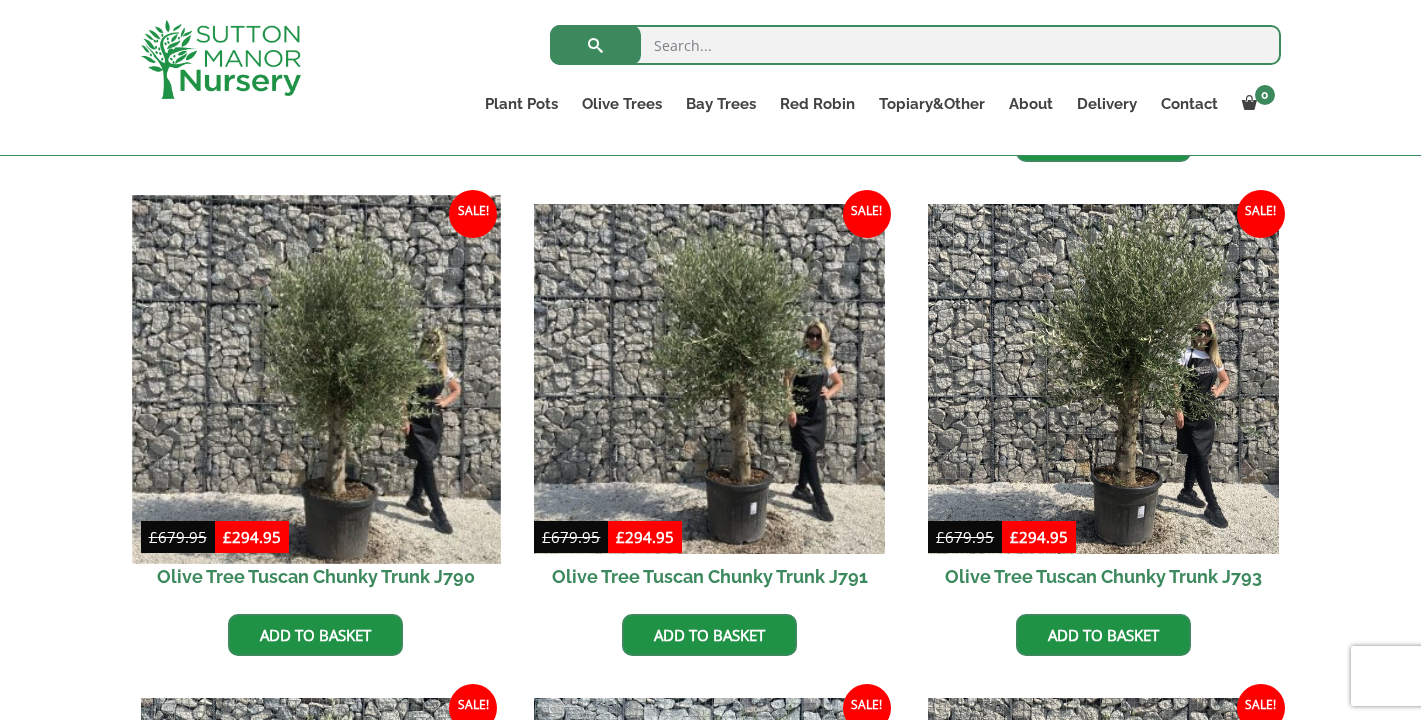 click at bounding box center [316, 379] 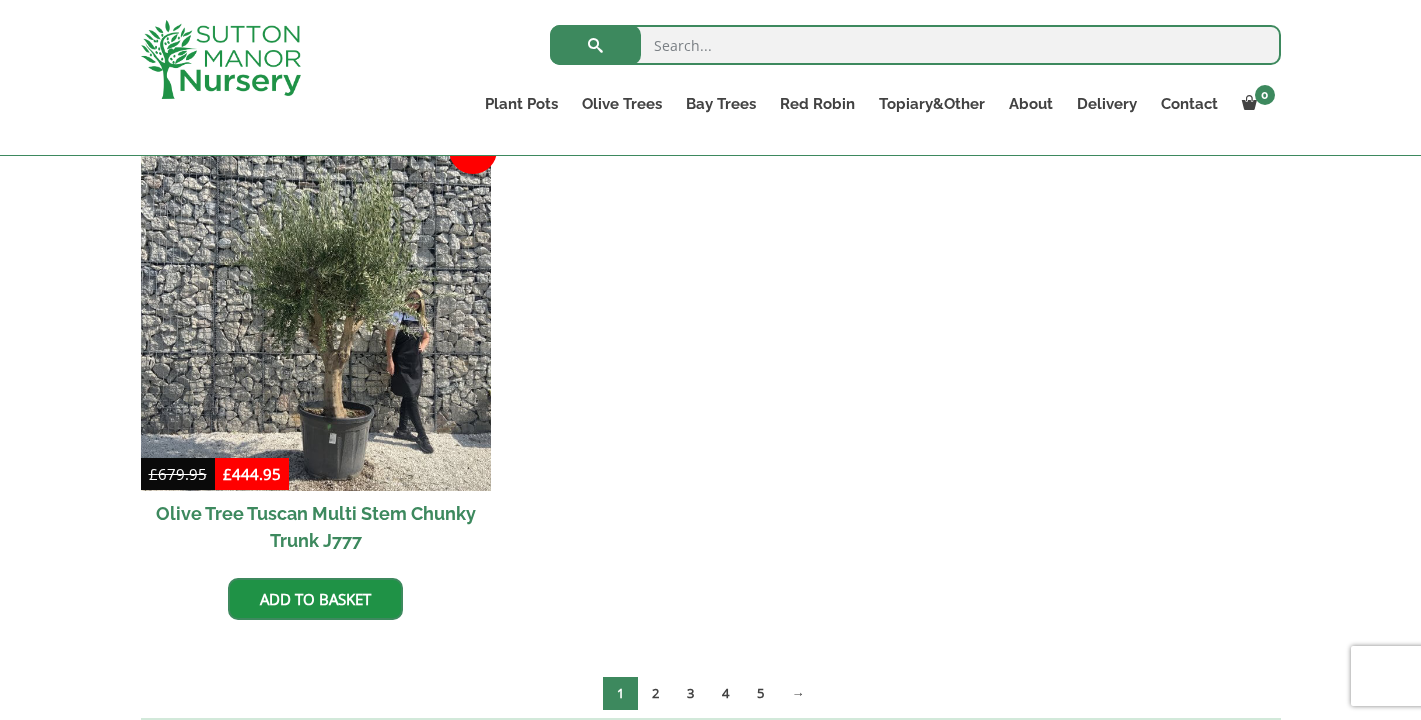 scroll, scrollTop: 3297, scrollLeft: 0, axis: vertical 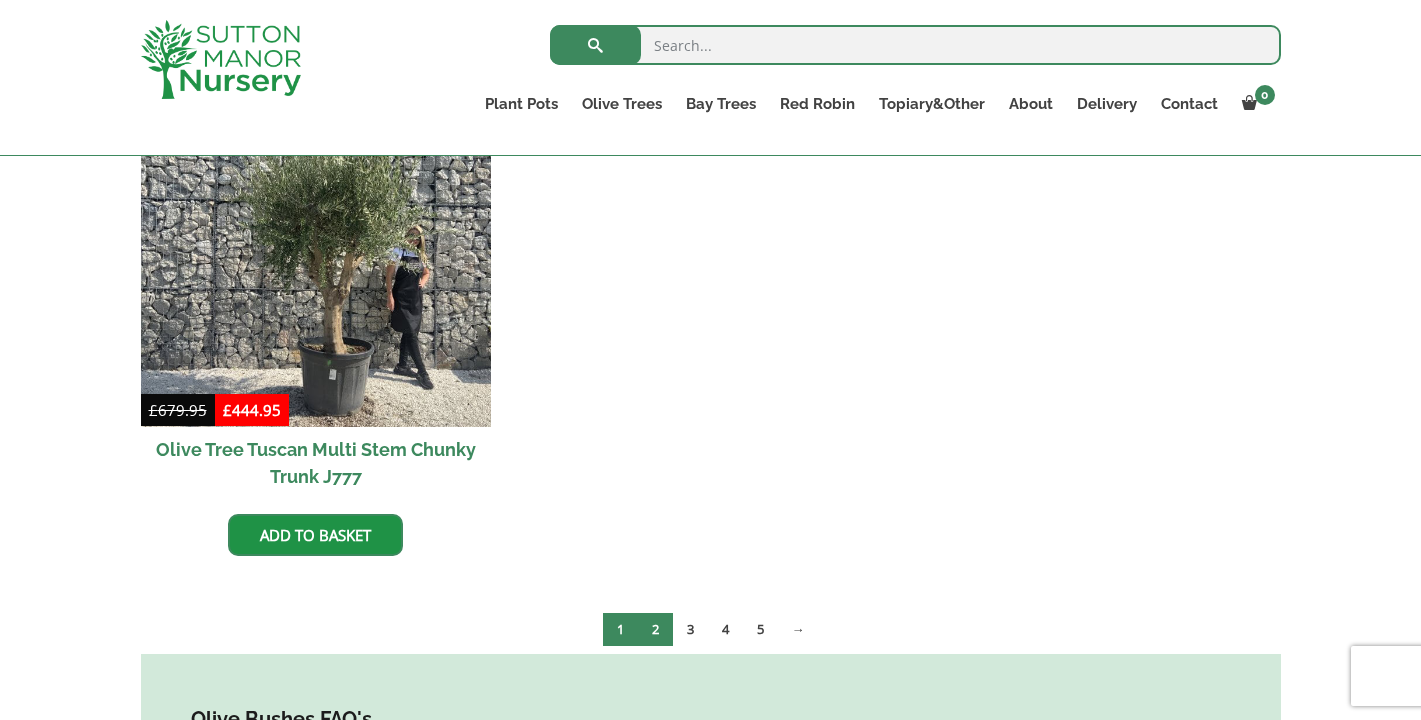 click on "2" at bounding box center [655, 629] 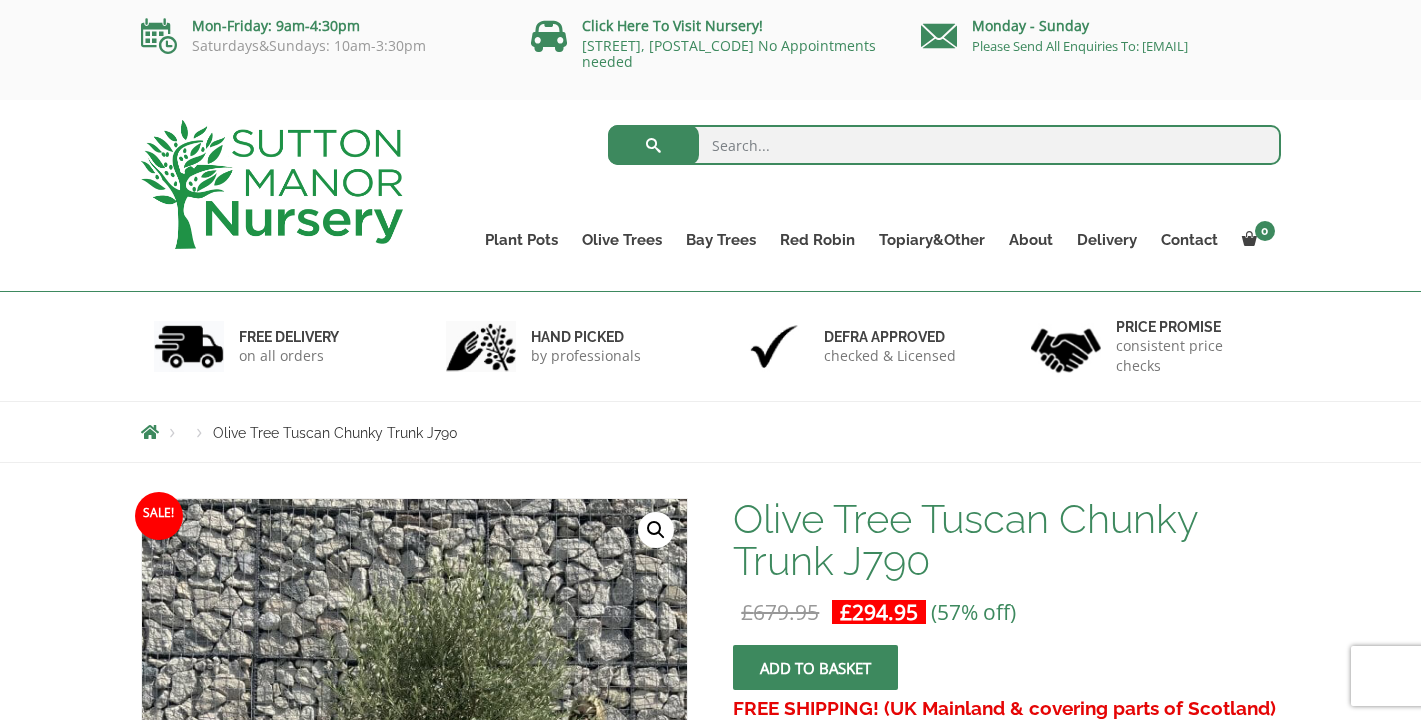 scroll, scrollTop: 0, scrollLeft: 0, axis: both 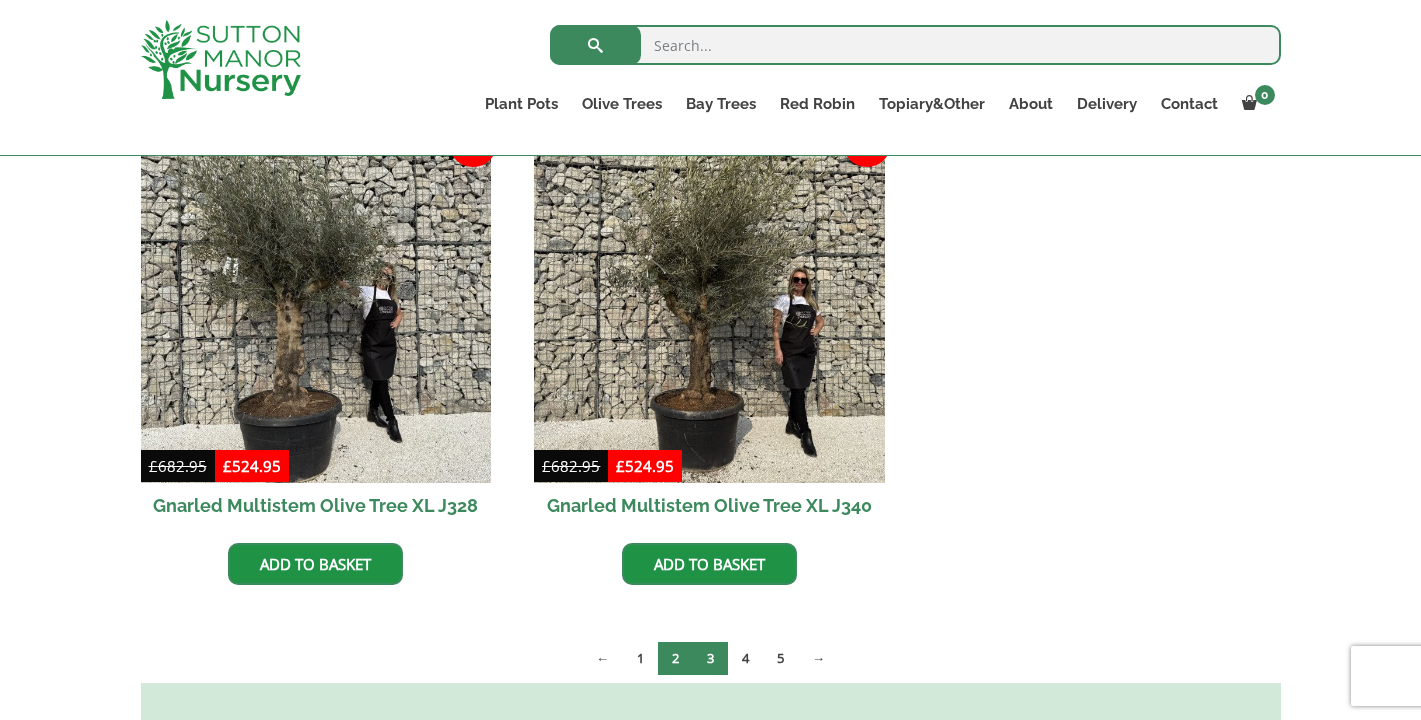 click on "3" at bounding box center (710, 658) 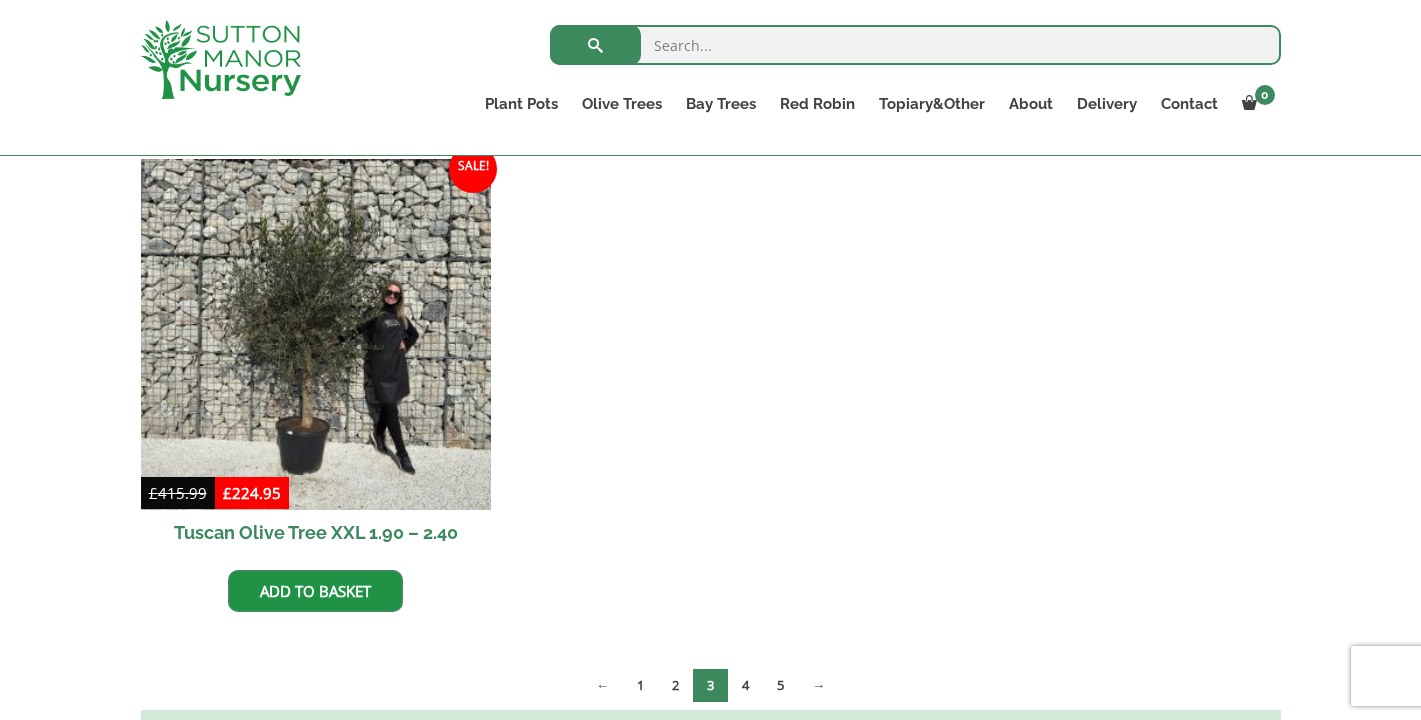 scroll, scrollTop: 531, scrollLeft: 0, axis: vertical 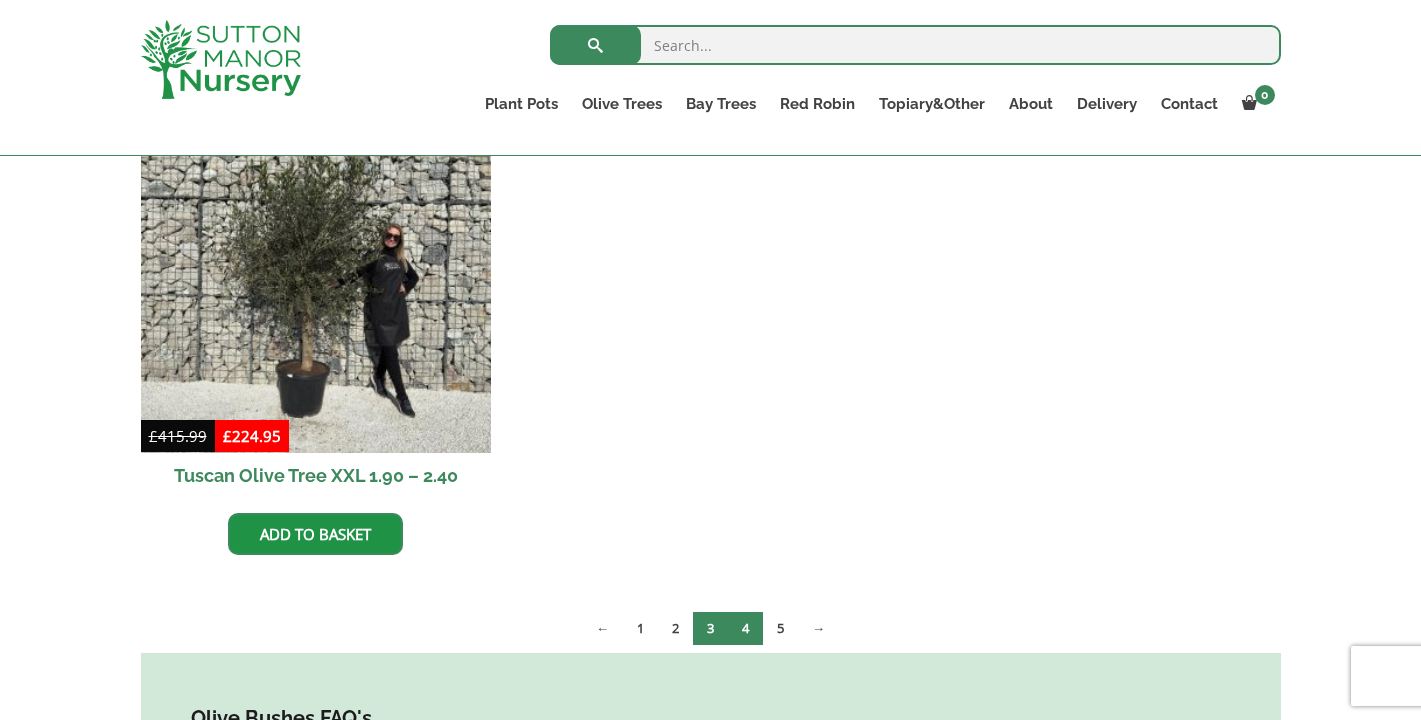 click on "4" at bounding box center (745, 628) 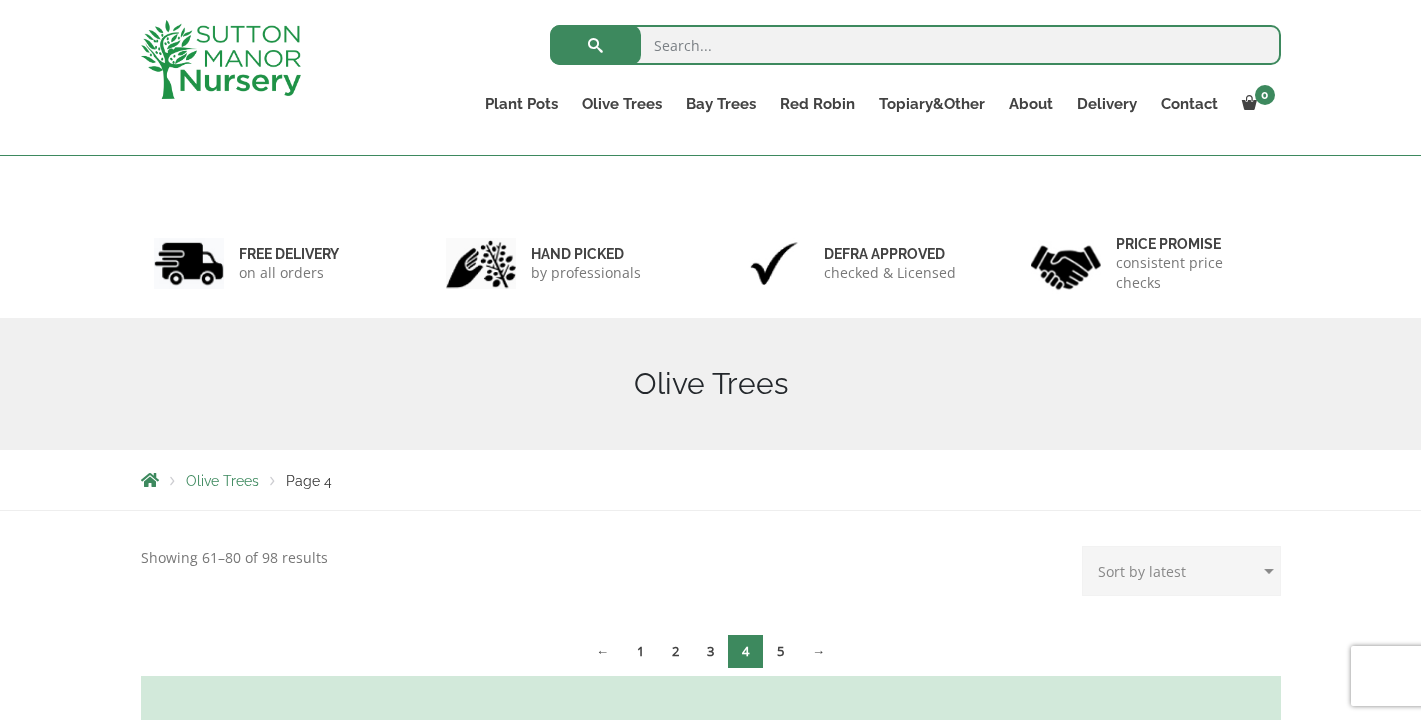scroll, scrollTop: 262, scrollLeft: 0, axis: vertical 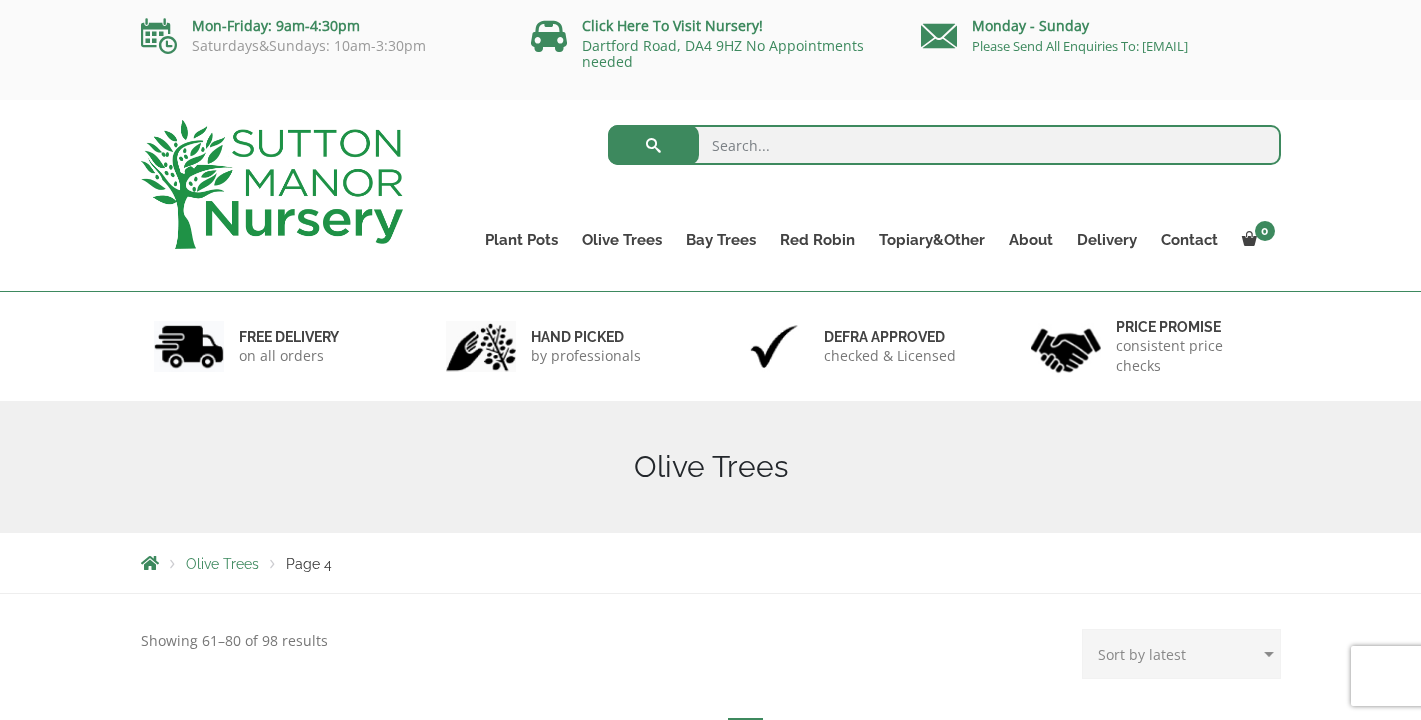 click on "Olive Trees" at bounding box center (222, 564) 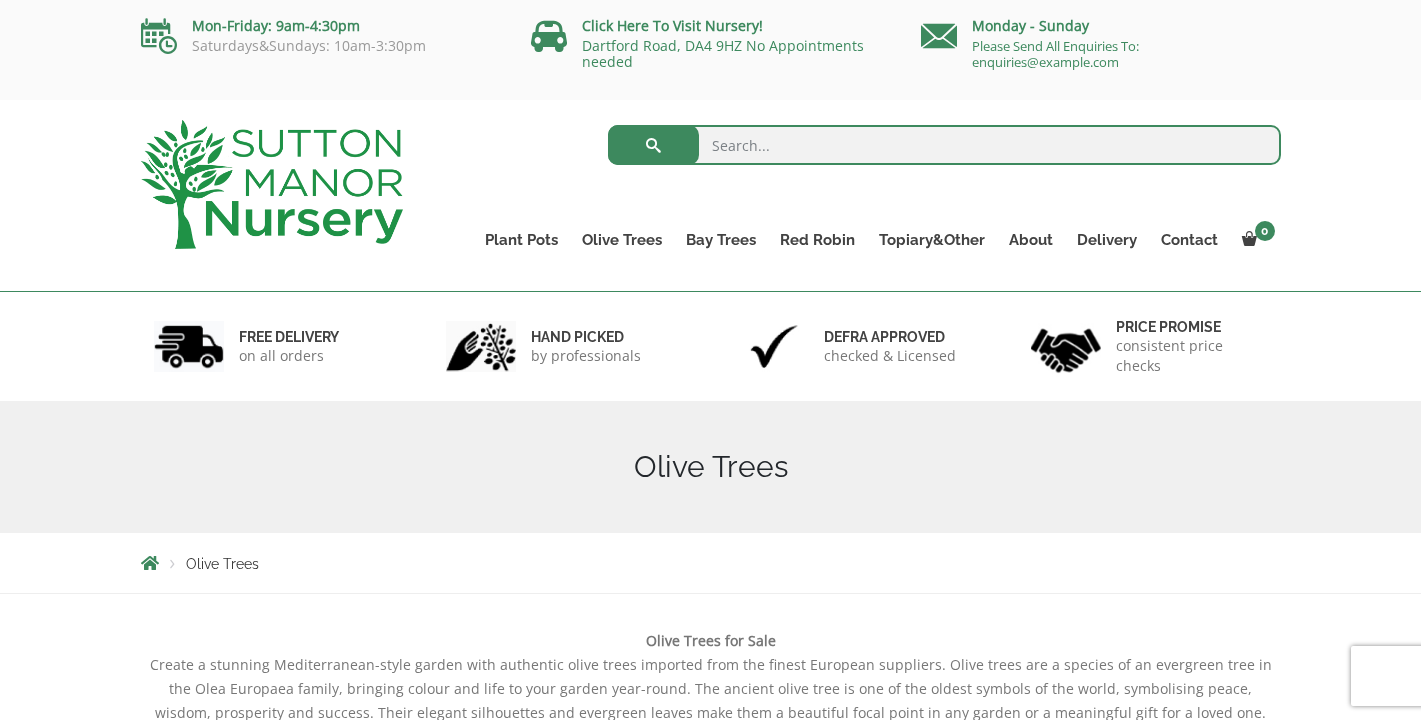 scroll, scrollTop: 232, scrollLeft: 0, axis: vertical 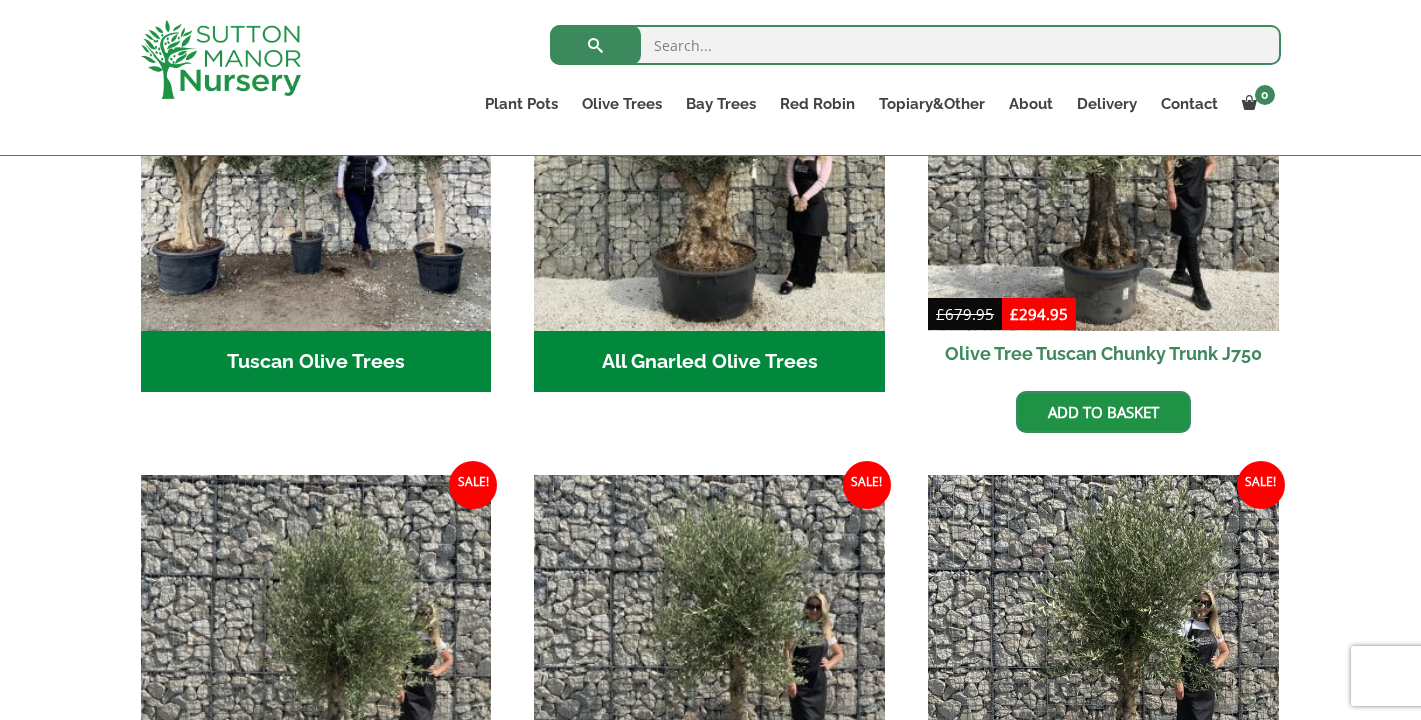 click on "All Gnarled Olive Trees  (215)" at bounding box center [709, 362] 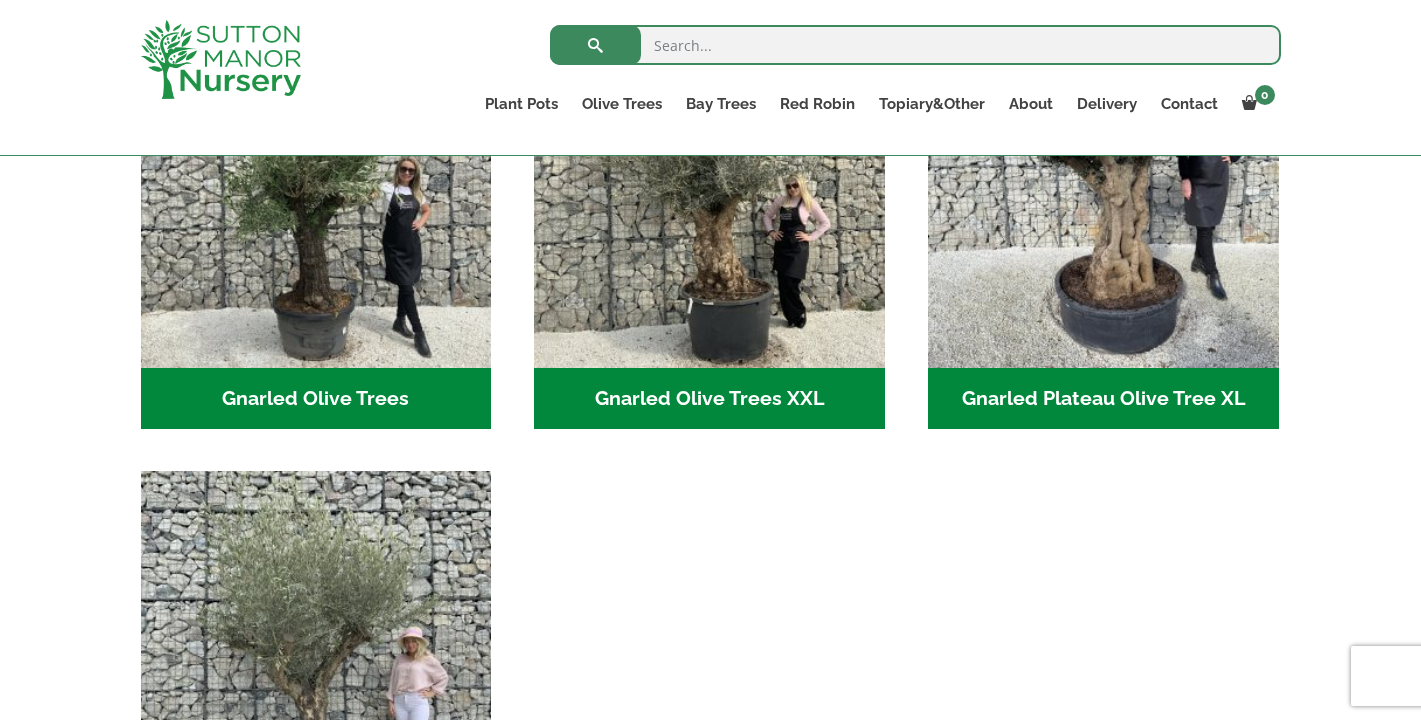 scroll, scrollTop: 588, scrollLeft: 0, axis: vertical 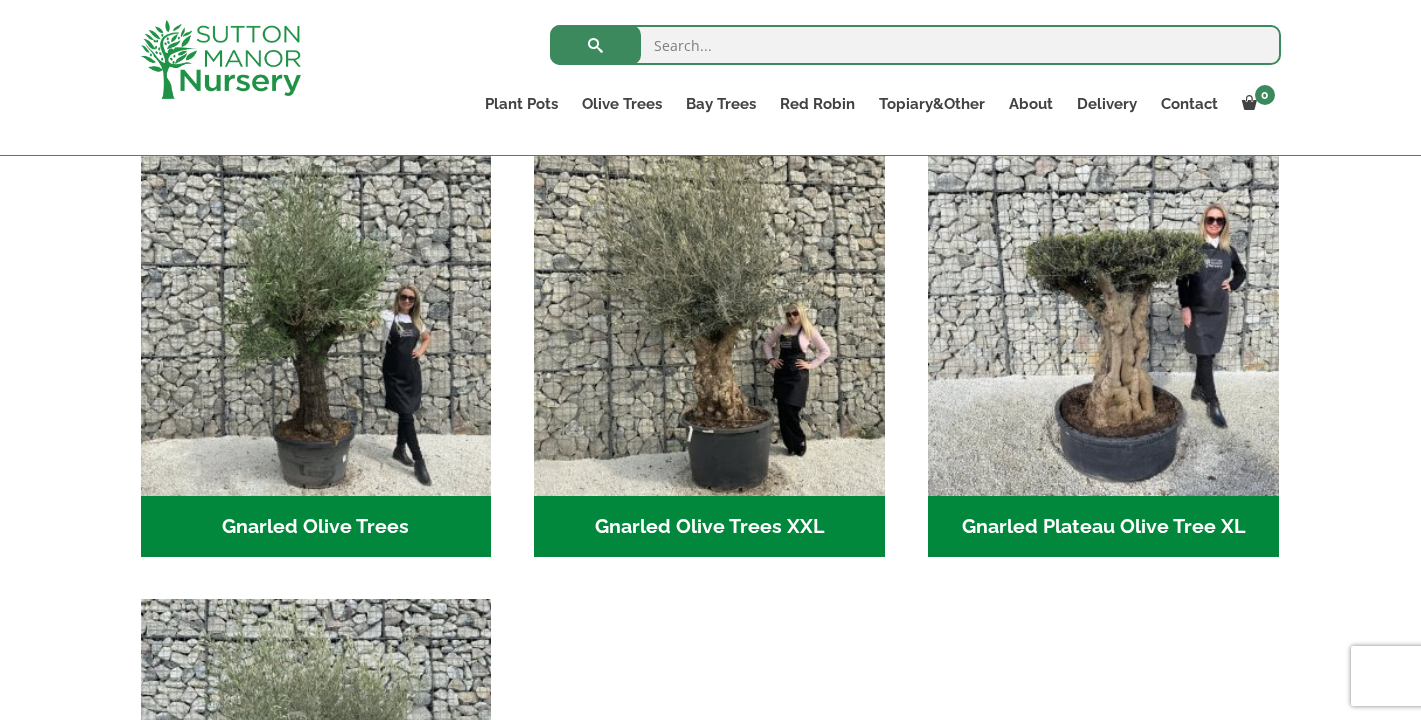 click at bounding box center [709, 320] 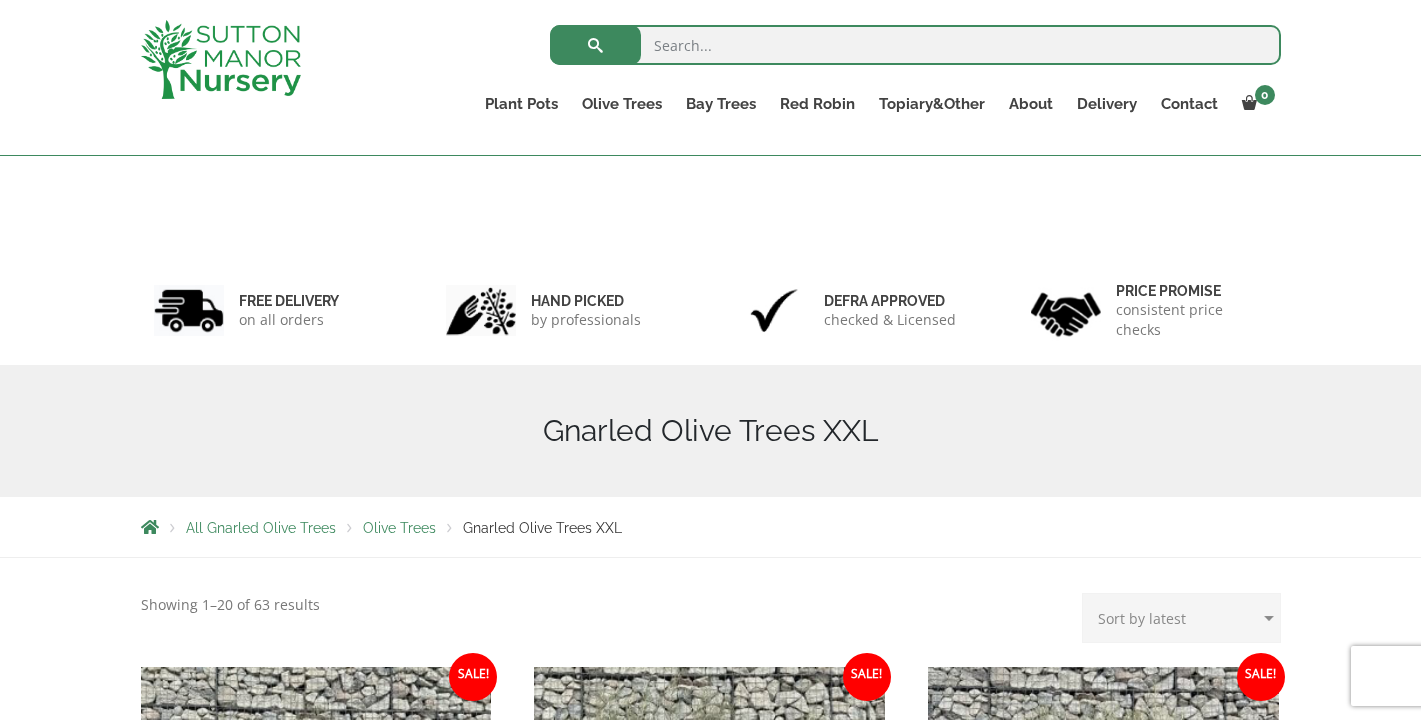 scroll, scrollTop: 526, scrollLeft: 0, axis: vertical 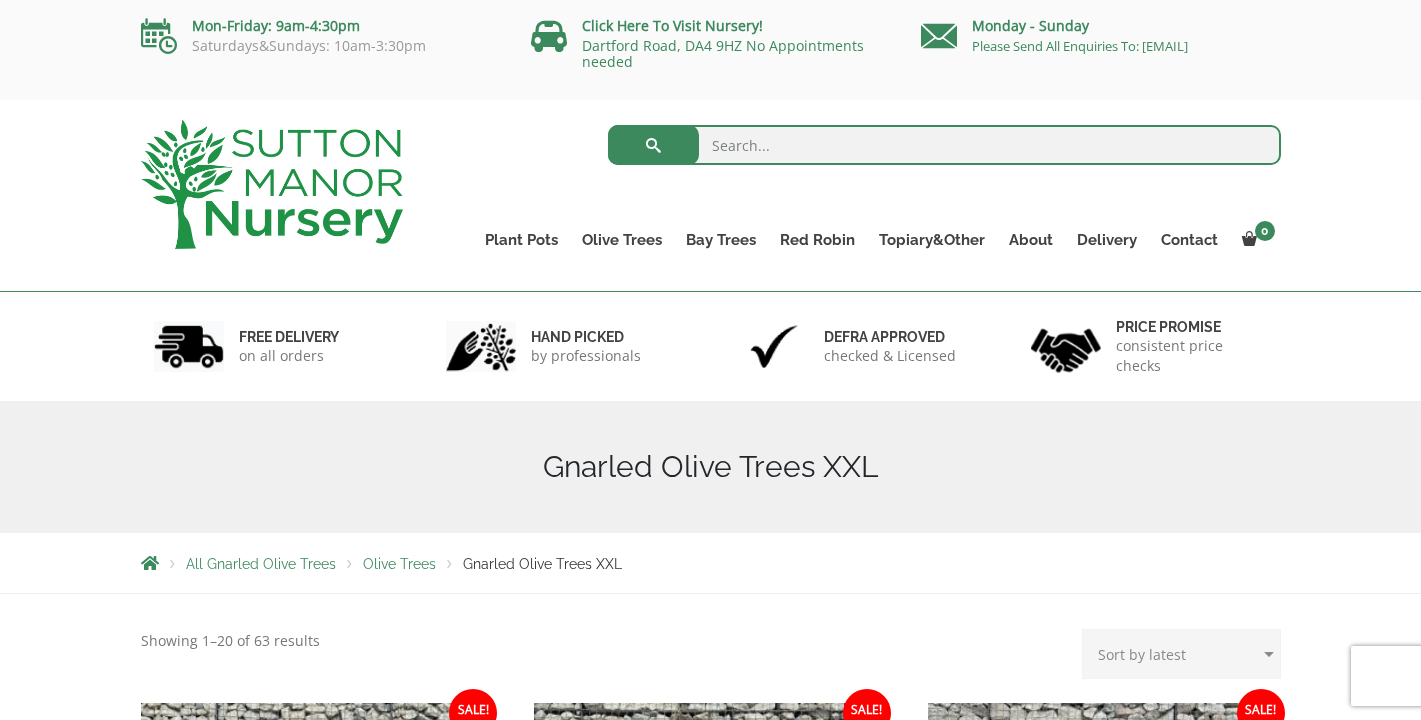click on "Olive Trees" at bounding box center (399, 564) 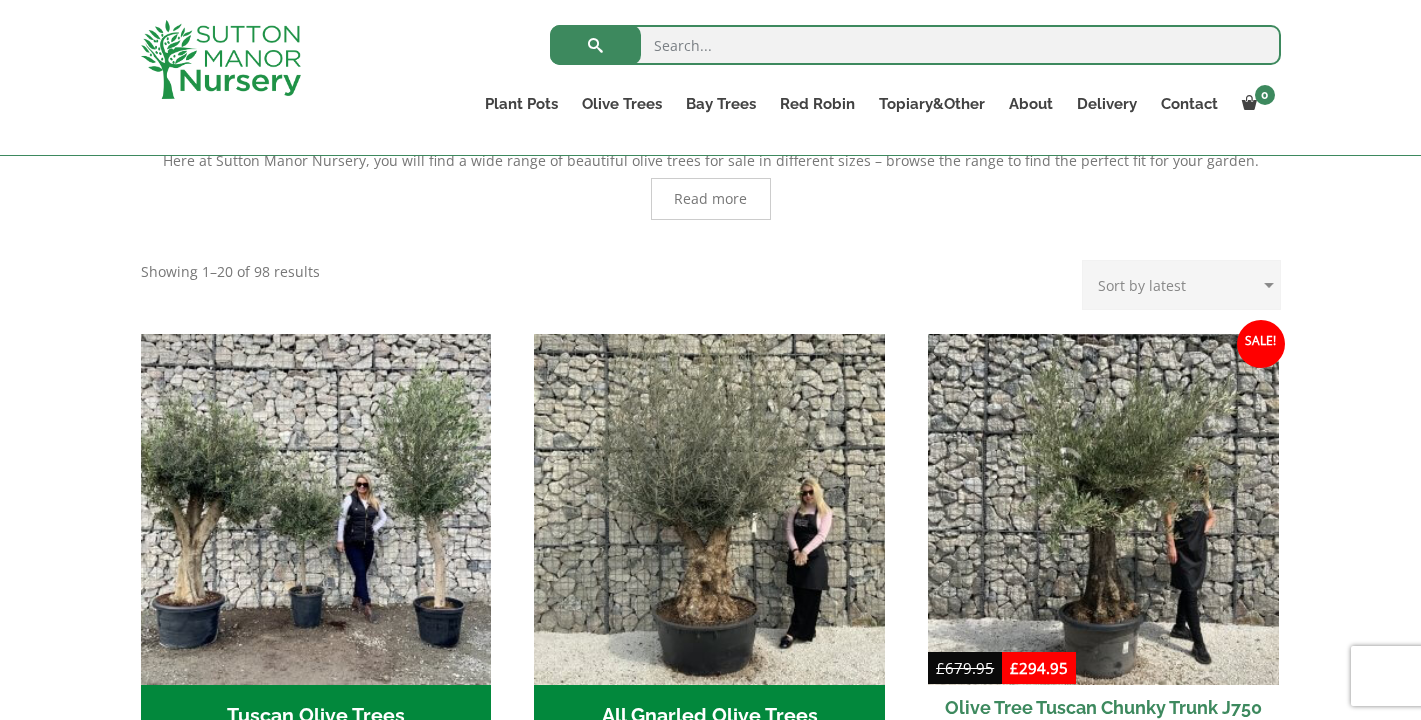scroll, scrollTop: 612, scrollLeft: 0, axis: vertical 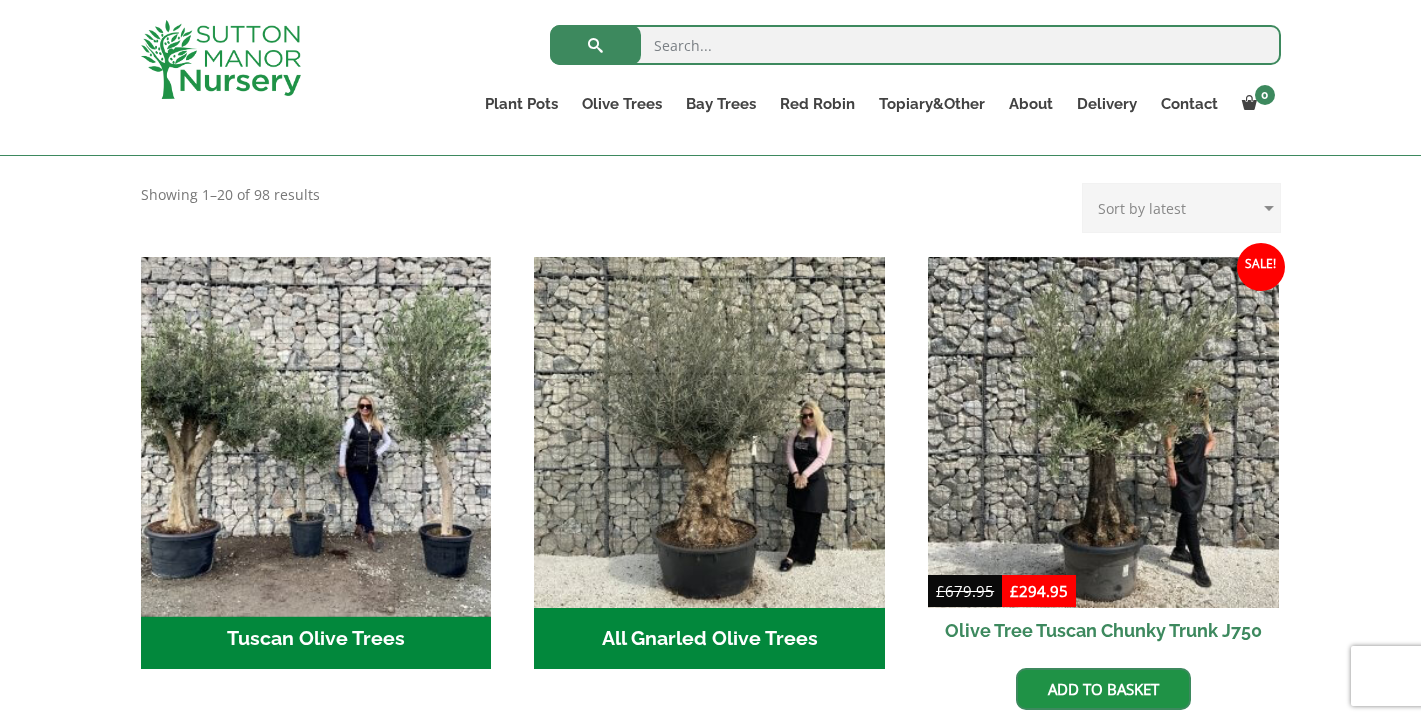 click at bounding box center [316, 432] 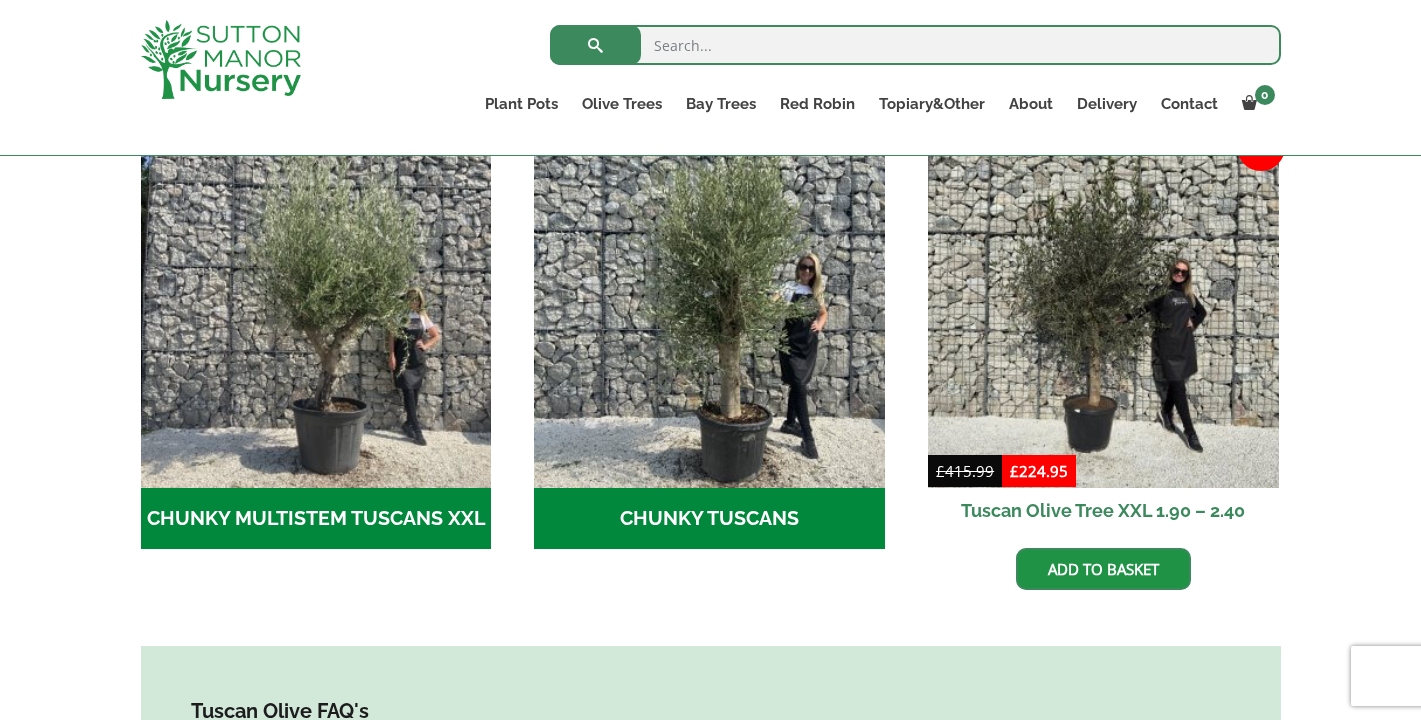 scroll, scrollTop: 0, scrollLeft: 0, axis: both 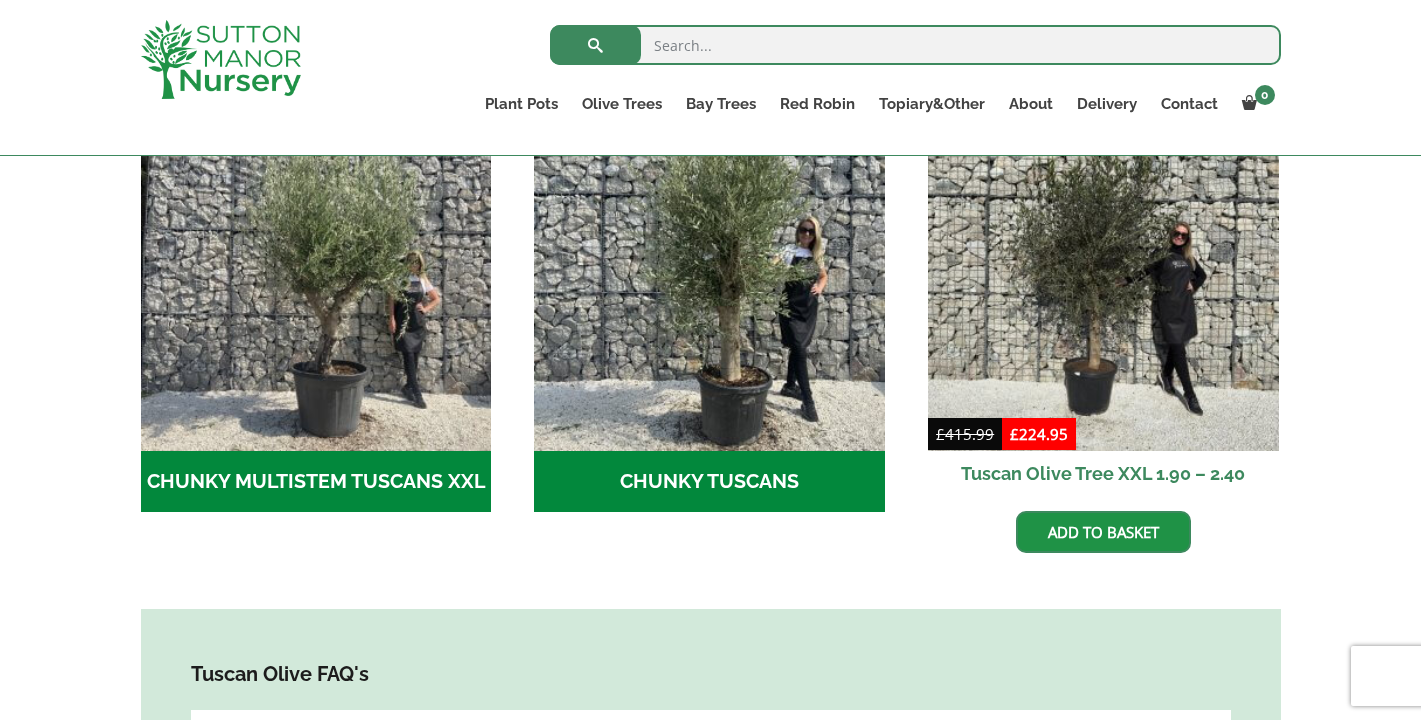 click on "CHUNKY TUSCANS  (11)" at bounding box center (709, 482) 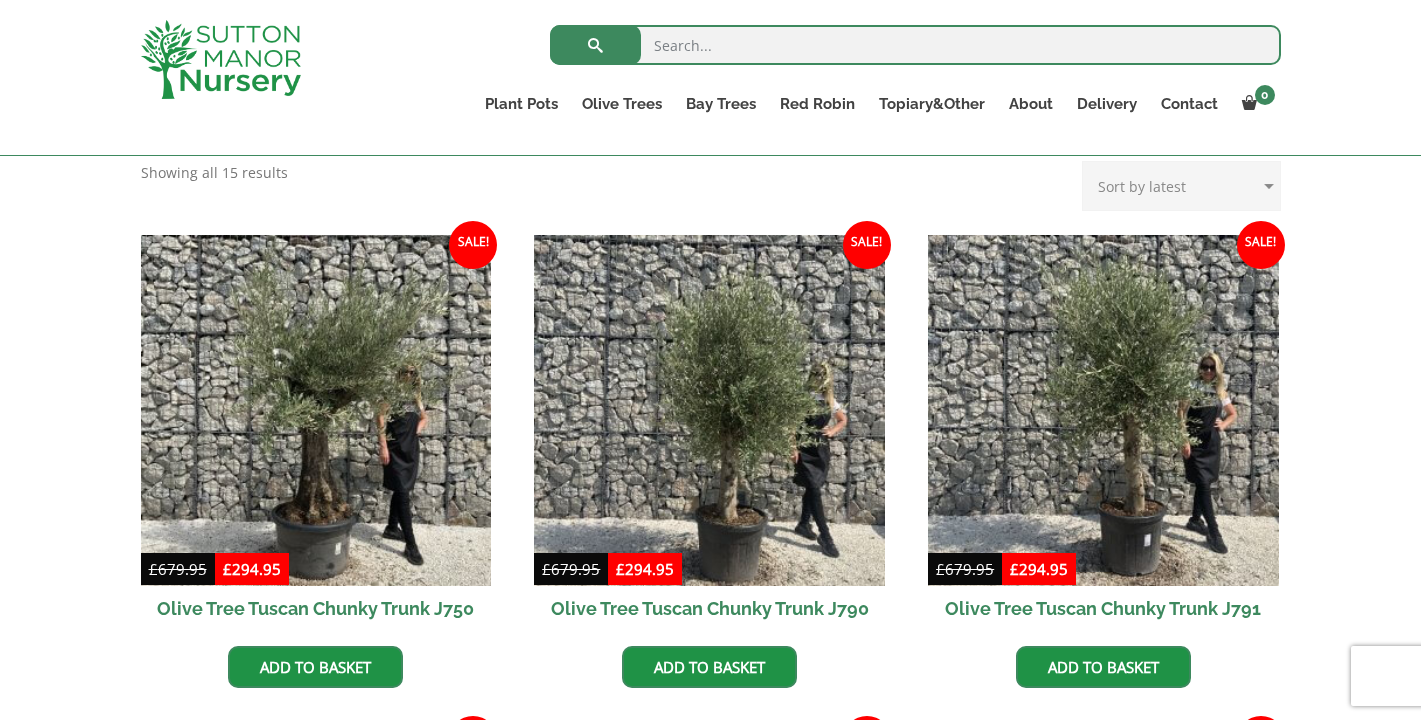scroll, scrollTop: 562, scrollLeft: 0, axis: vertical 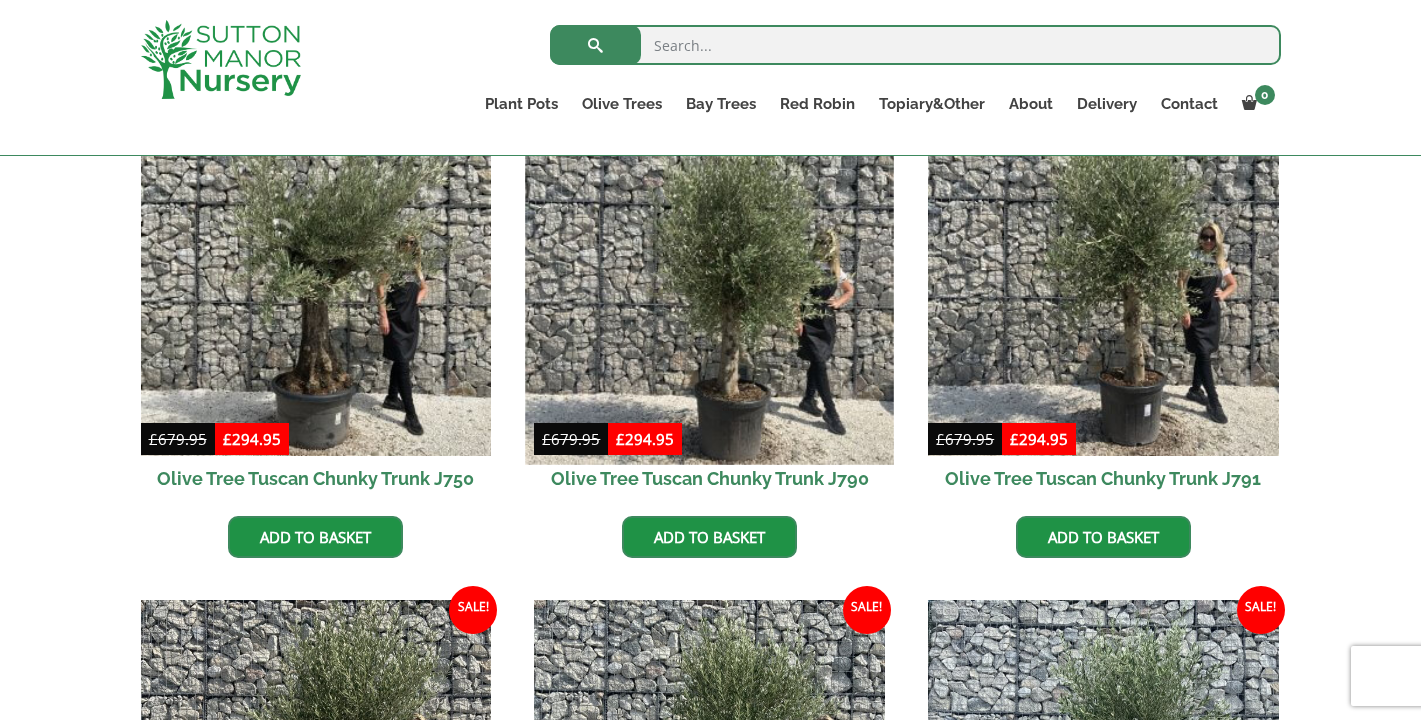 click at bounding box center [710, 280] 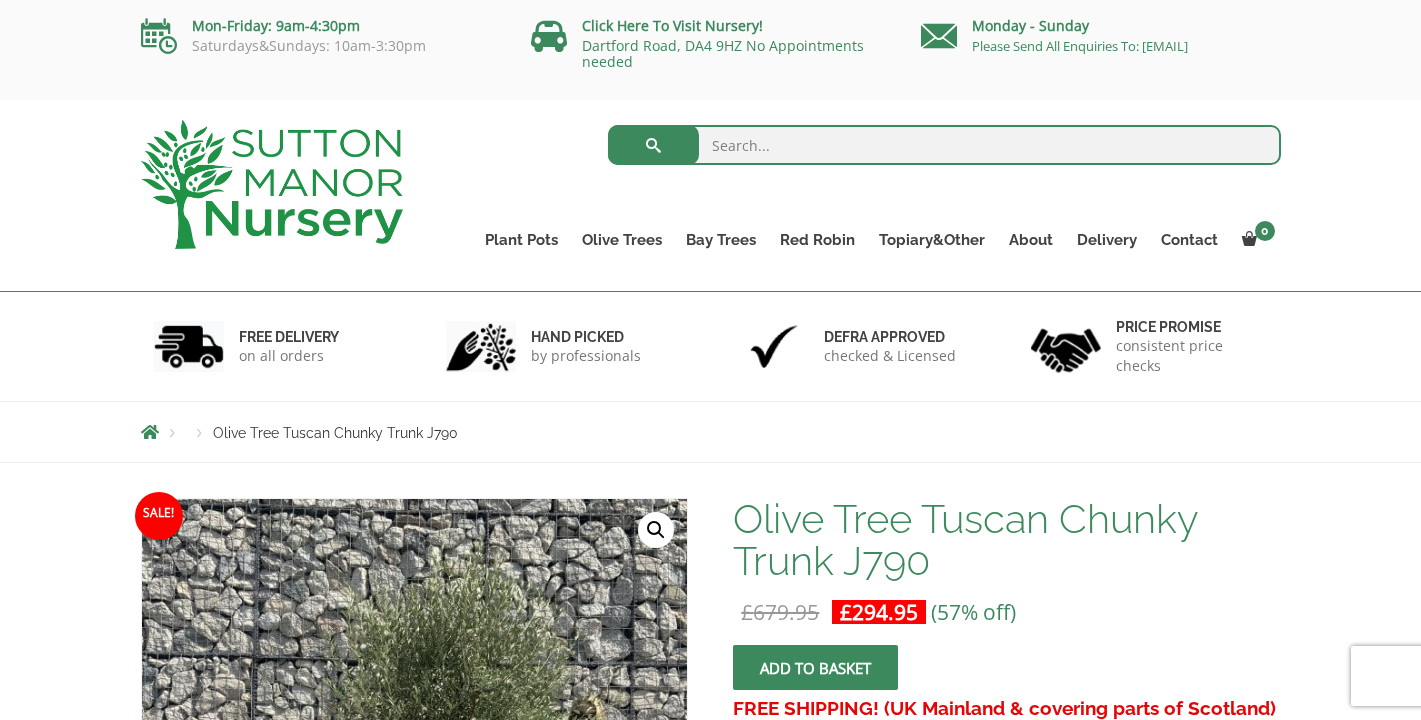 scroll, scrollTop: 170, scrollLeft: 0, axis: vertical 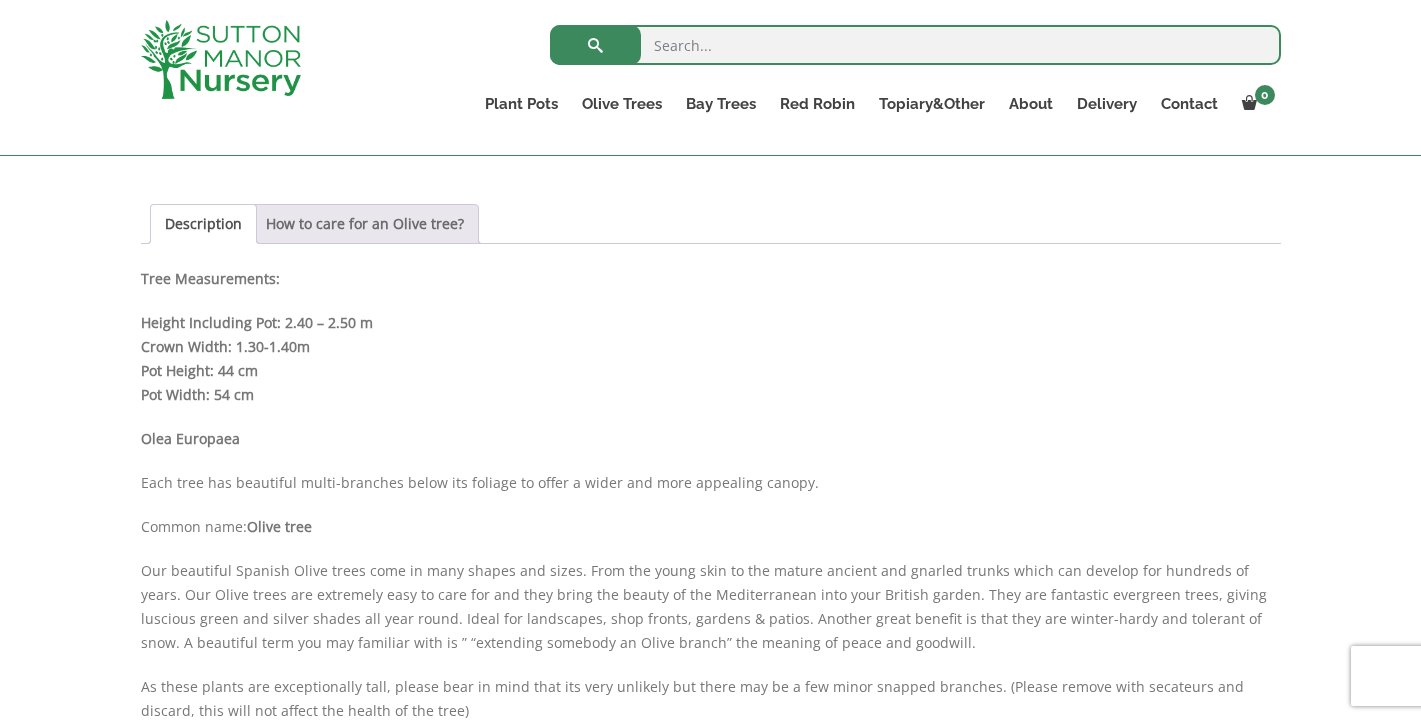 click on "How to care for an Olive tree?" at bounding box center [365, 224] 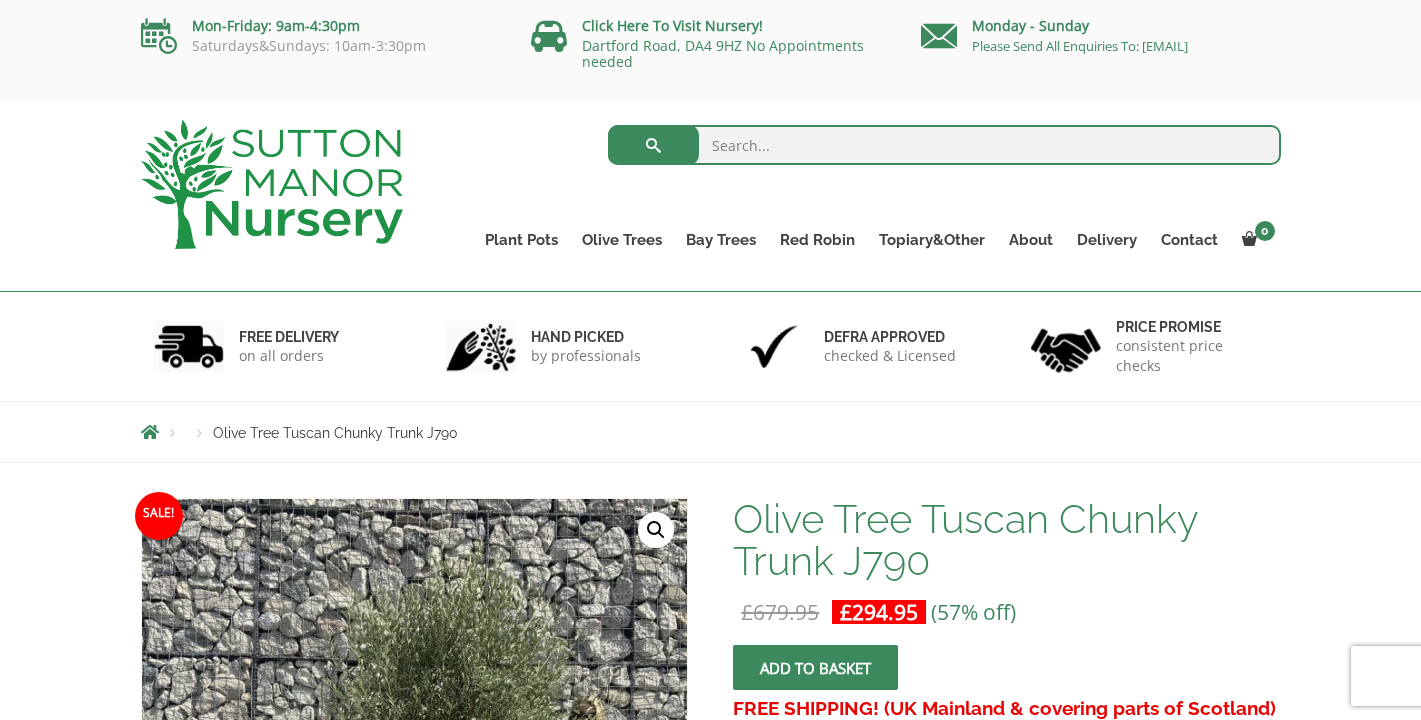 scroll, scrollTop: 0, scrollLeft: 0, axis: both 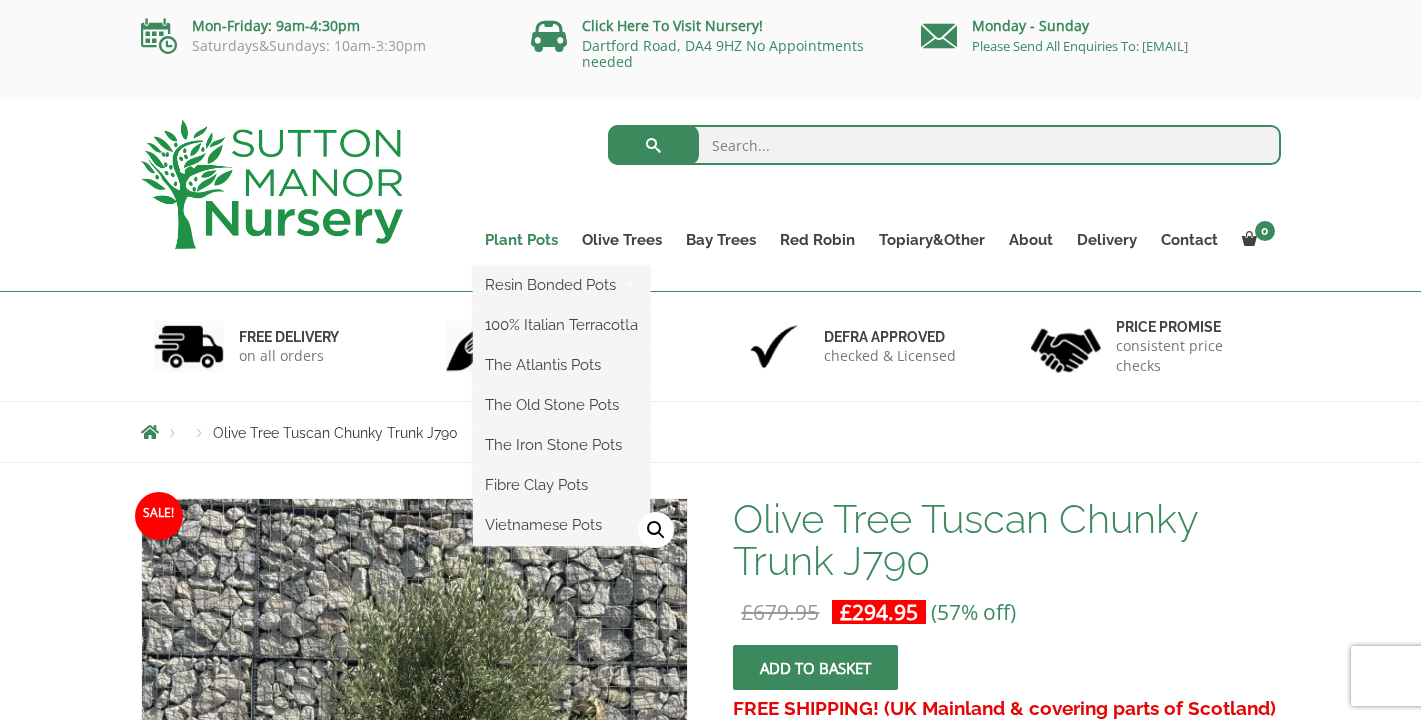 click on "Plant Pots" at bounding box center [521, 240] 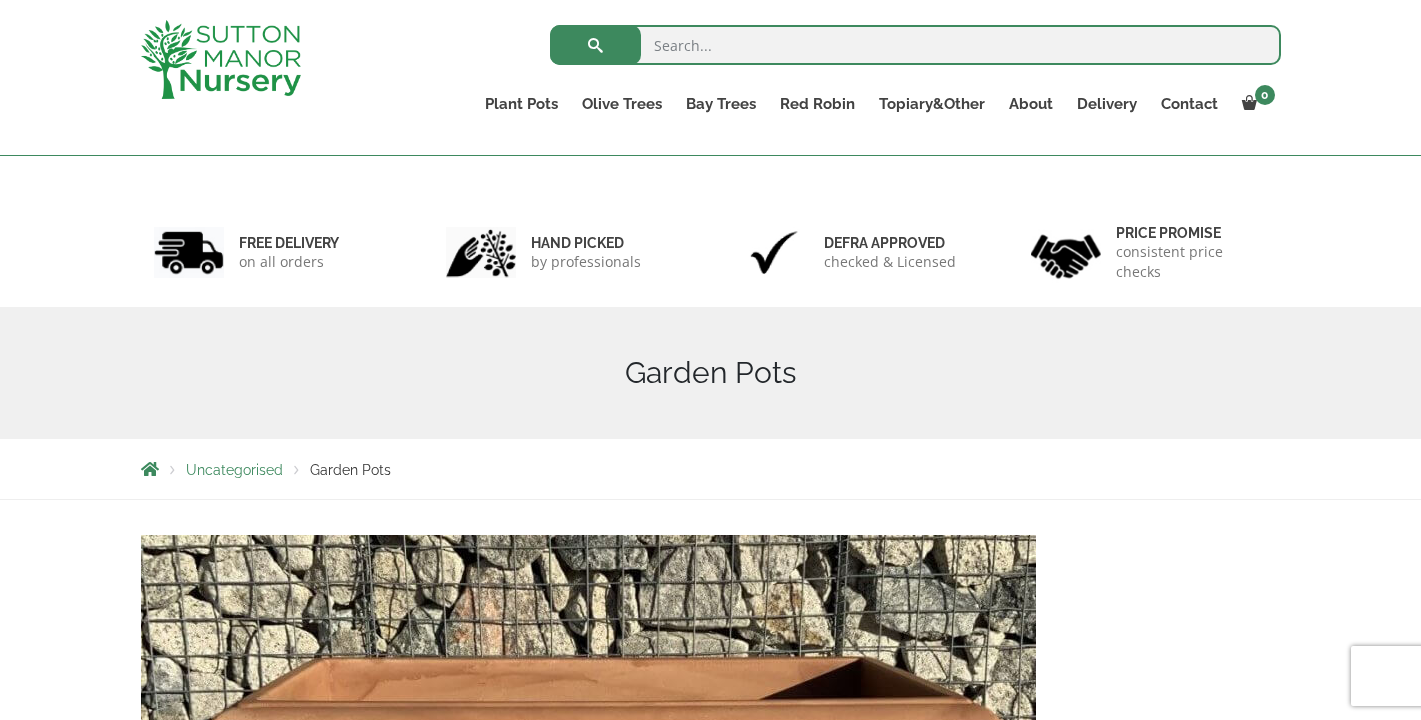 scroll, scrollTop: 312, scrollLeft: 0, axis: vertical 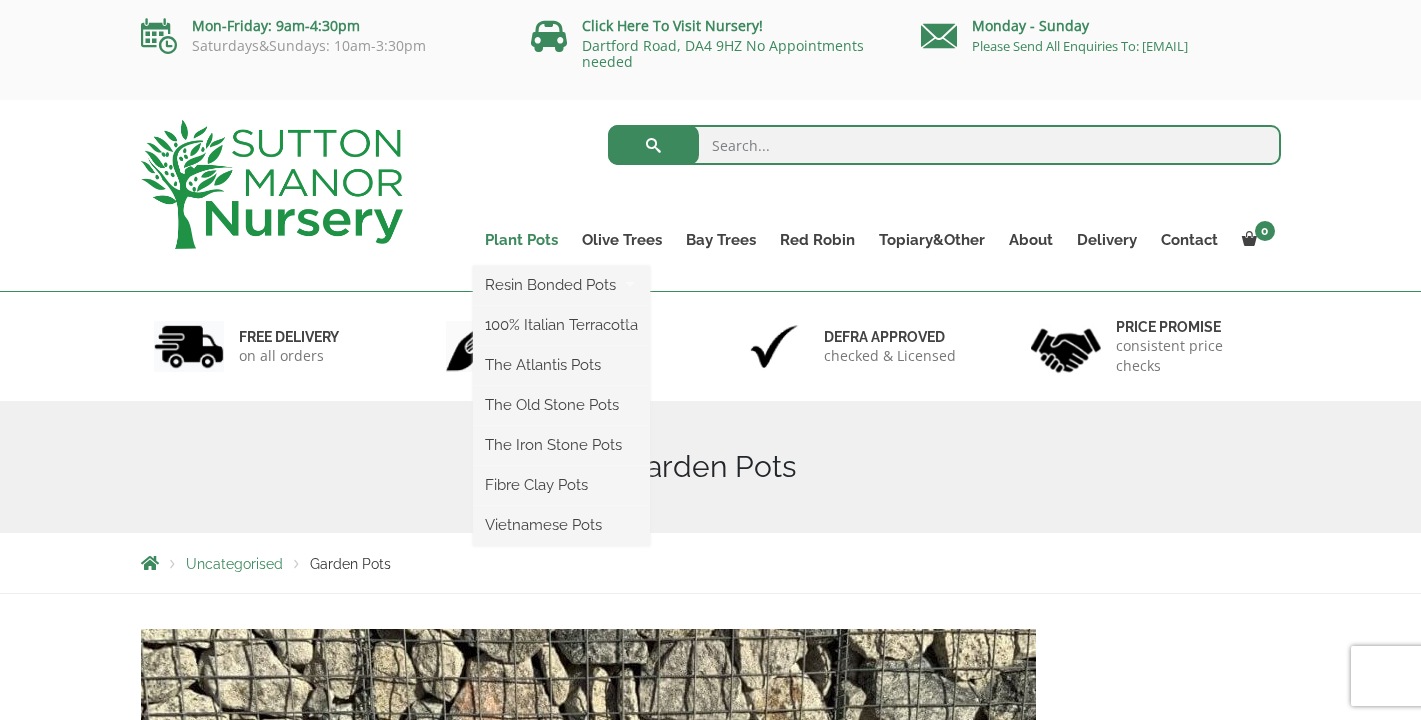 click on "Plant Pots" at bounding box center (521, 240) 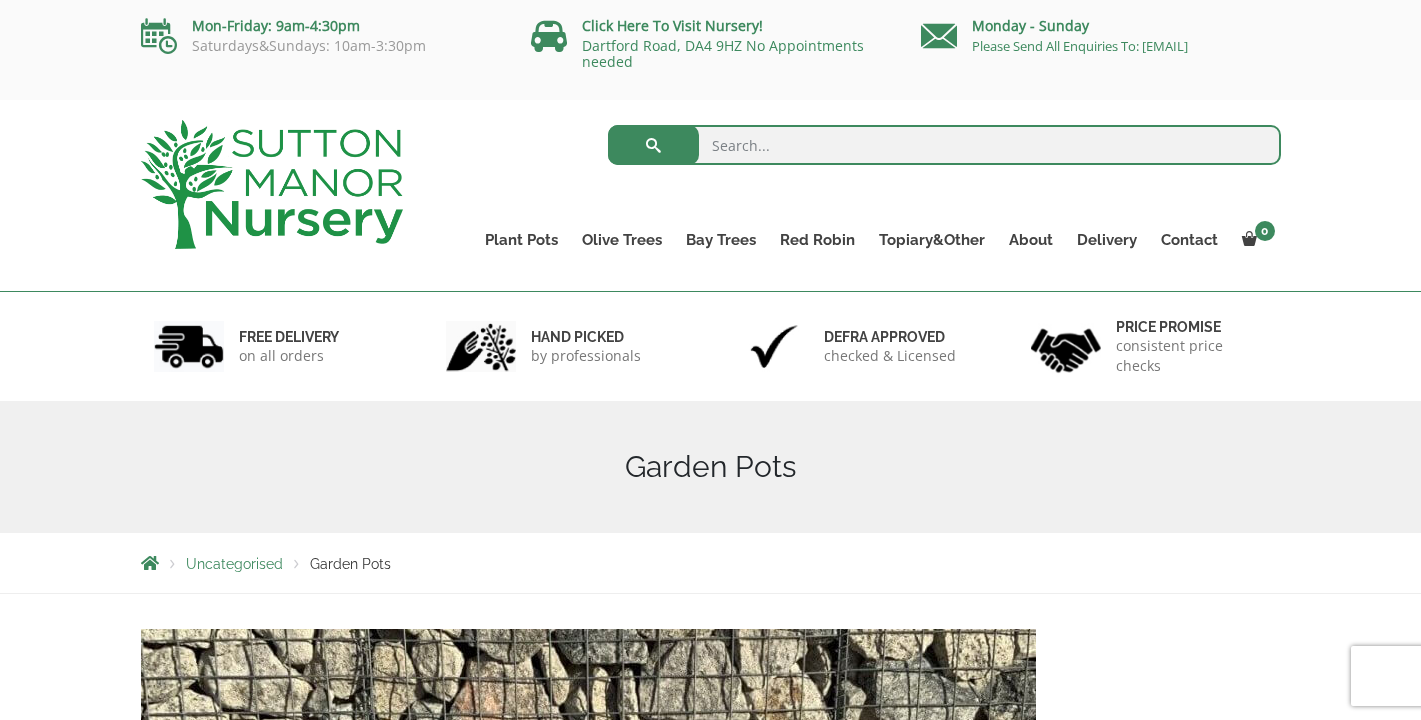 scroll, scrollTop: 0, scrollLeft: 0, axis: both 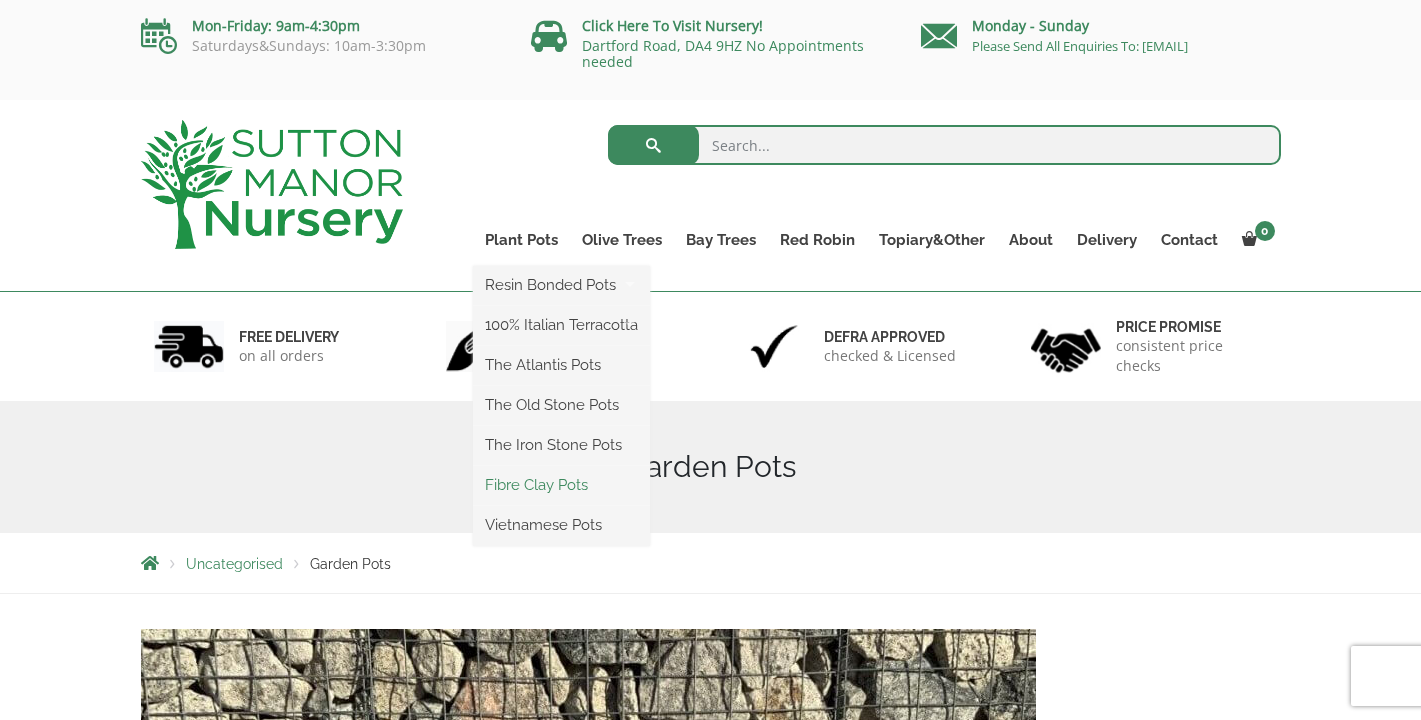 click on "Fibre Clay Pots" at bounding box center [561, 485] 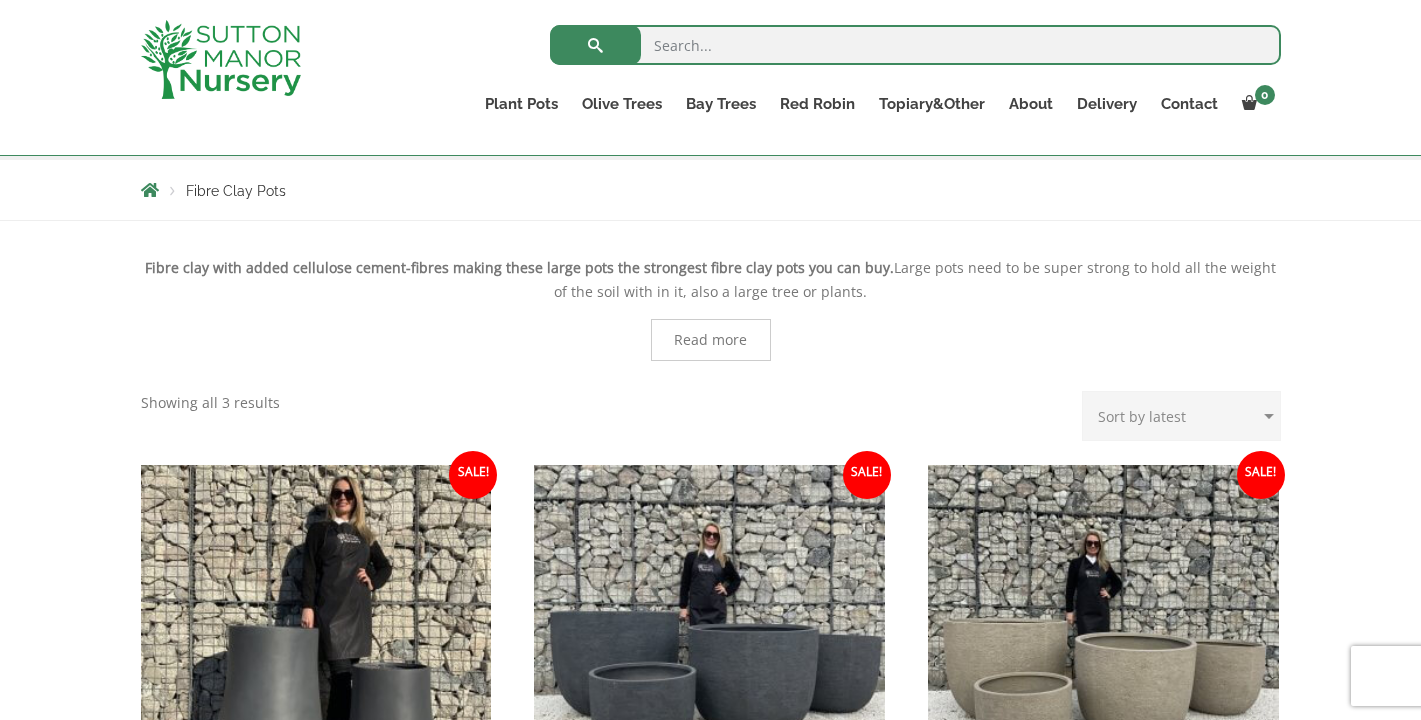 scroll, scrollTop: 546, scrollLeft: 0, axis: vertical 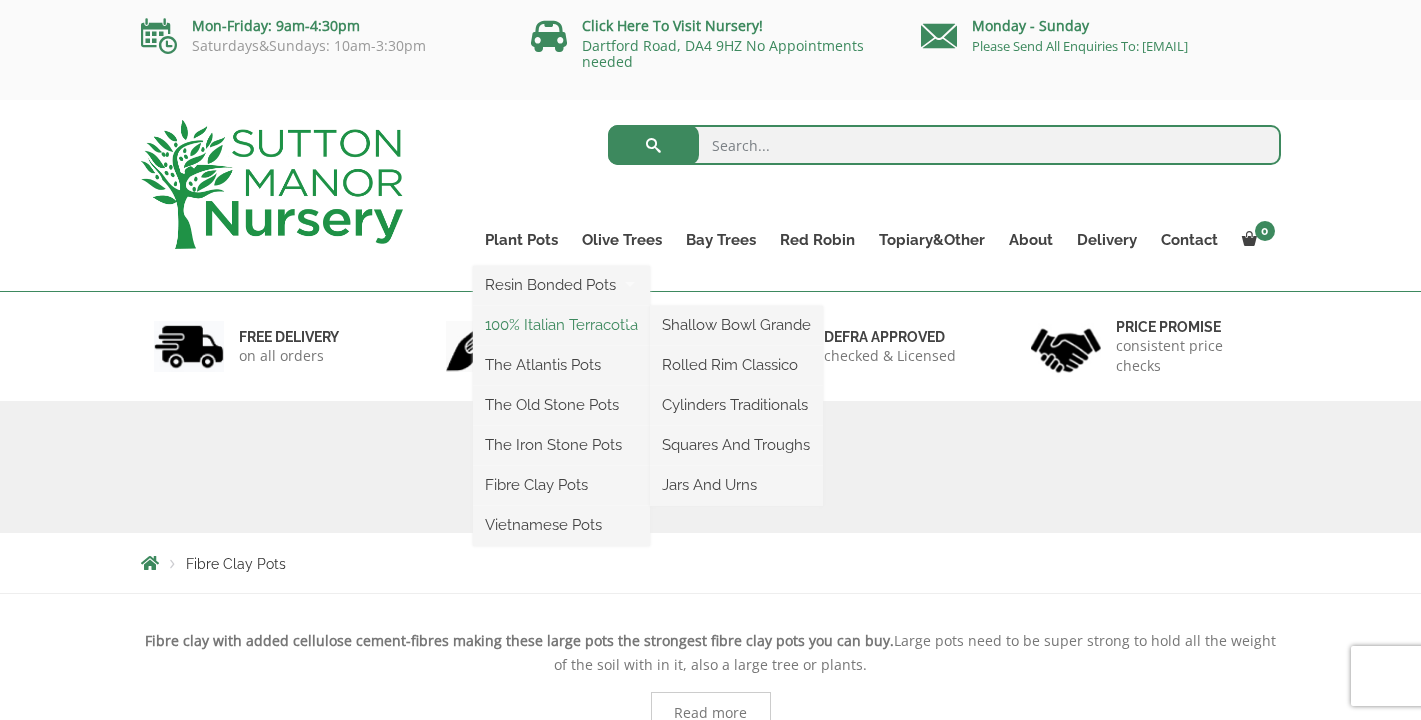 click on "100% Italian Terracotta" at bounding box center (561, 325) 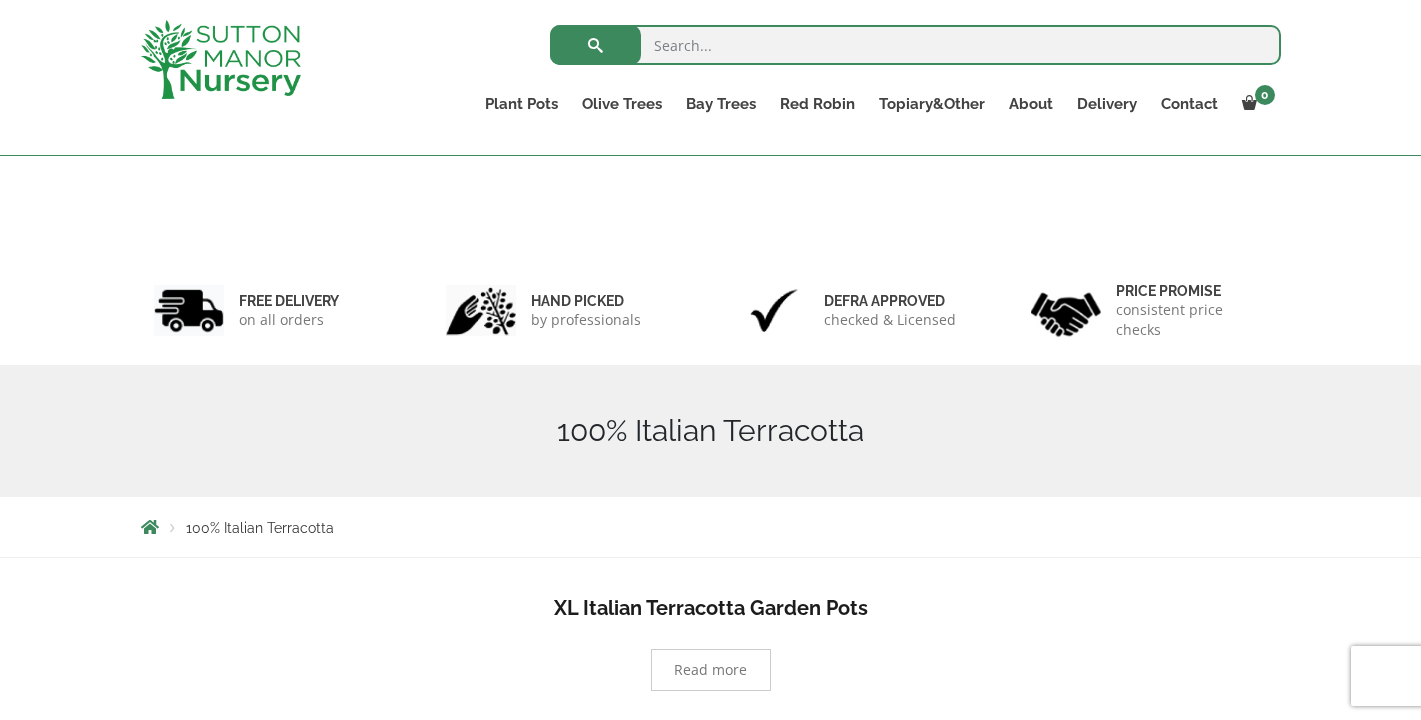 scroll, scrollTop: 531, scrollLeft: 0, axis: vertical 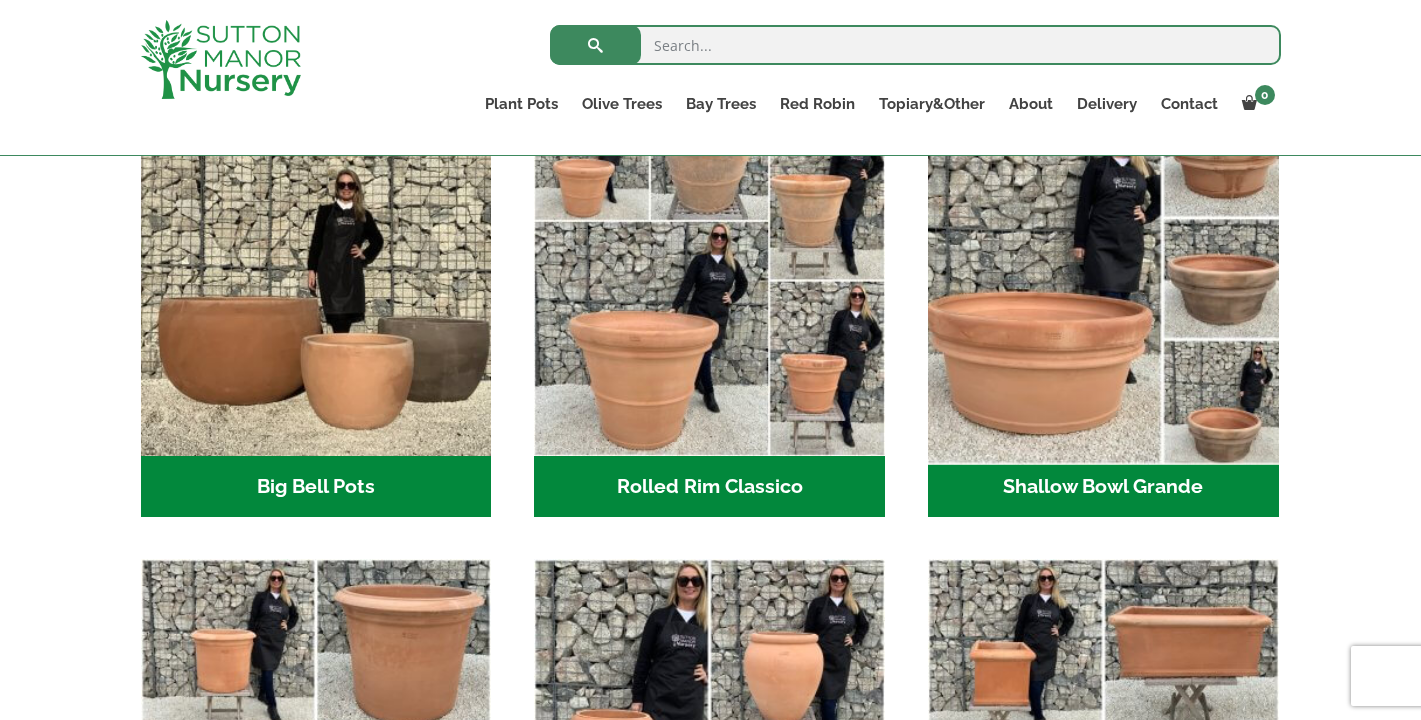 click at bounding box center (1103, 280) 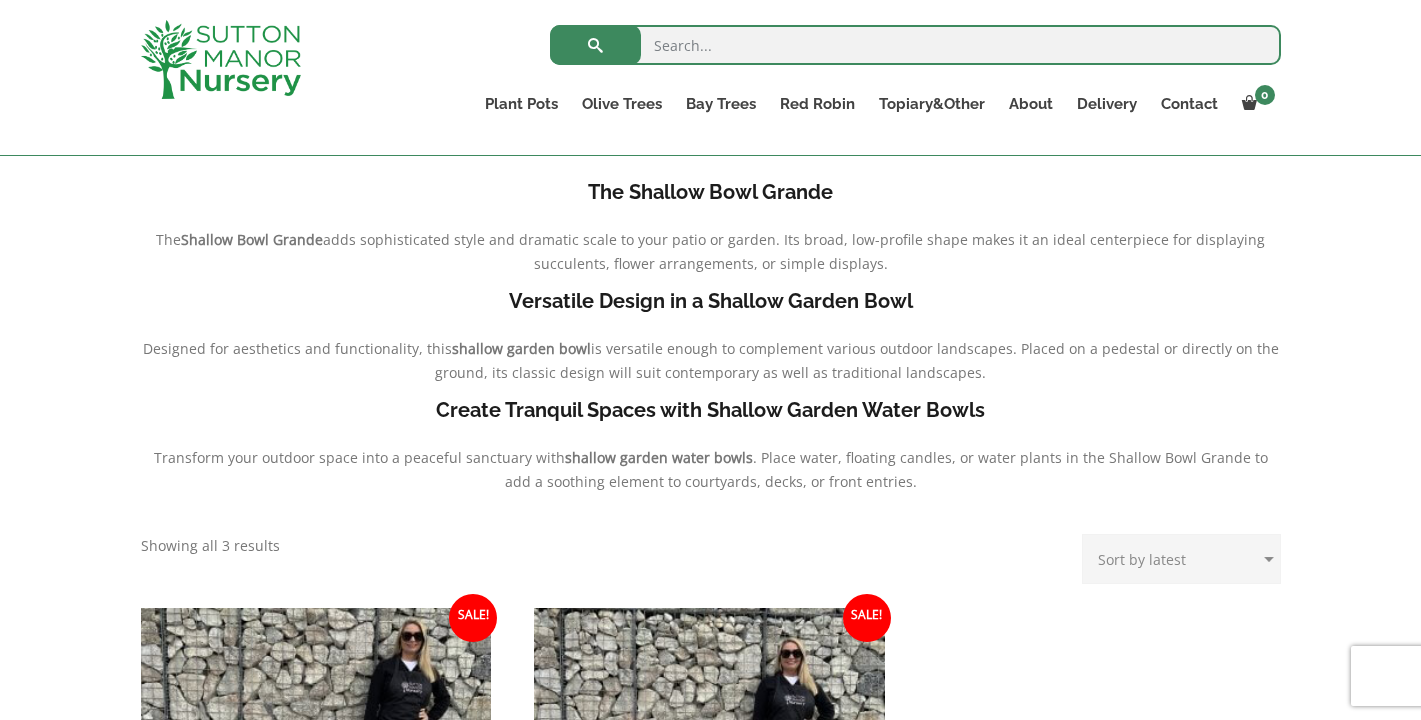 scroll, scrollTop: 622, scrollLeft: 0, axis: vertical 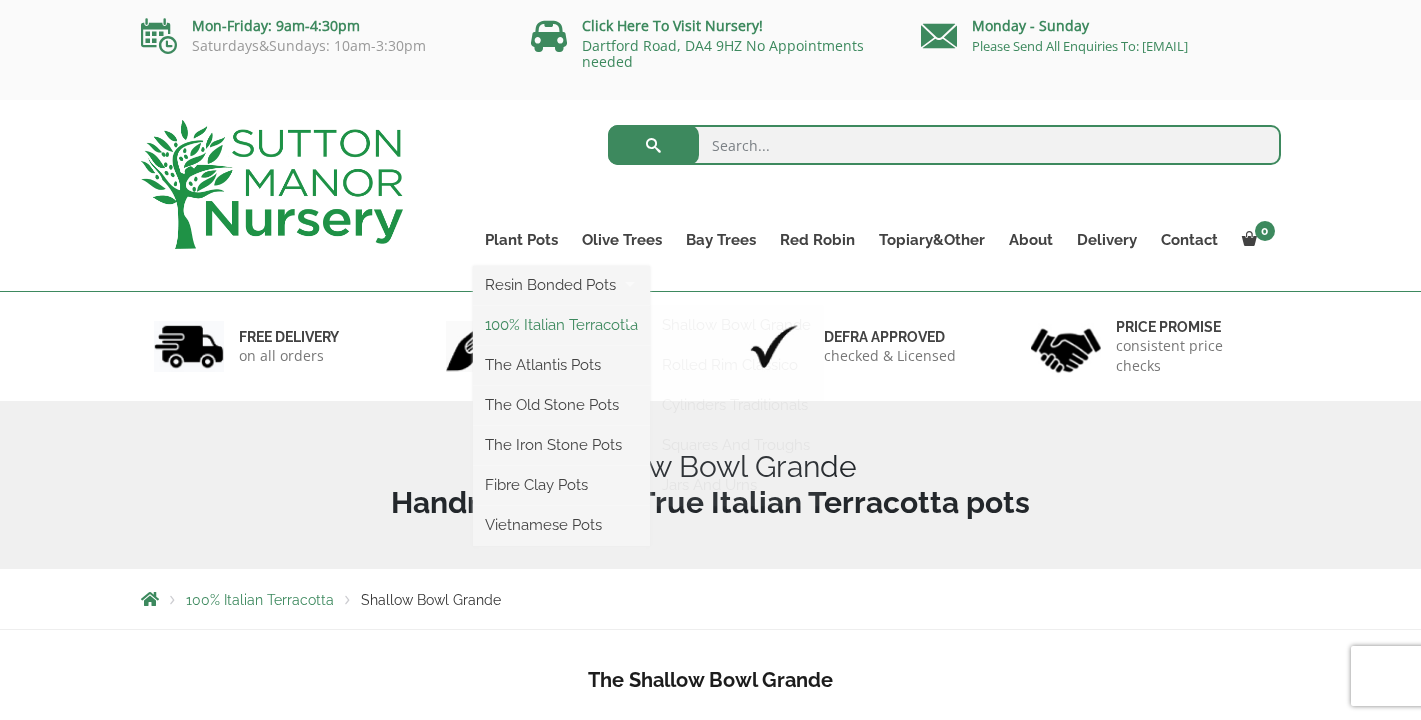 click on "100% Italian Terracotta" at bounding box center [561, 325] 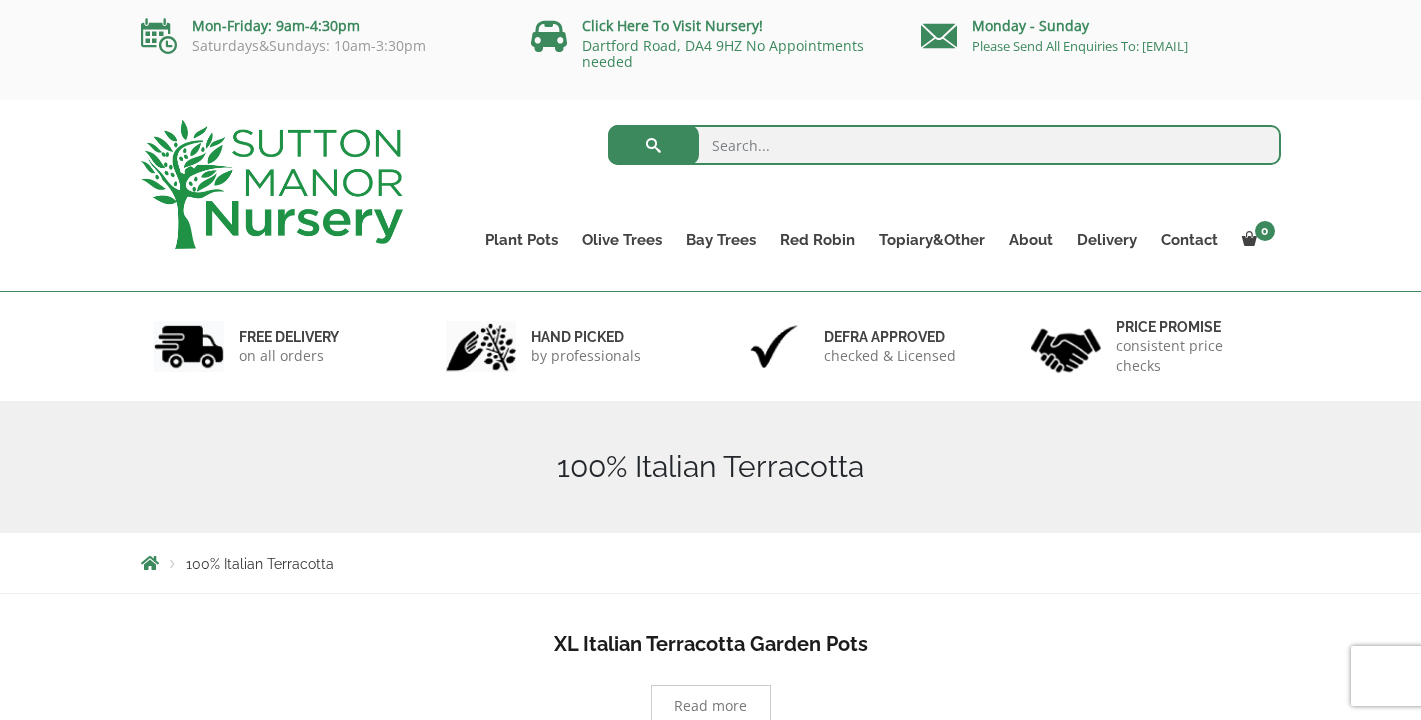scroll, scrollTop: 0, scrollLeft: 0, axis: both 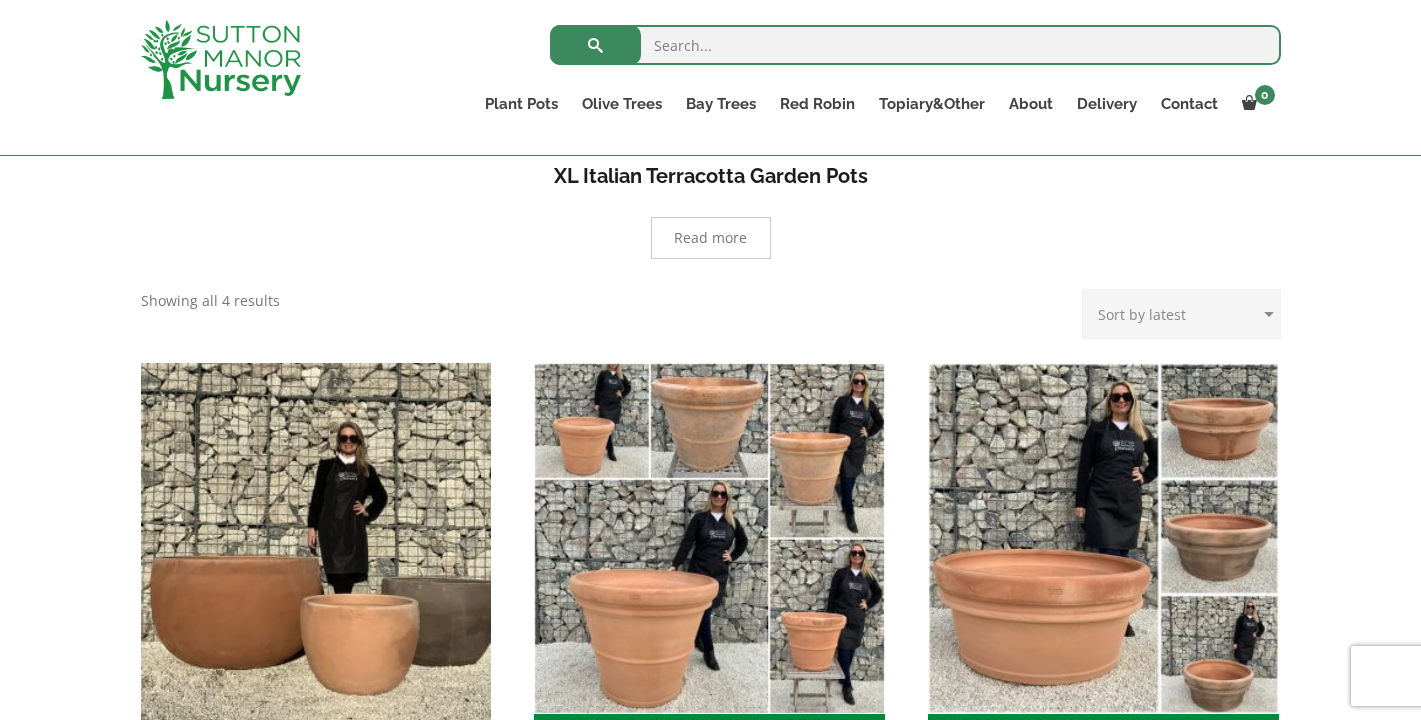 click at bounding box center [316, 538] 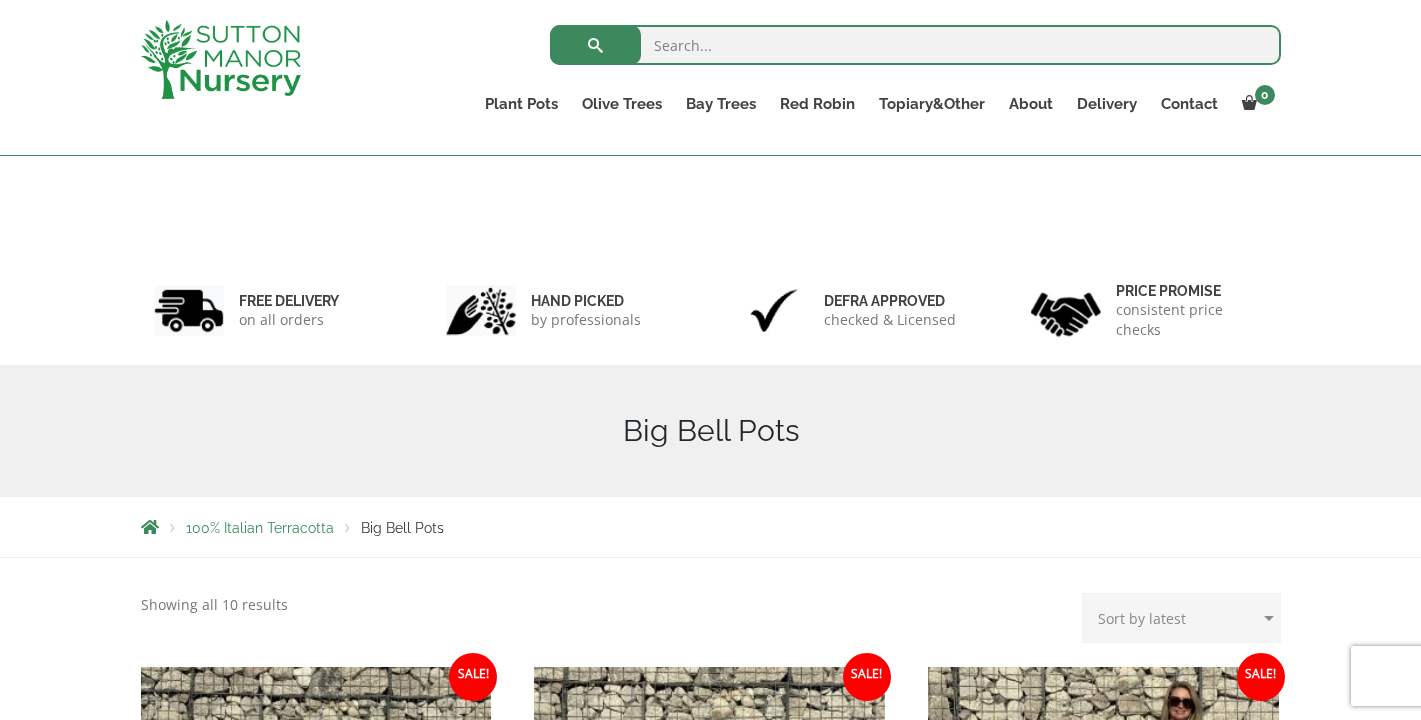 scroll, scrollTop: 493, scrollLeft: 0, axis: vertical 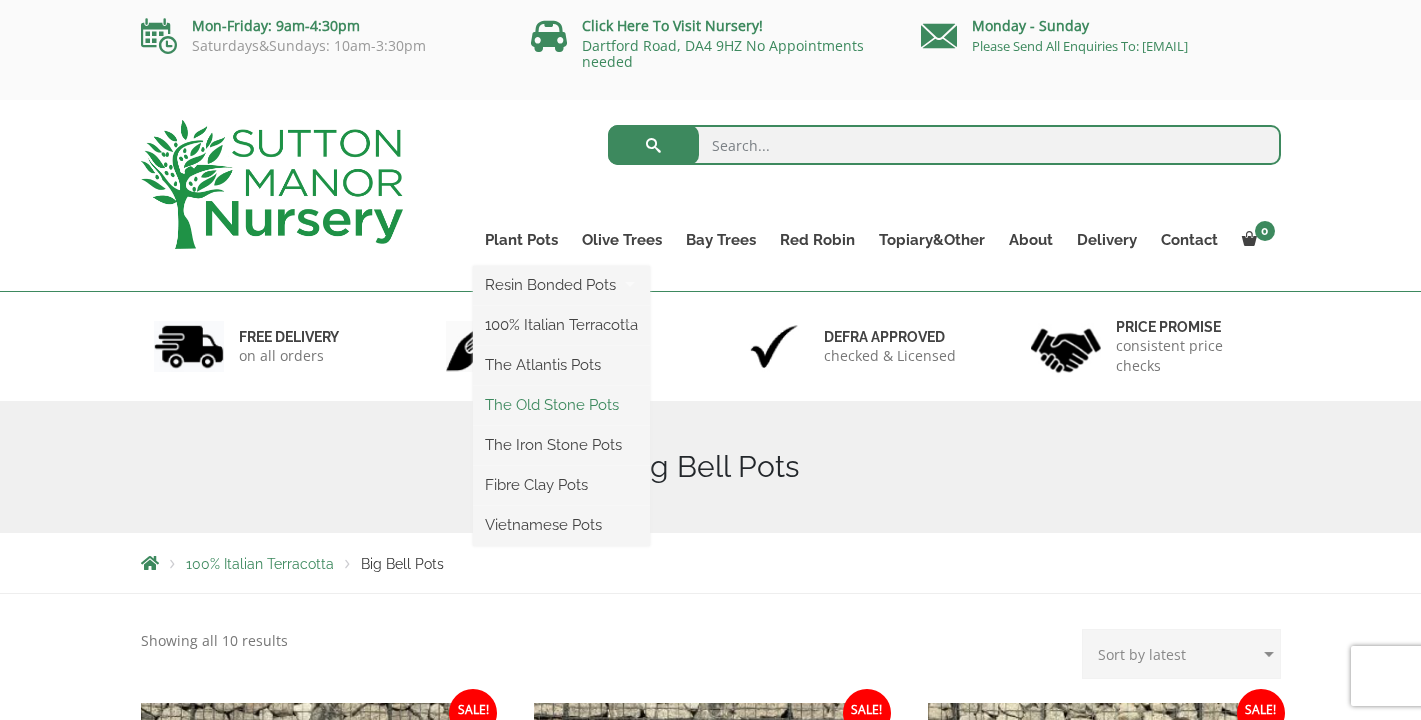 click on "The Old Stone Pots" at bounding box center [561, 405] 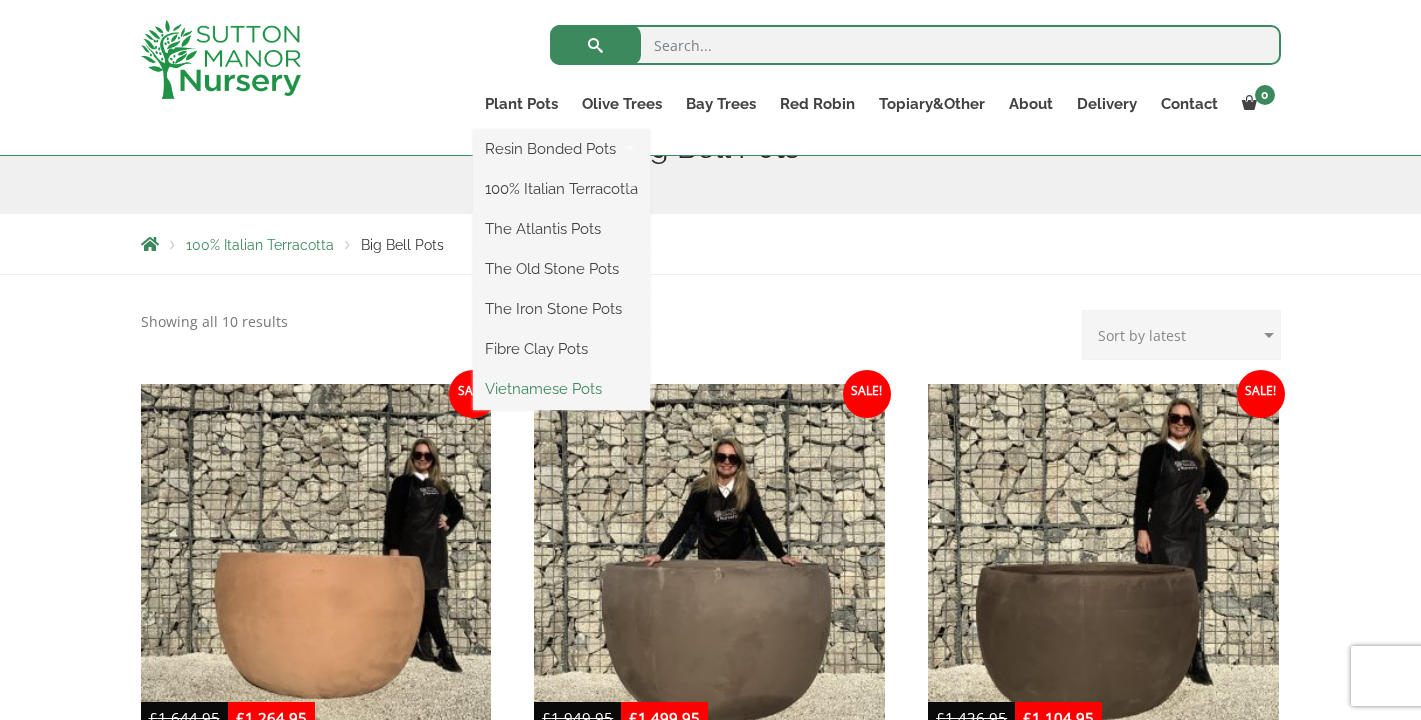 scroll, scrollTop: 278, scrollLeft: 0, axis: vertical 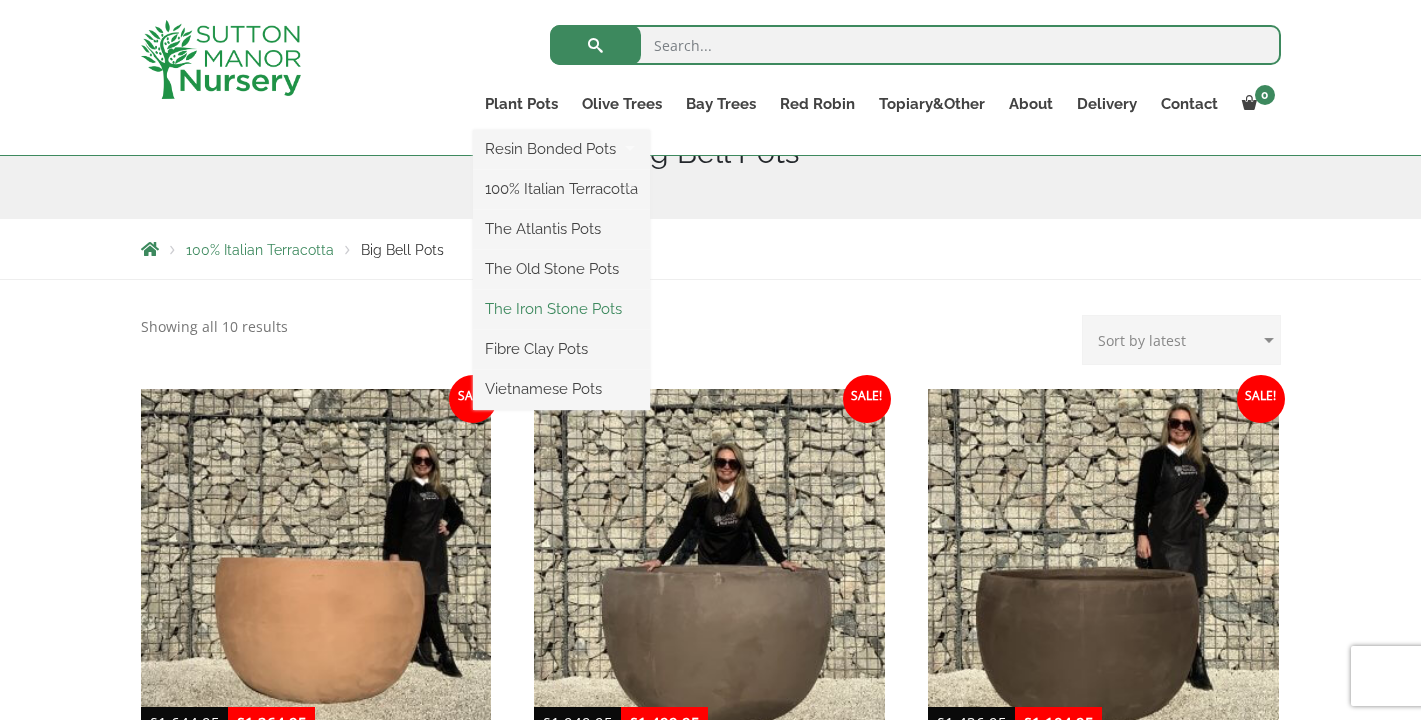 click on "The Iron Stone Pots" at bounding box center (561, 309) 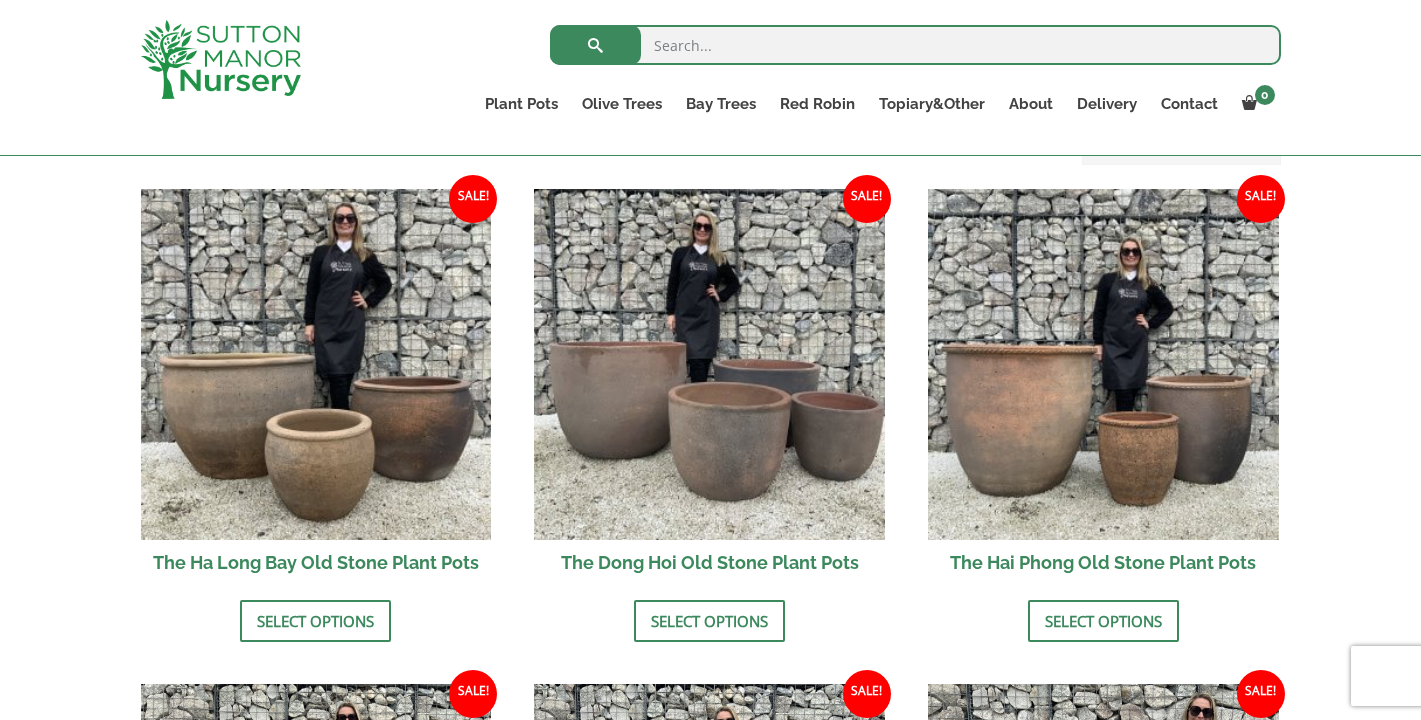 scroll, scrollTop: 712, scrollLeft: 0, axis: vertical 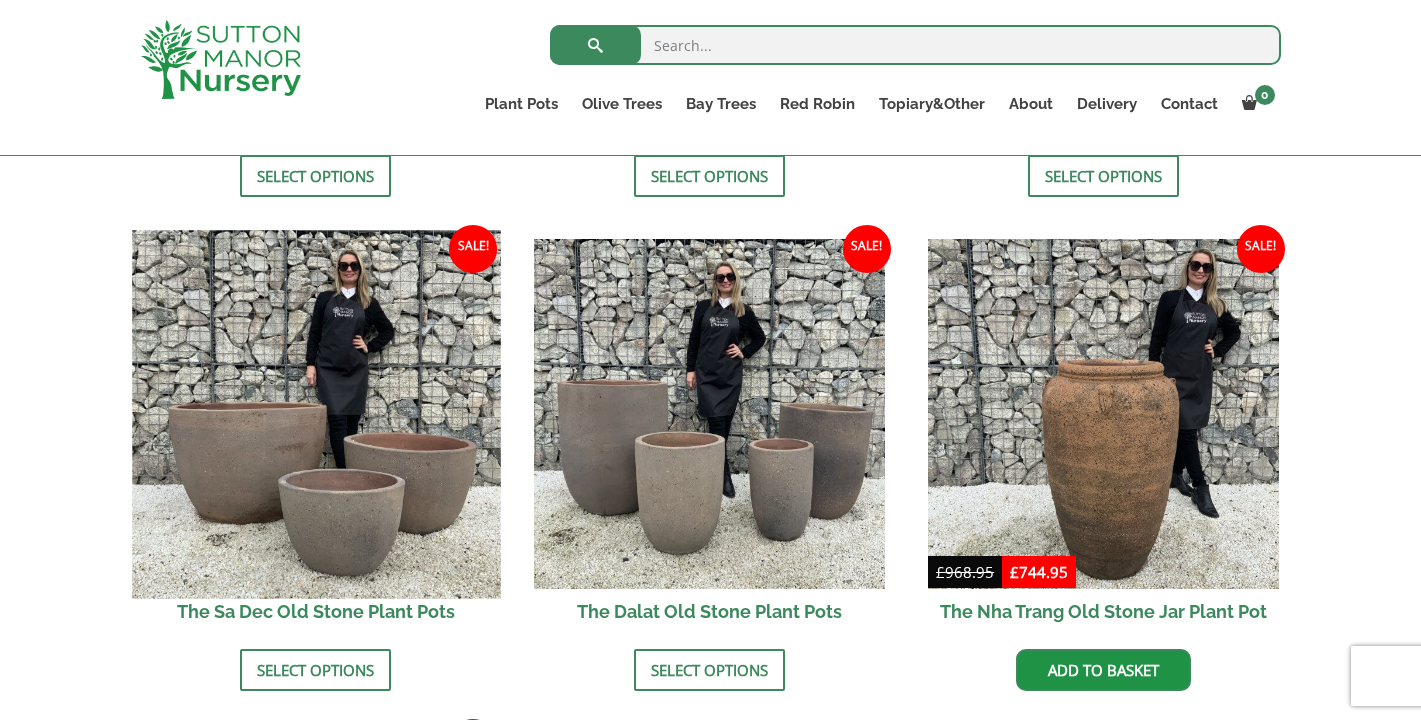 click at bounding box center [316, 414] 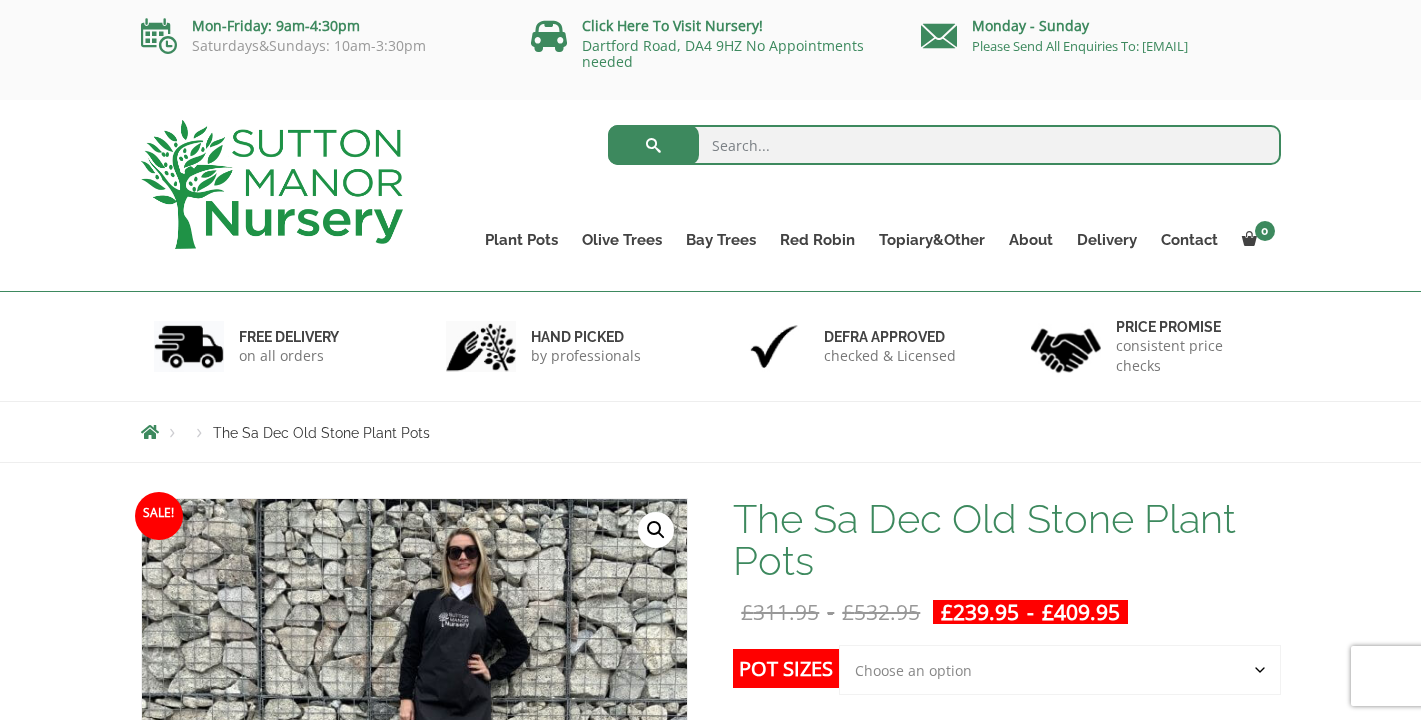 scroll, scrollTop: 0, scrollLeft: 0, axis: both 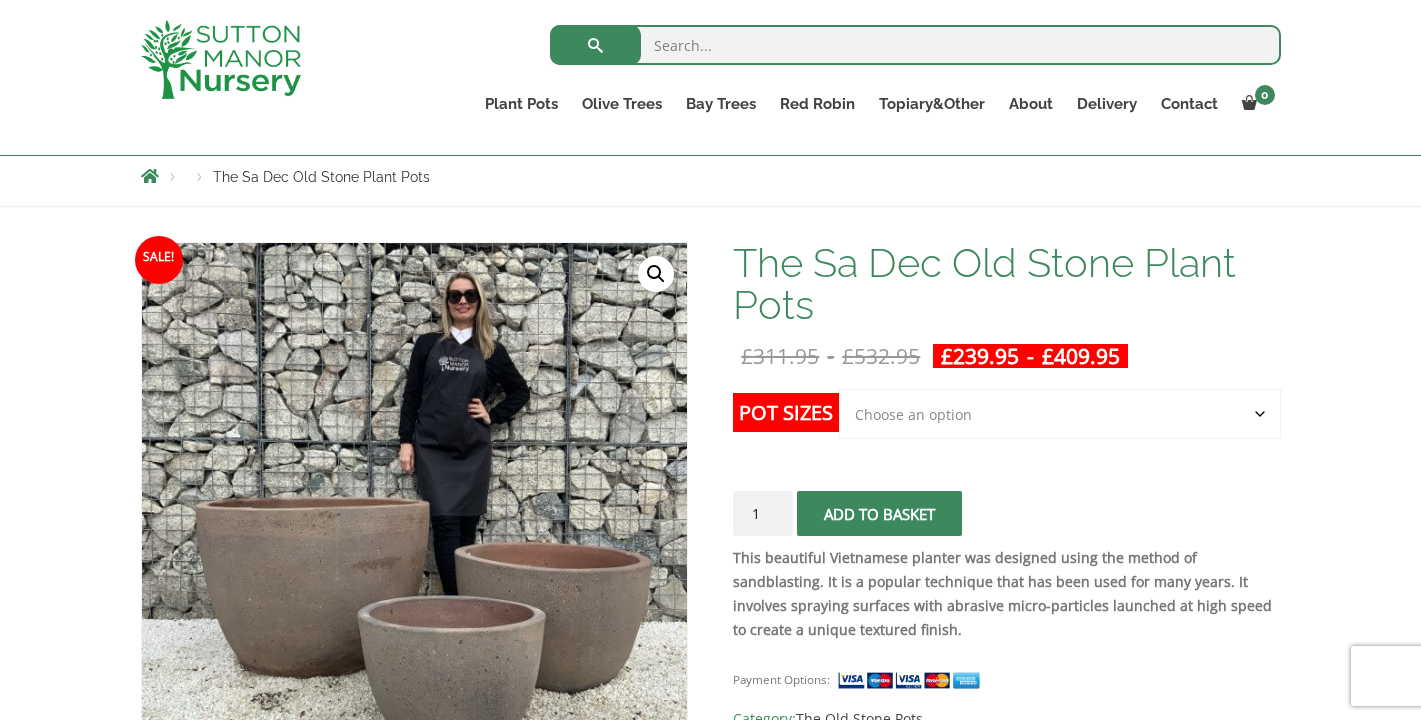 select on "Click here to buy the Largest pot In The Picture" 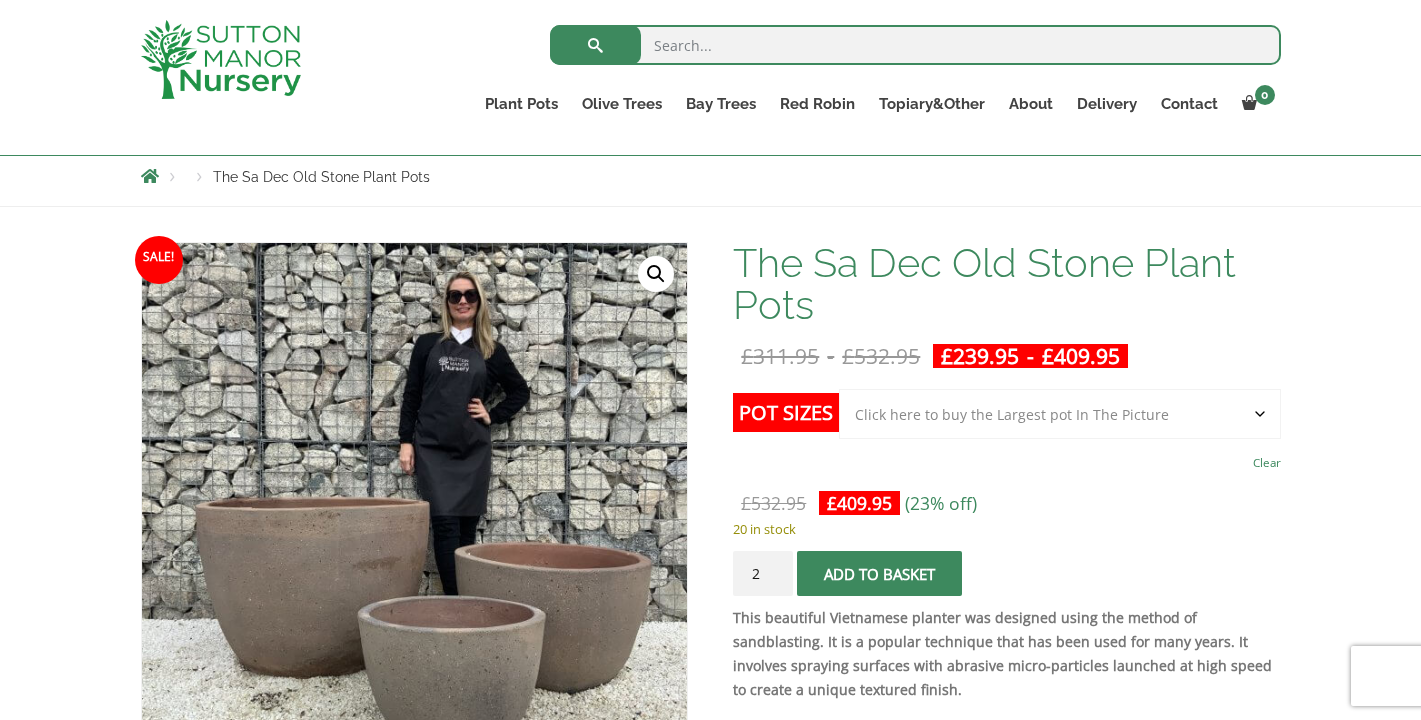 click on "2" 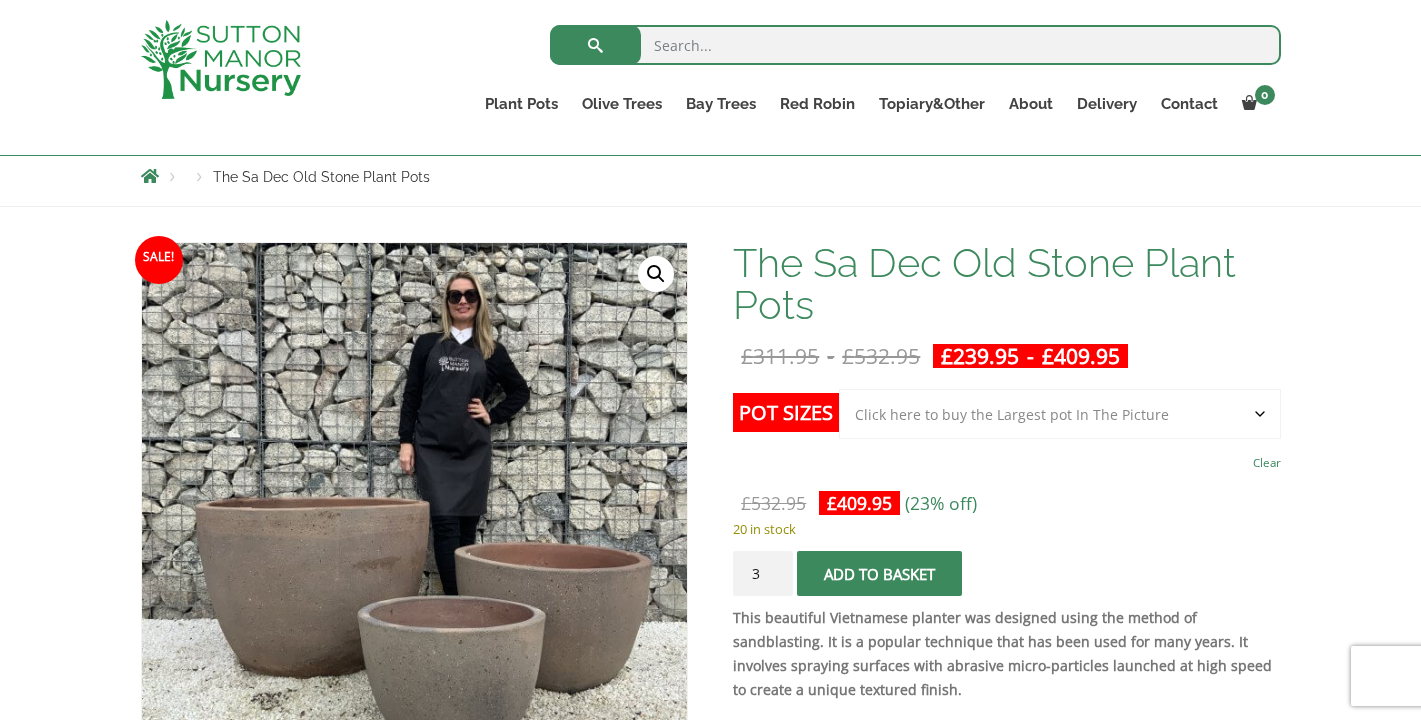 click on "3" 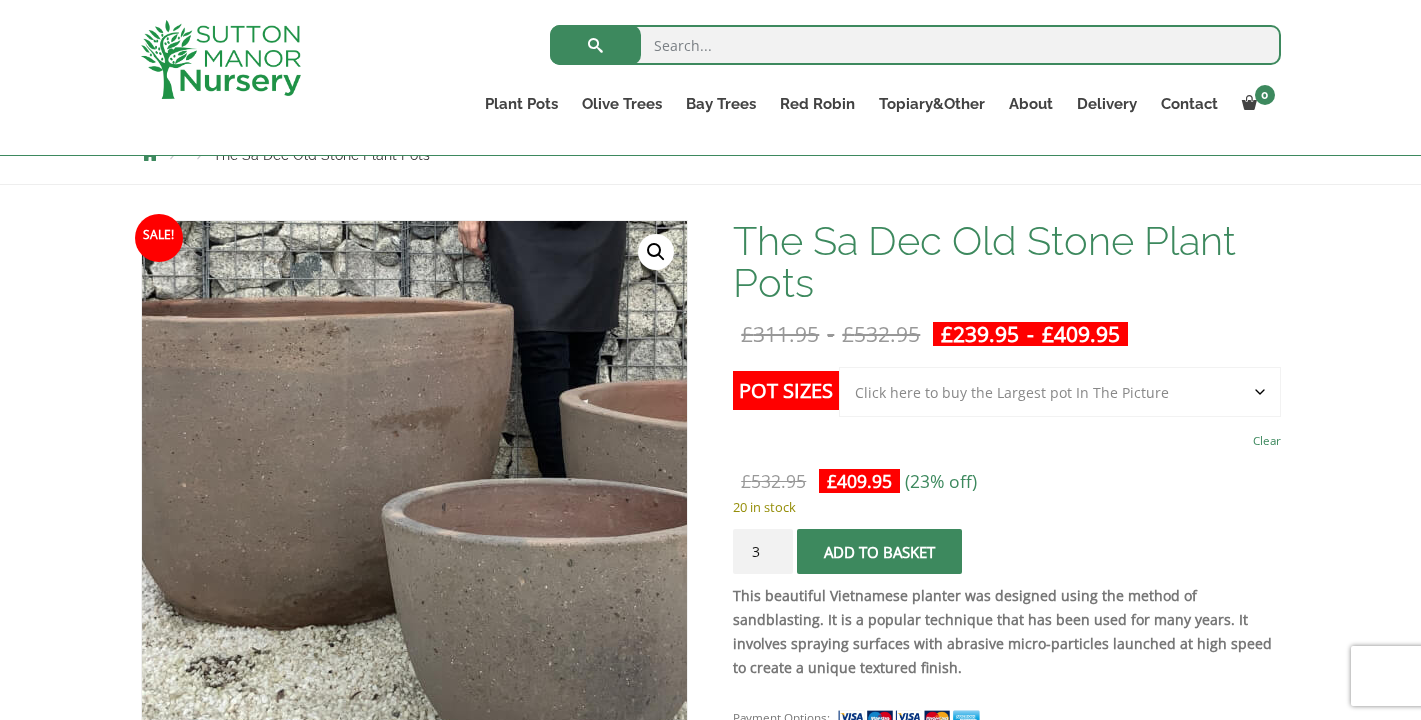 scroll, scrollTop: 239, scrollLeft: 0, axis: vertical 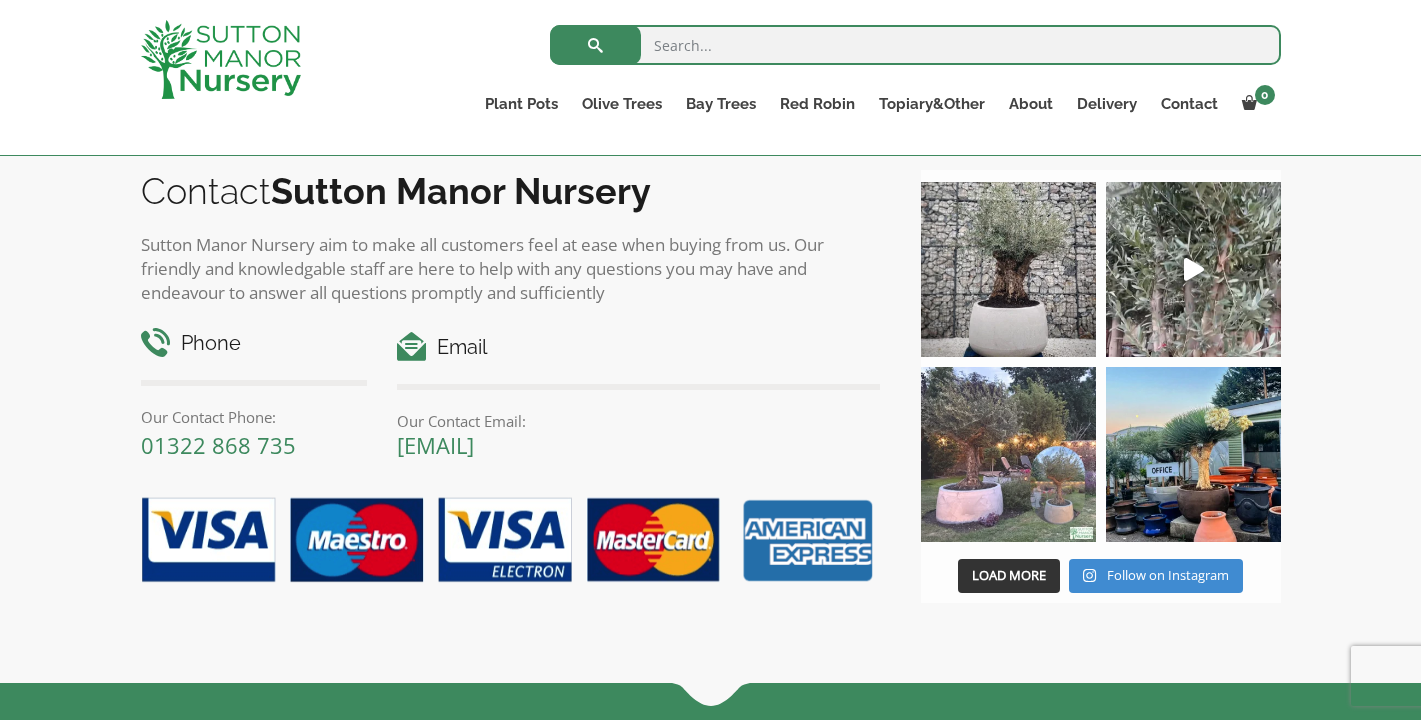 click at bounding box center (1008, 454) 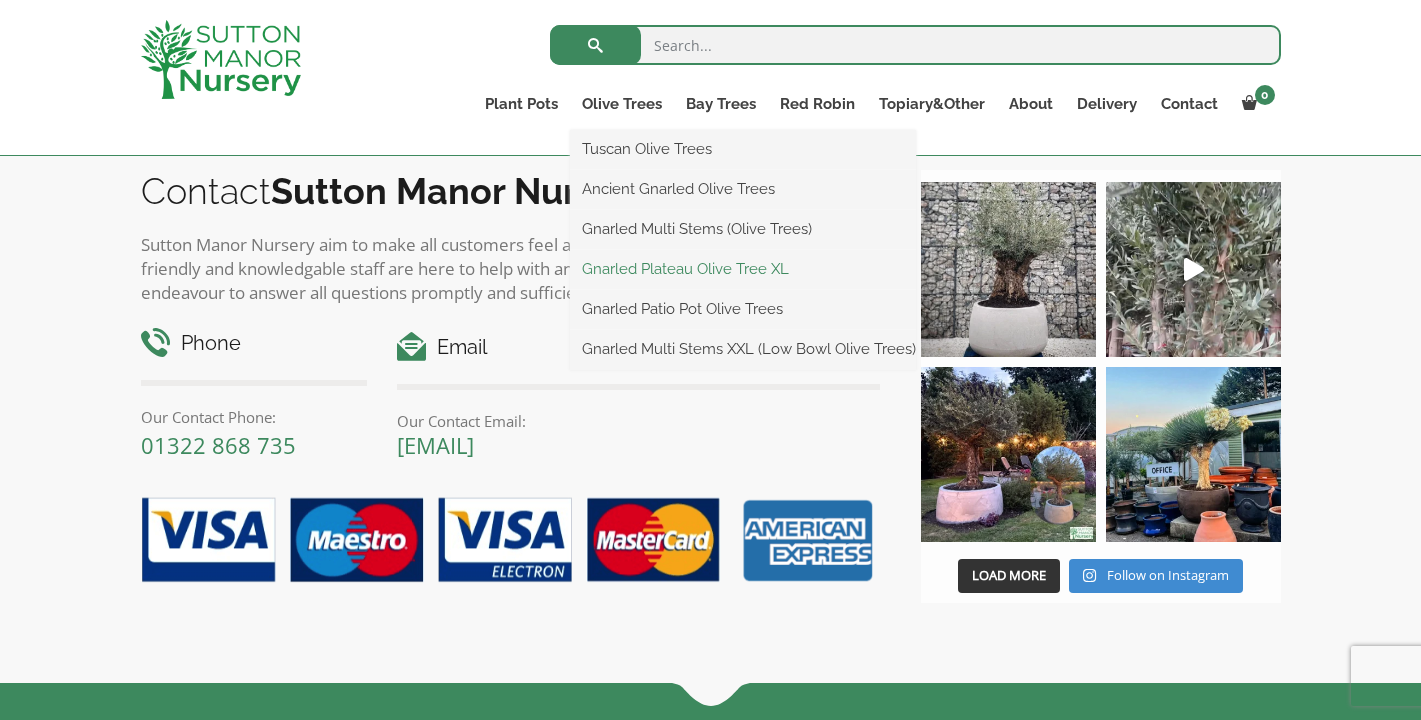 click on "Gnarled Plateau Olive Tree XL" at bounding box center [743, 269] 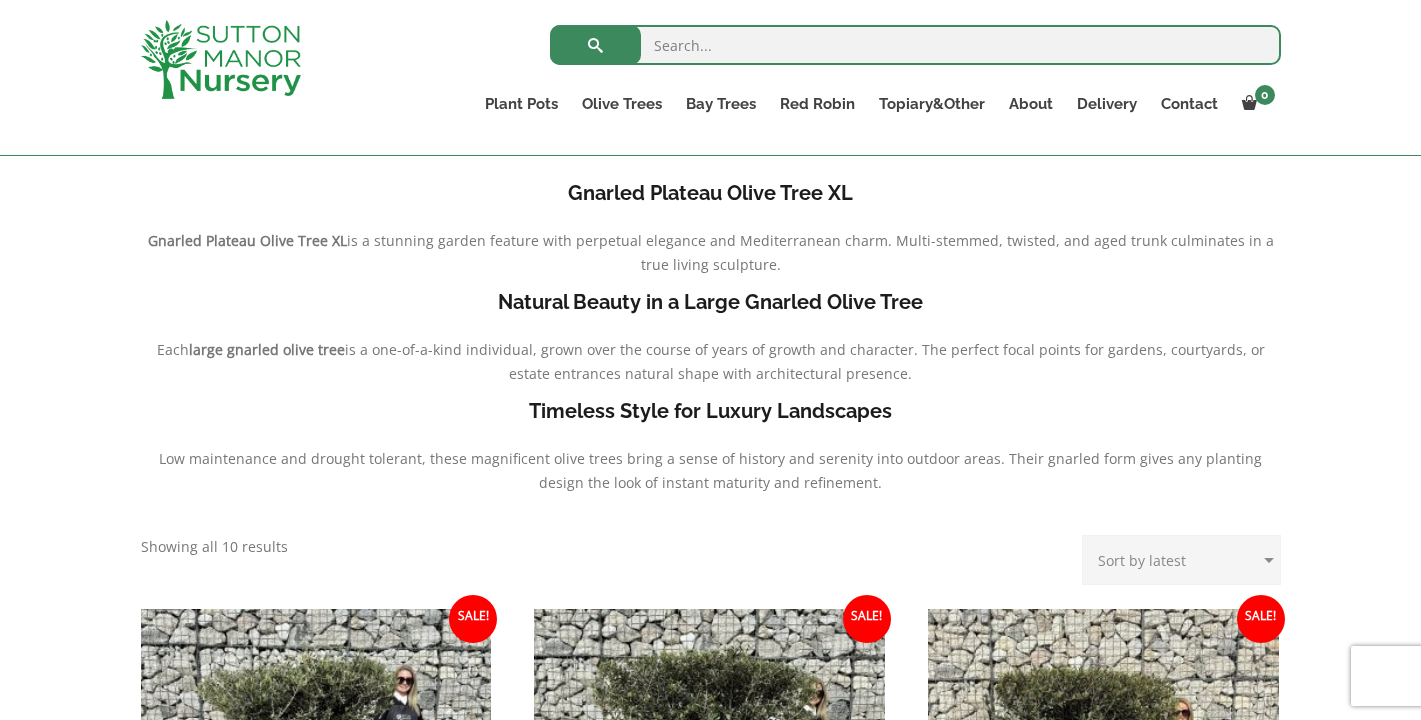 scroll, scrollTop: 0, scrollLeft: 0, axis: both 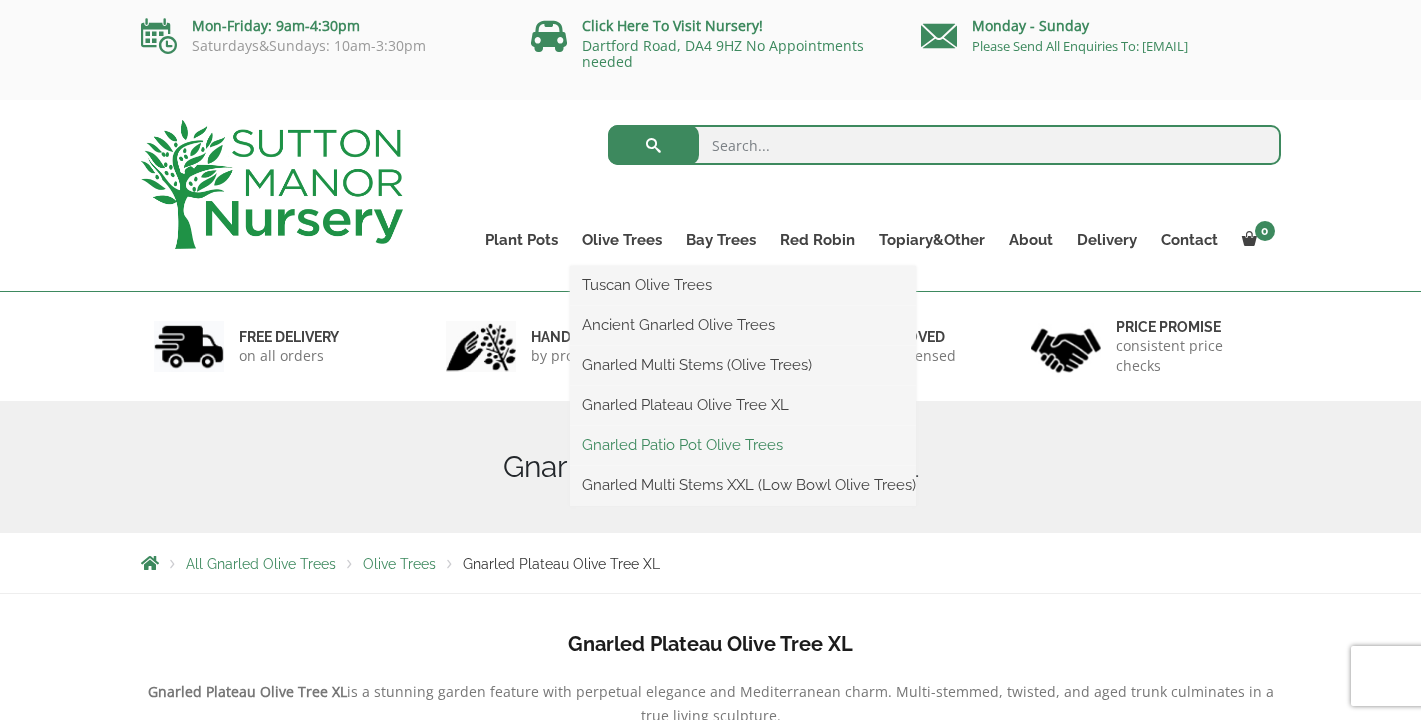 click on "Gnarled Patio Pot Olive Trees" at bounding box center [743, 445] 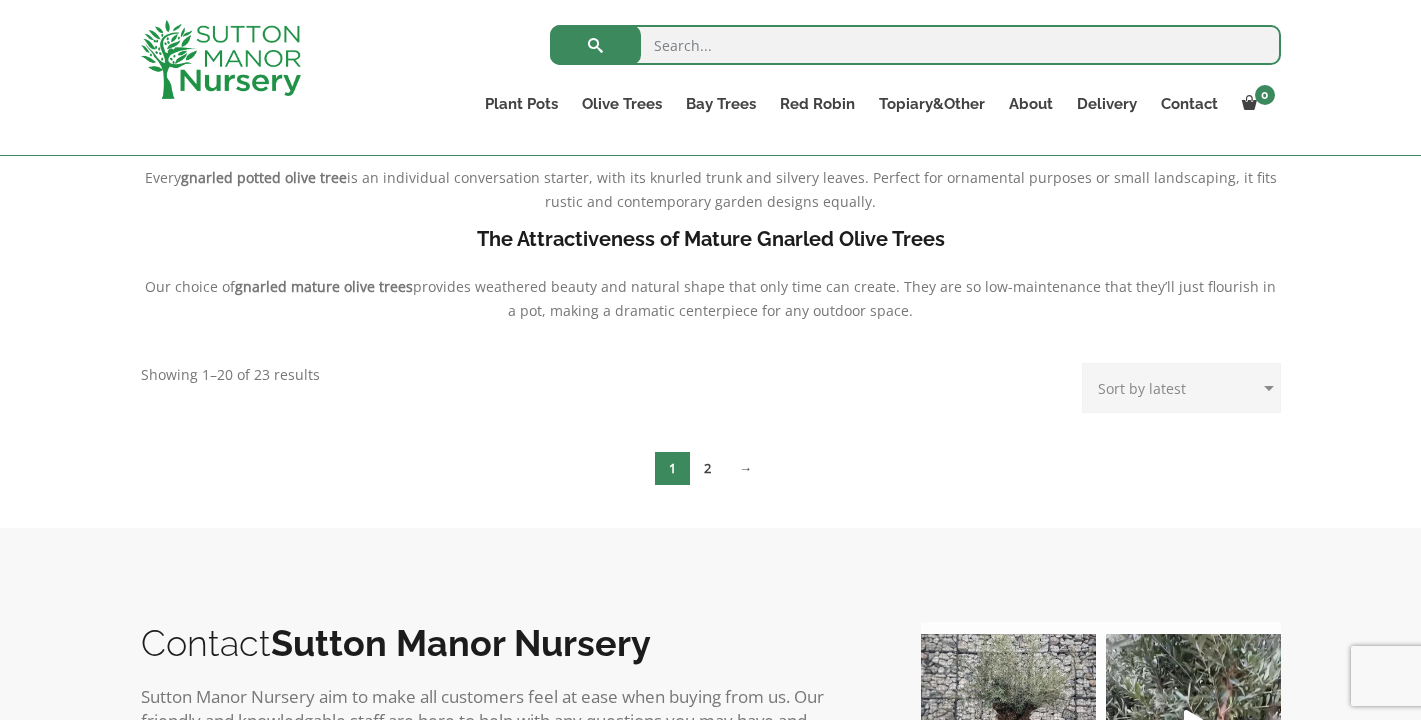 scroll, scrollTop: 0, scrollLeft: 0, axis: both 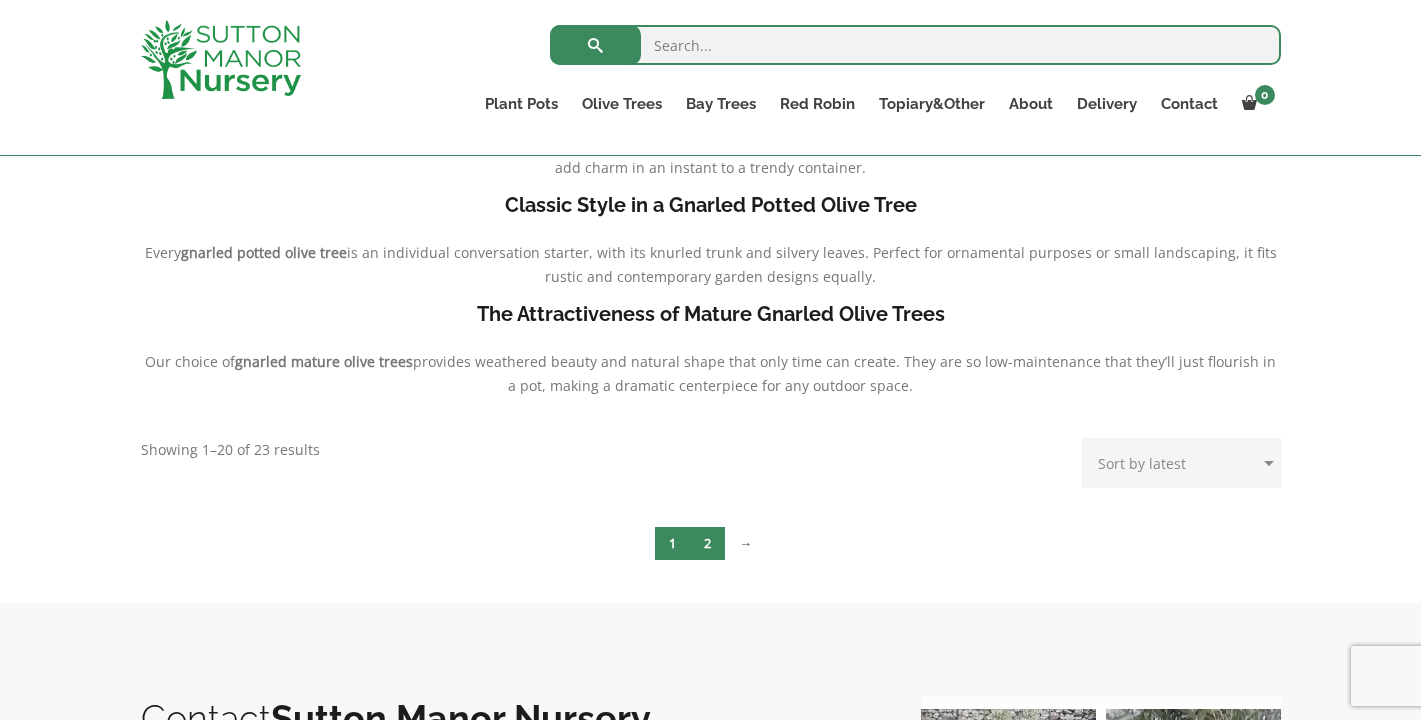 click on "2" at bounding box center (707, 543) 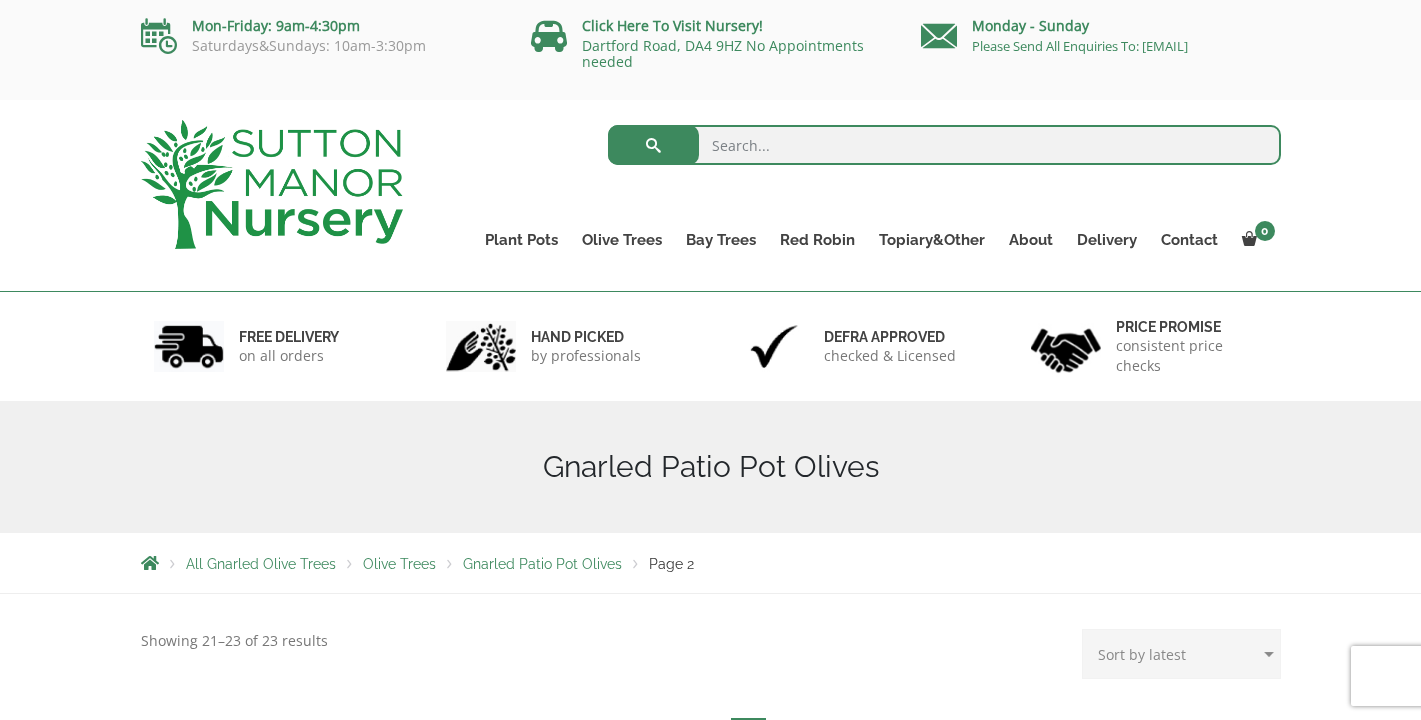 scroll, scrollTop: 243, scrollLeft: 0, axis: vertical 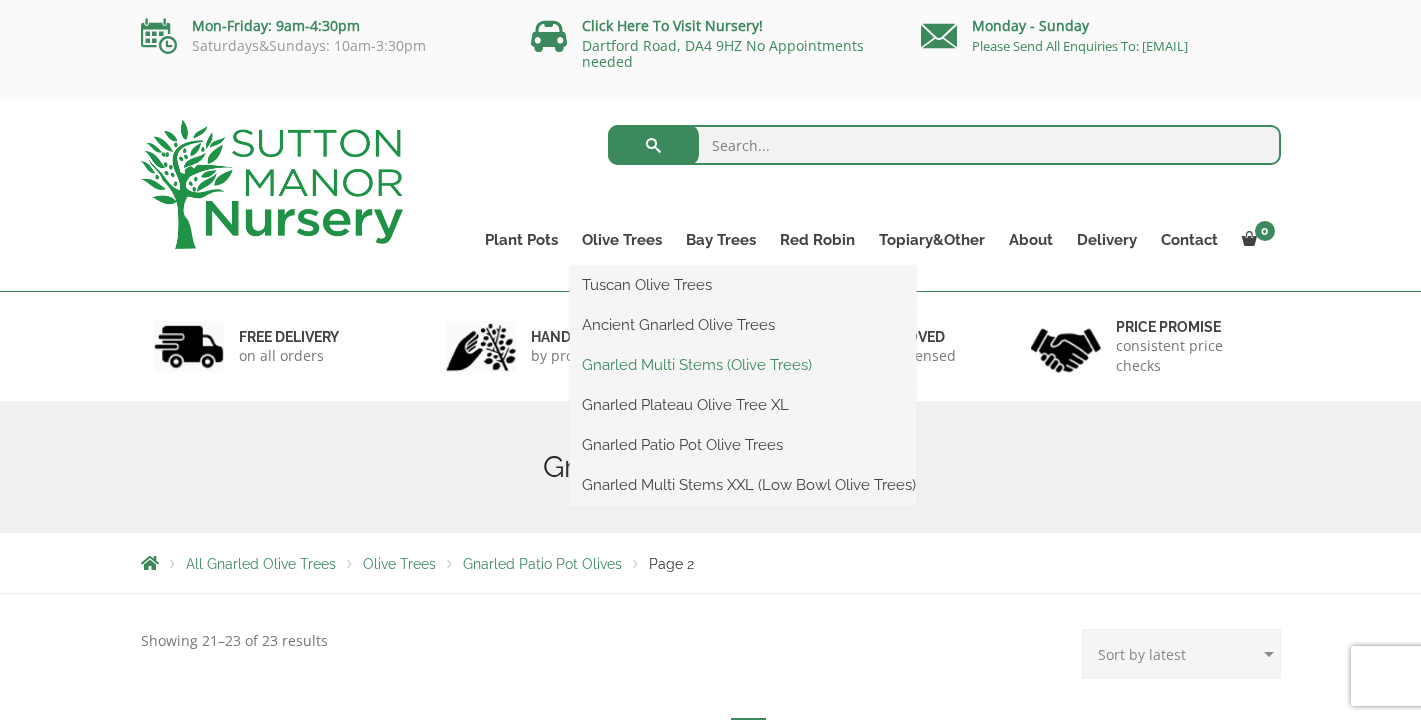 click on "Gnarled Multi Stems (Olive Trees)" at bounding box center [743, 365] 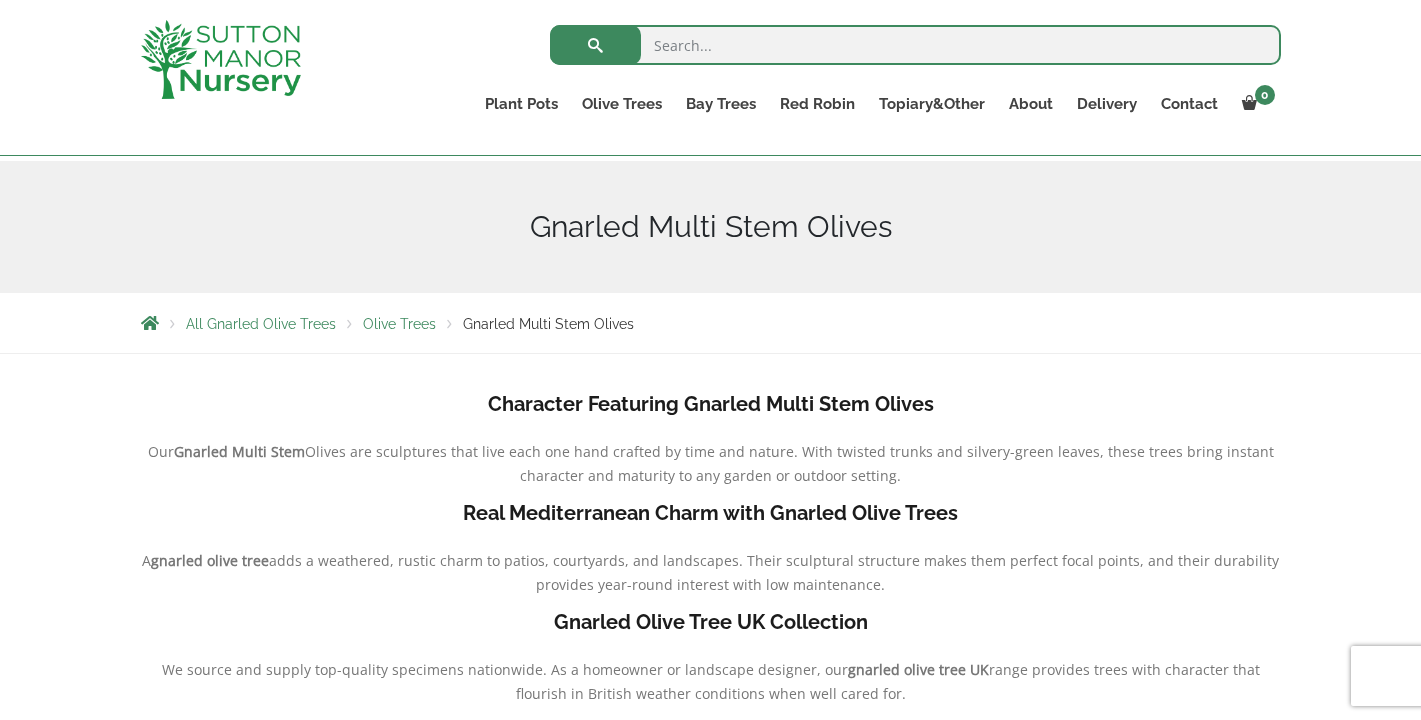scroll, scrollTop: 400, scrollLeft: 0, axis: vertical 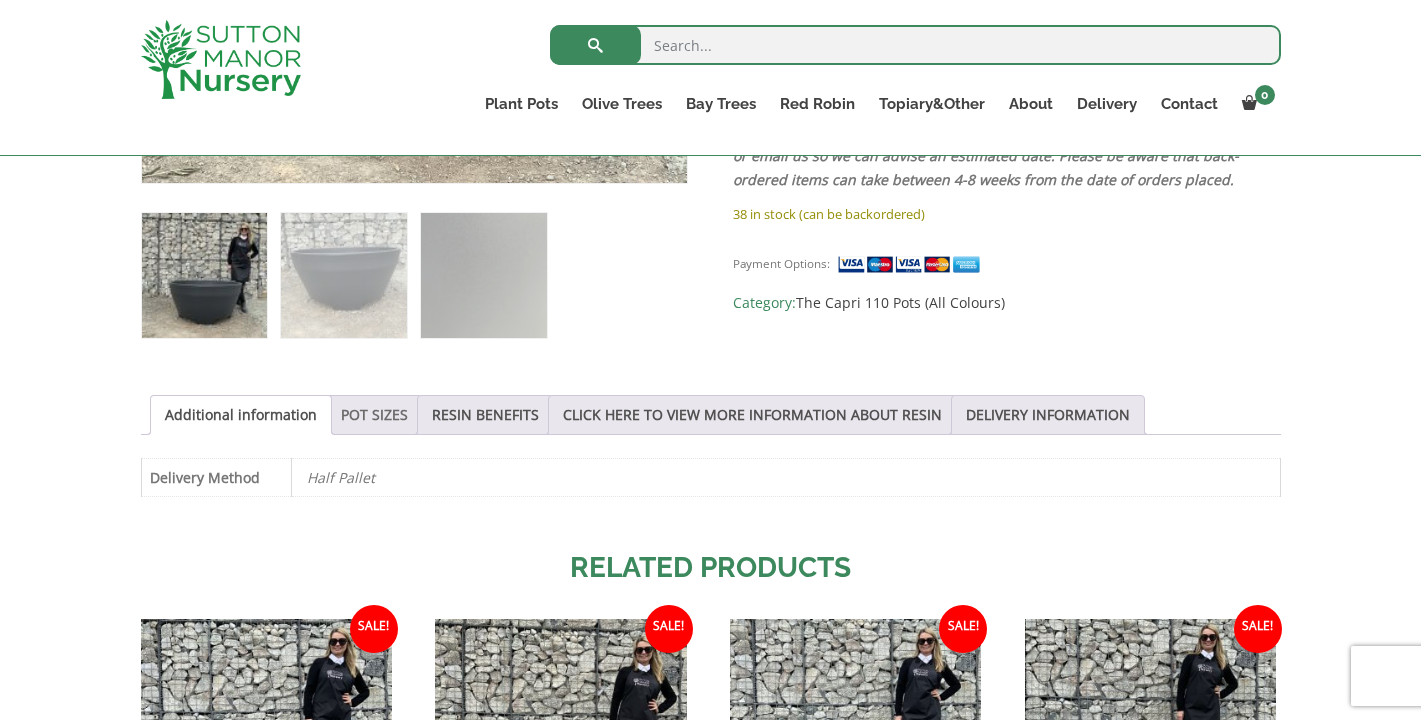 click on "POT SIZES" at bounding box center [374, 415] 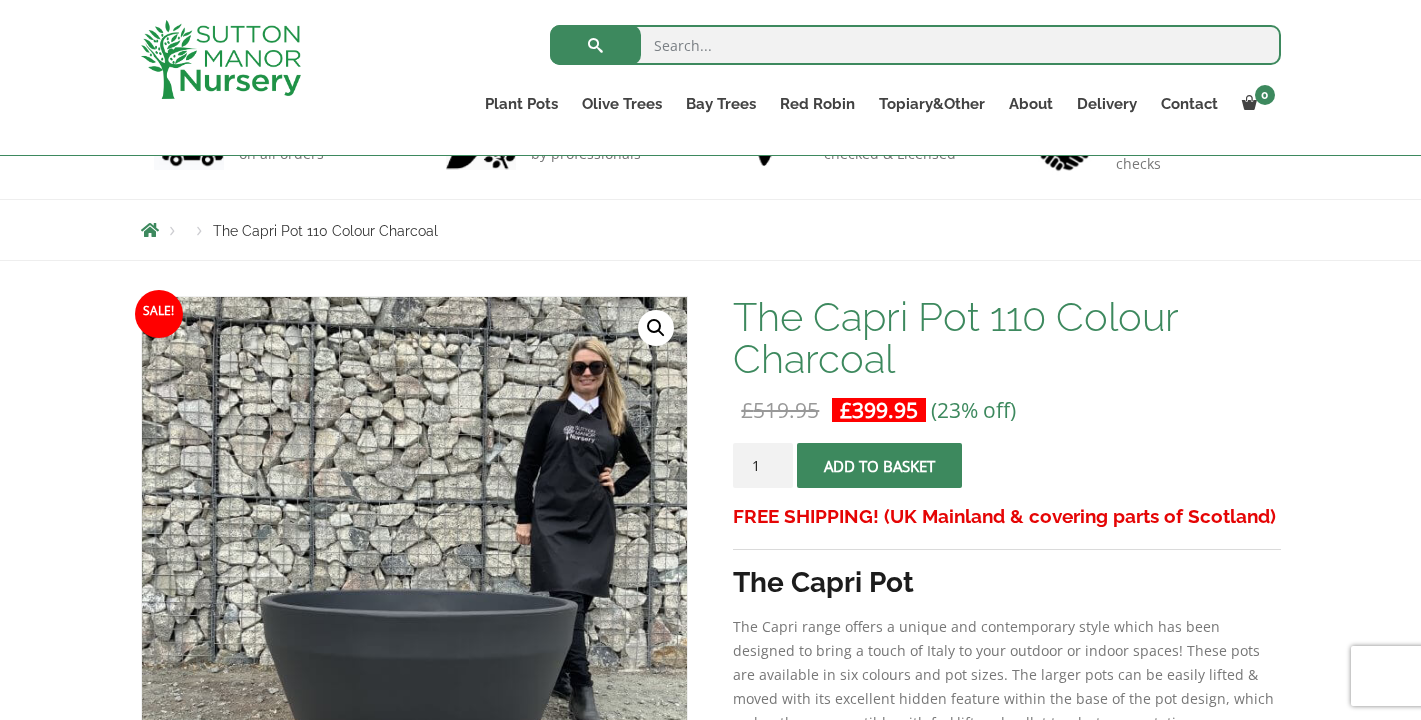 scroll, scrollTop: 164, scrollLeft: 0, axis: vertical 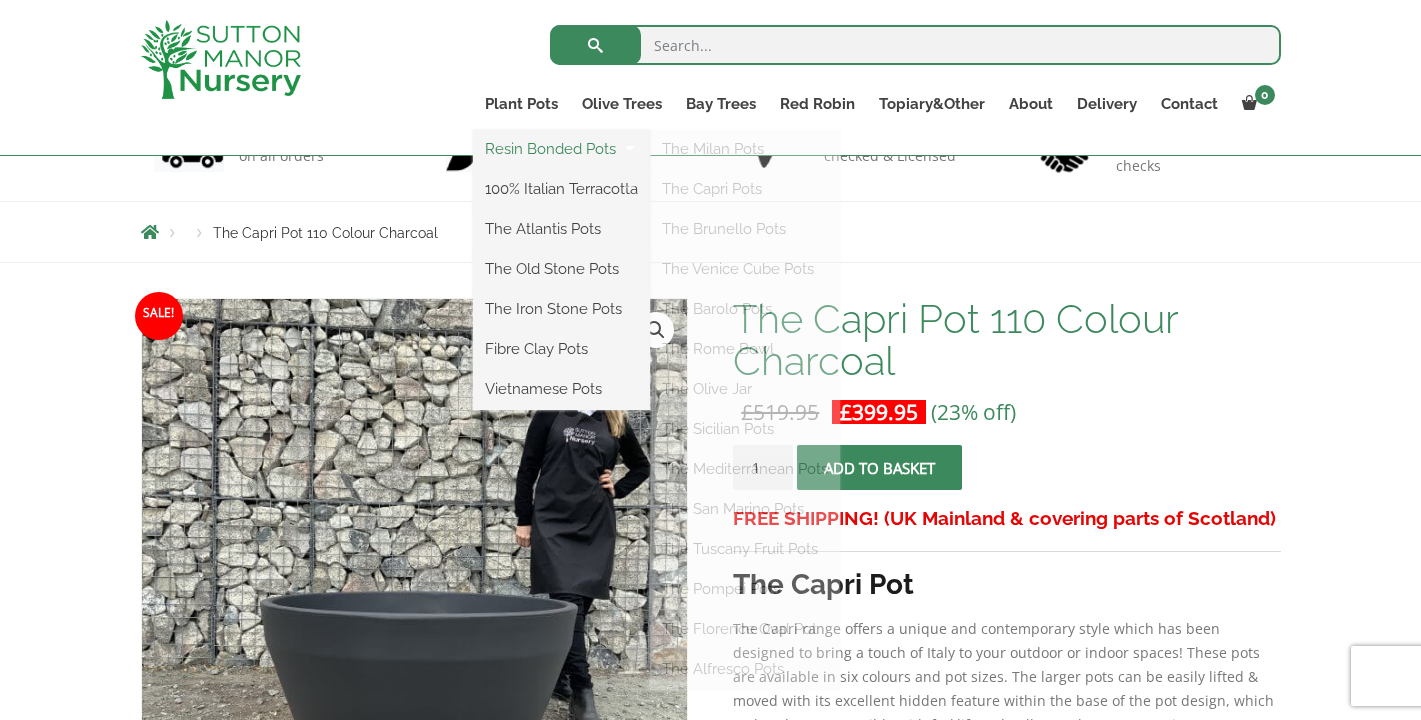 click on "Resin Bonded Pots" at bounding box center (561, 149) 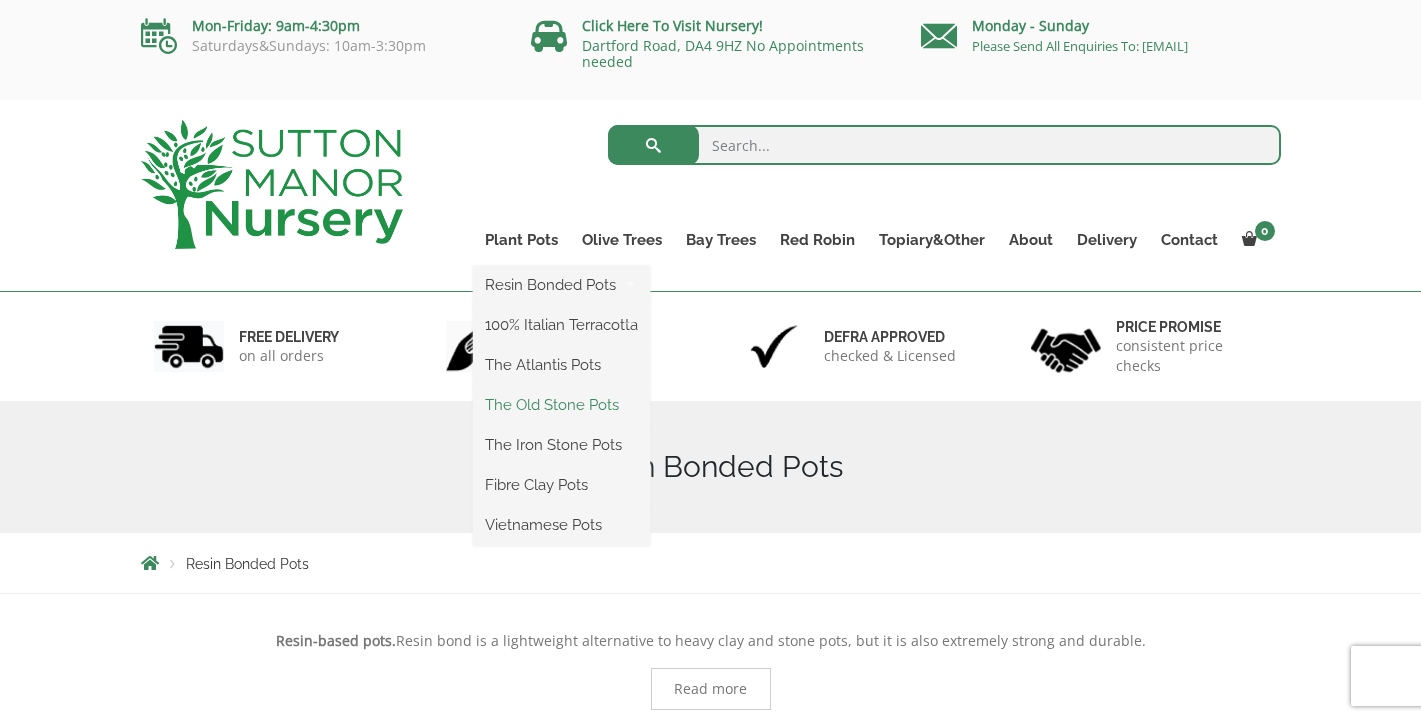 scroll, scrollTop: 0, scrollLeft: 0, axis: both 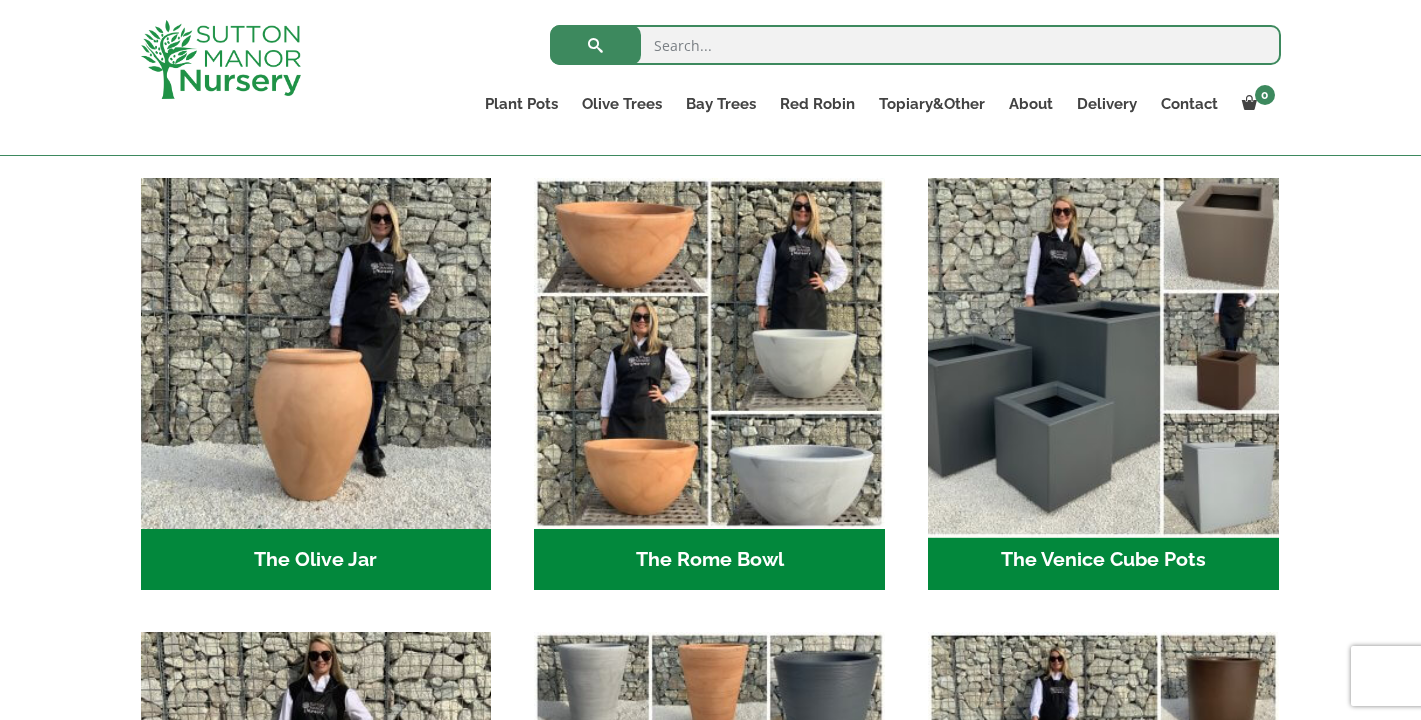 click at bounding box center (1103, 354) 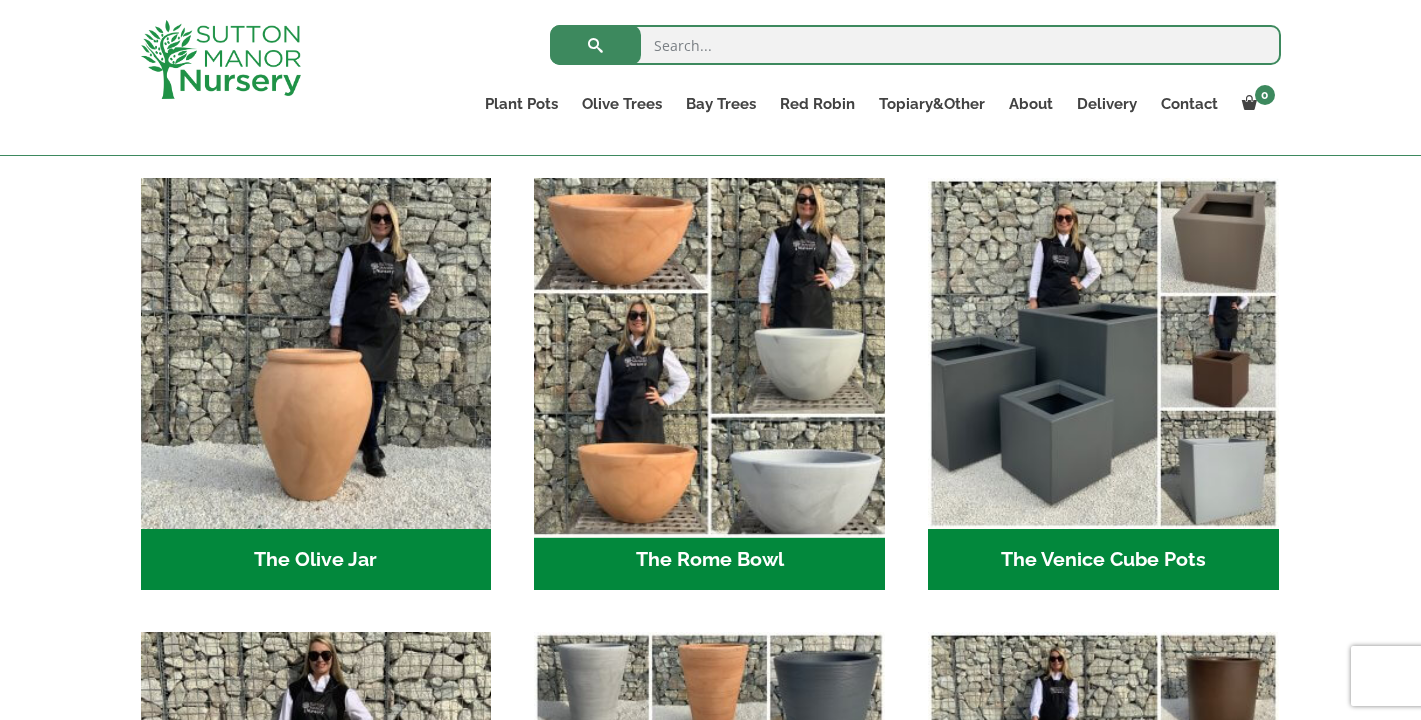 click at bounding box center [710, 354] 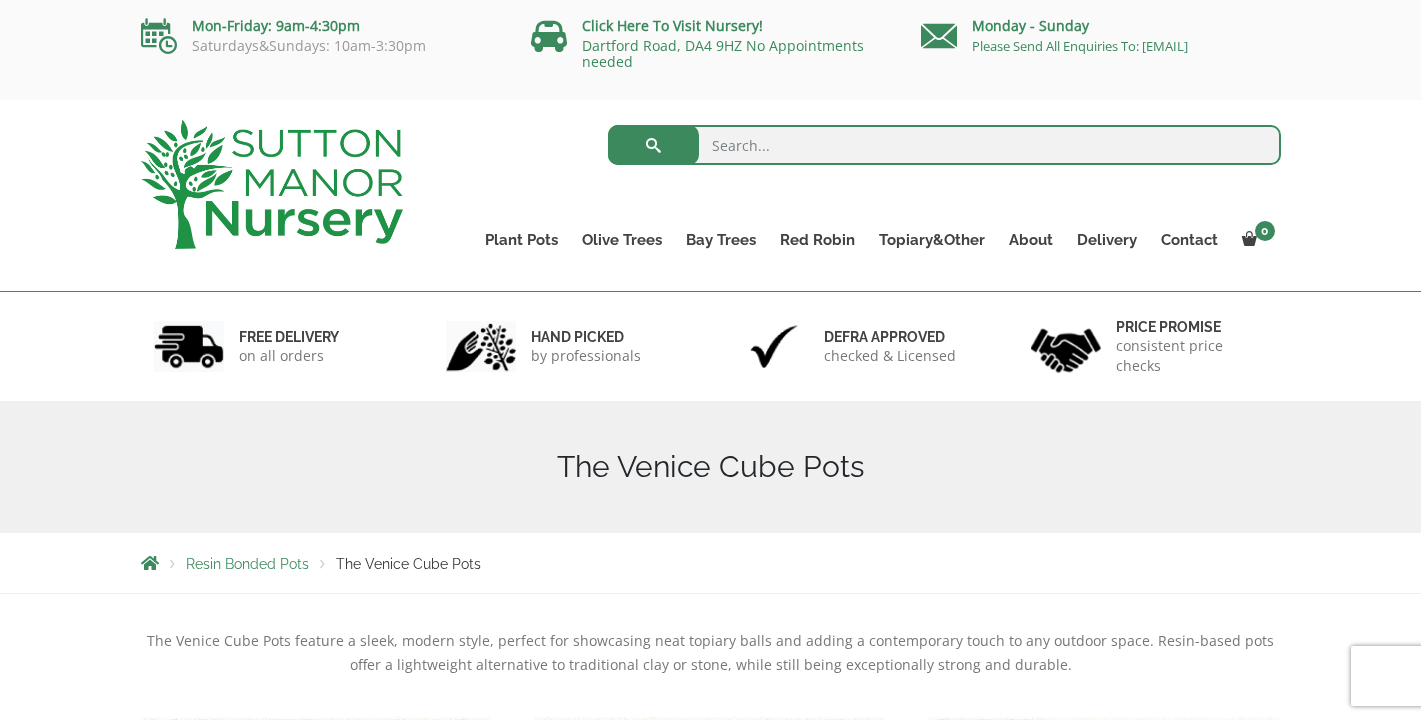 scroll, scrollTop: 0, scrollLeft: 0, axis: both 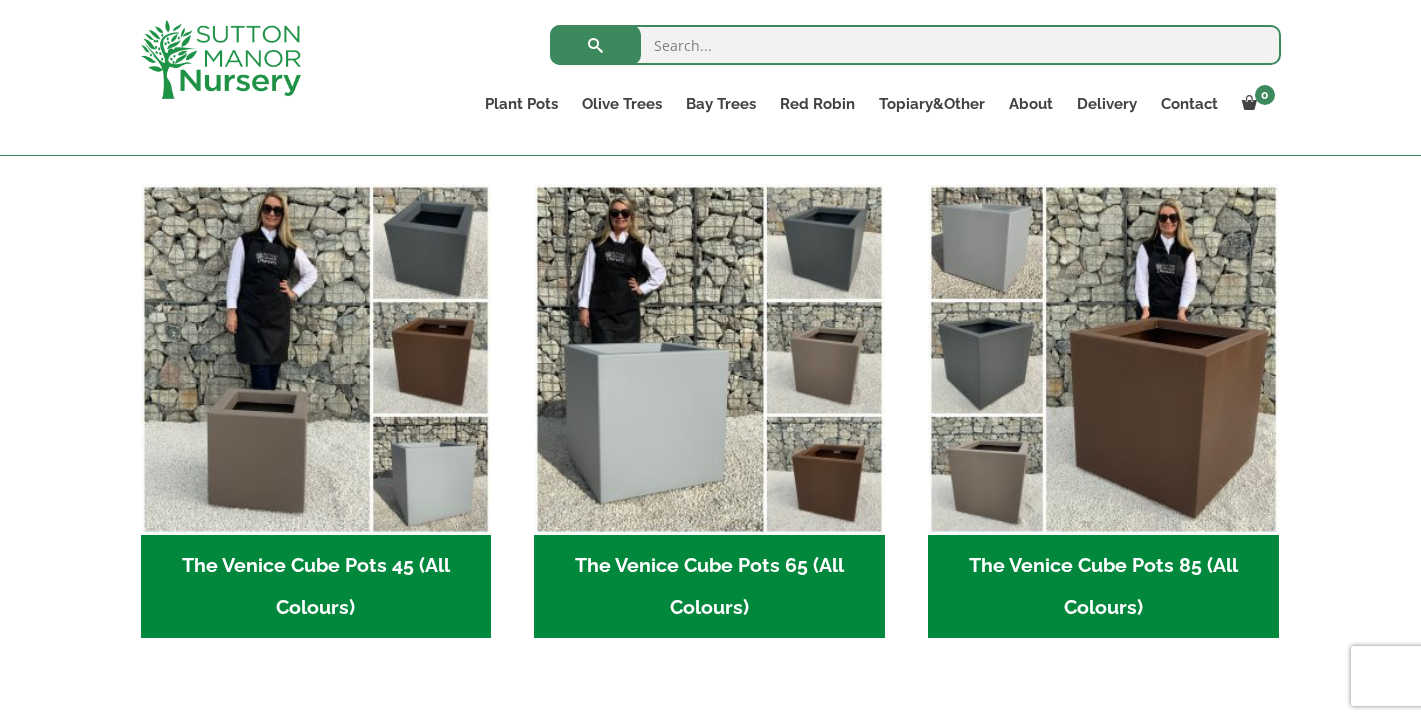 click on "The Venice Cube Pots 85 (All Colours)  (4)" at bounding box center [1103, 587] 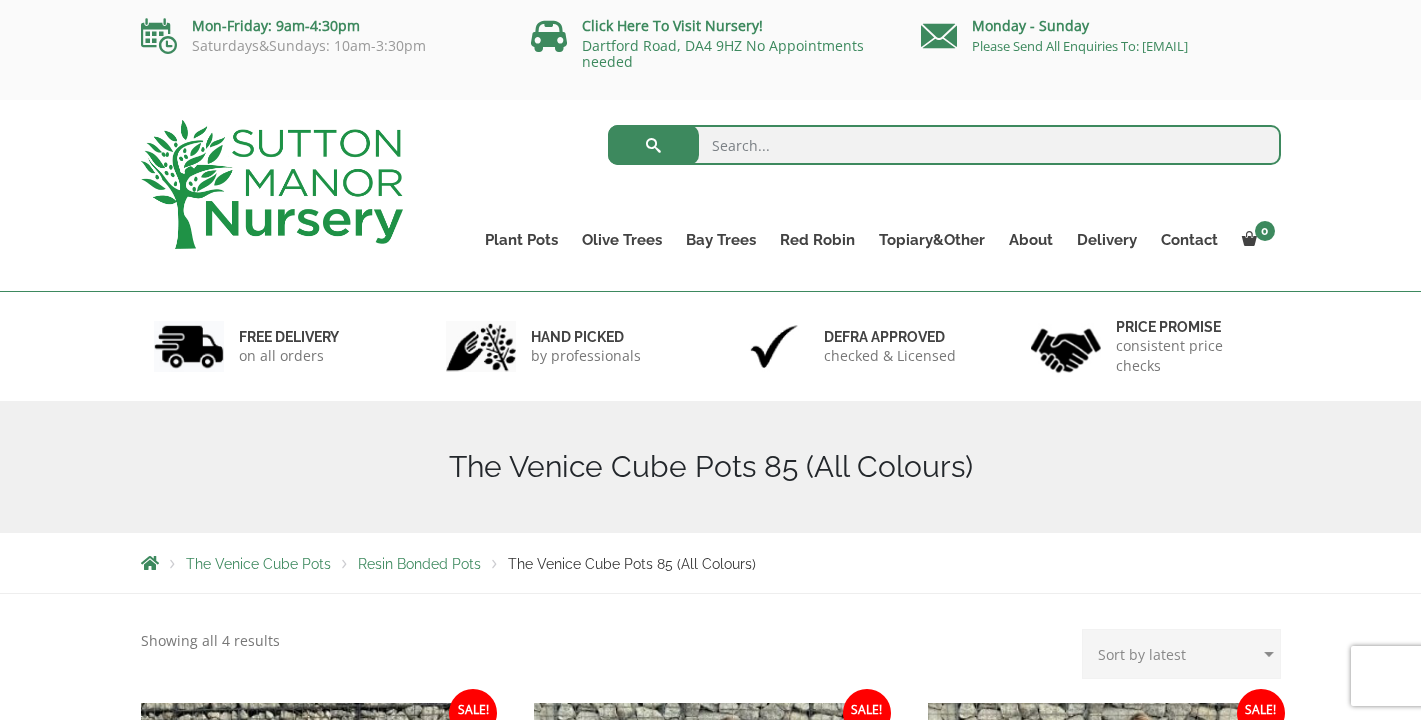 scroll, scrollTop: 0, scrollLeft: 0, axis: both 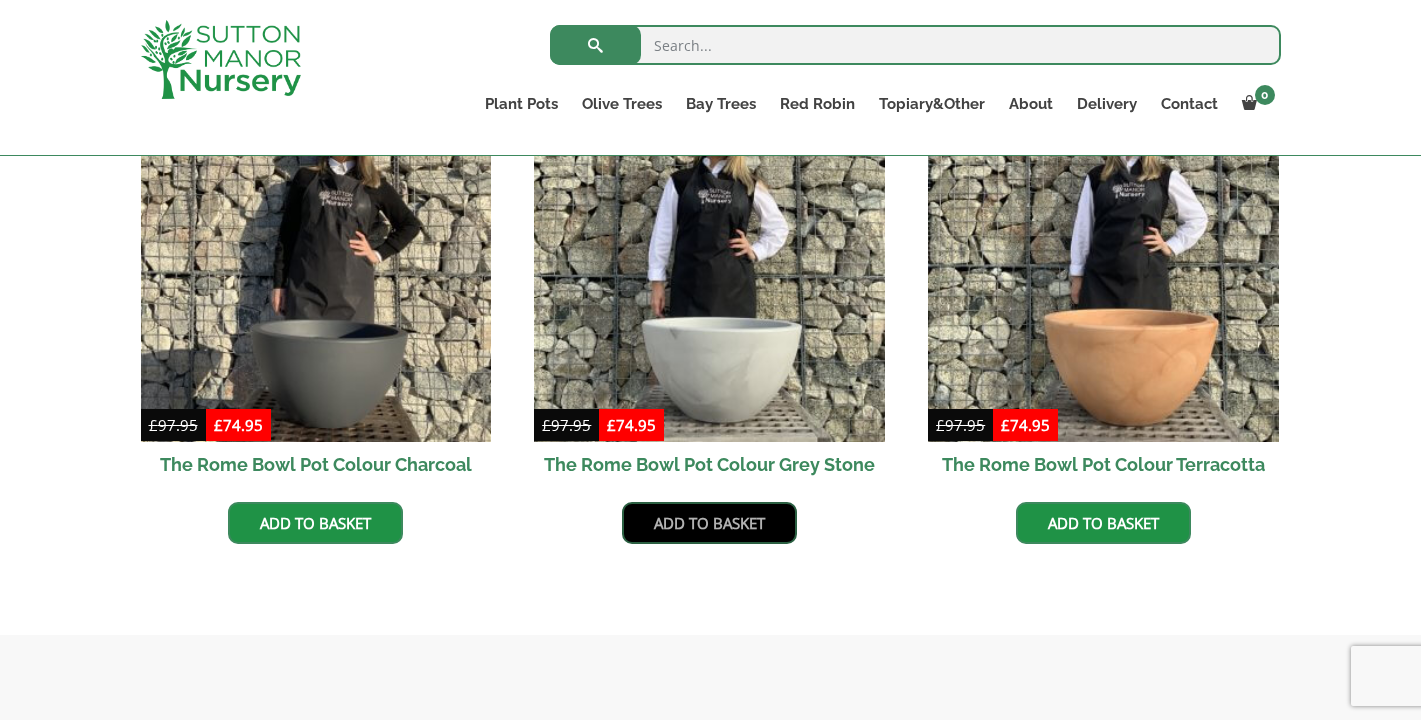 click on "Add to basket" at bounding box center [709, 523] 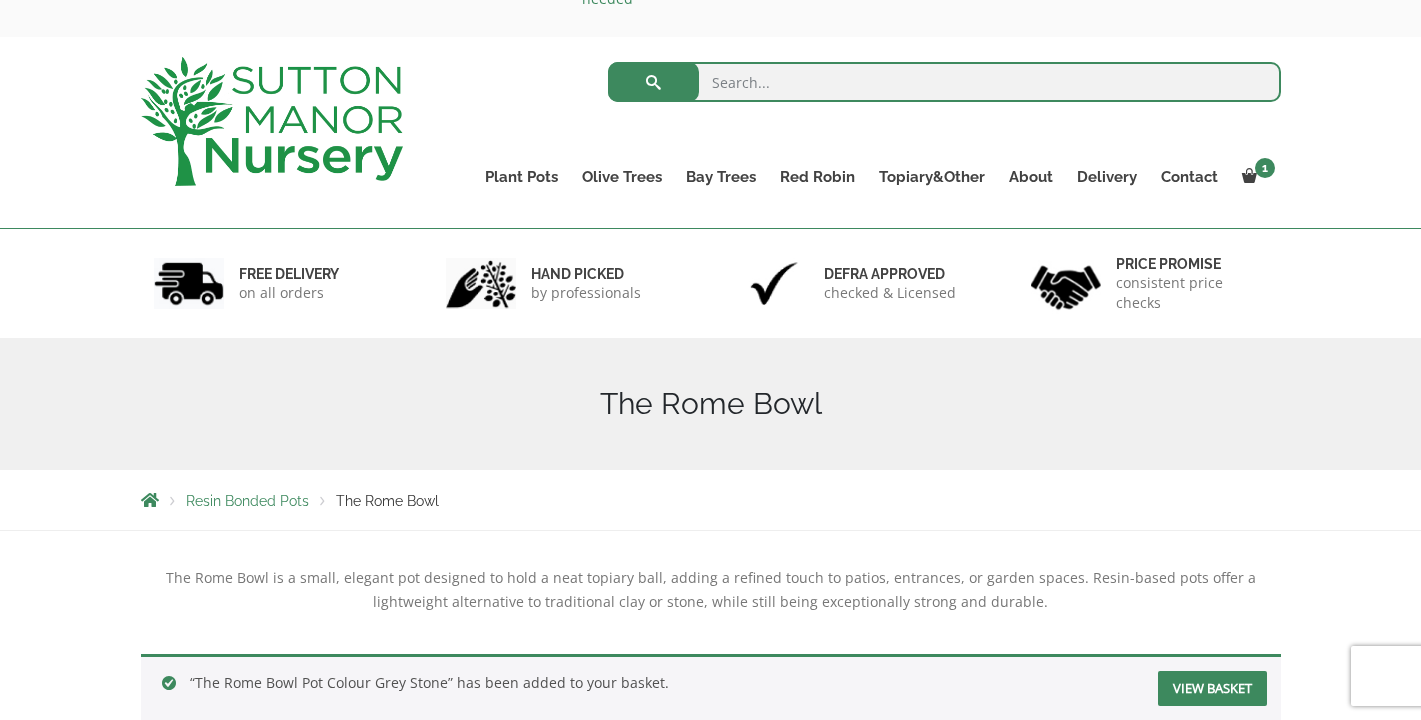 scroll, scrollTop: 134, scrollLeft: 0, axis: vertical 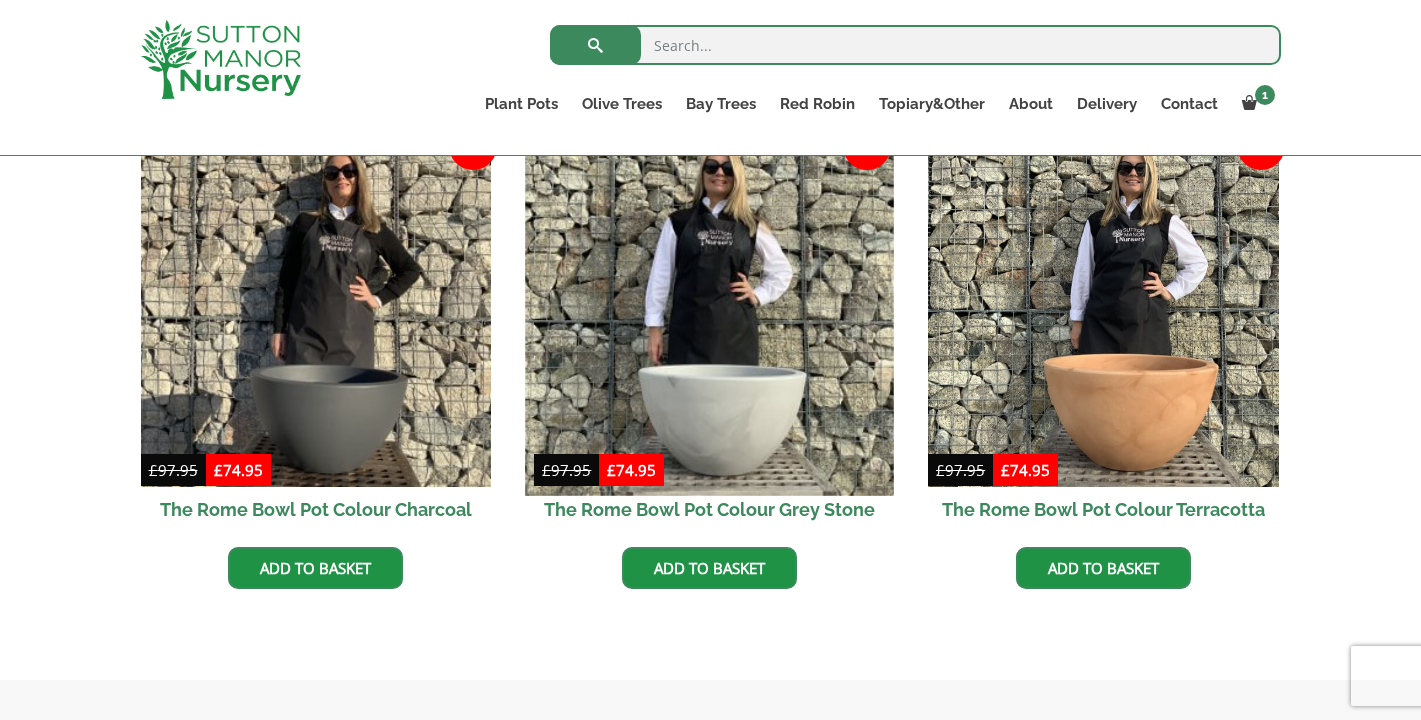 click at bounding box center [710, 311] 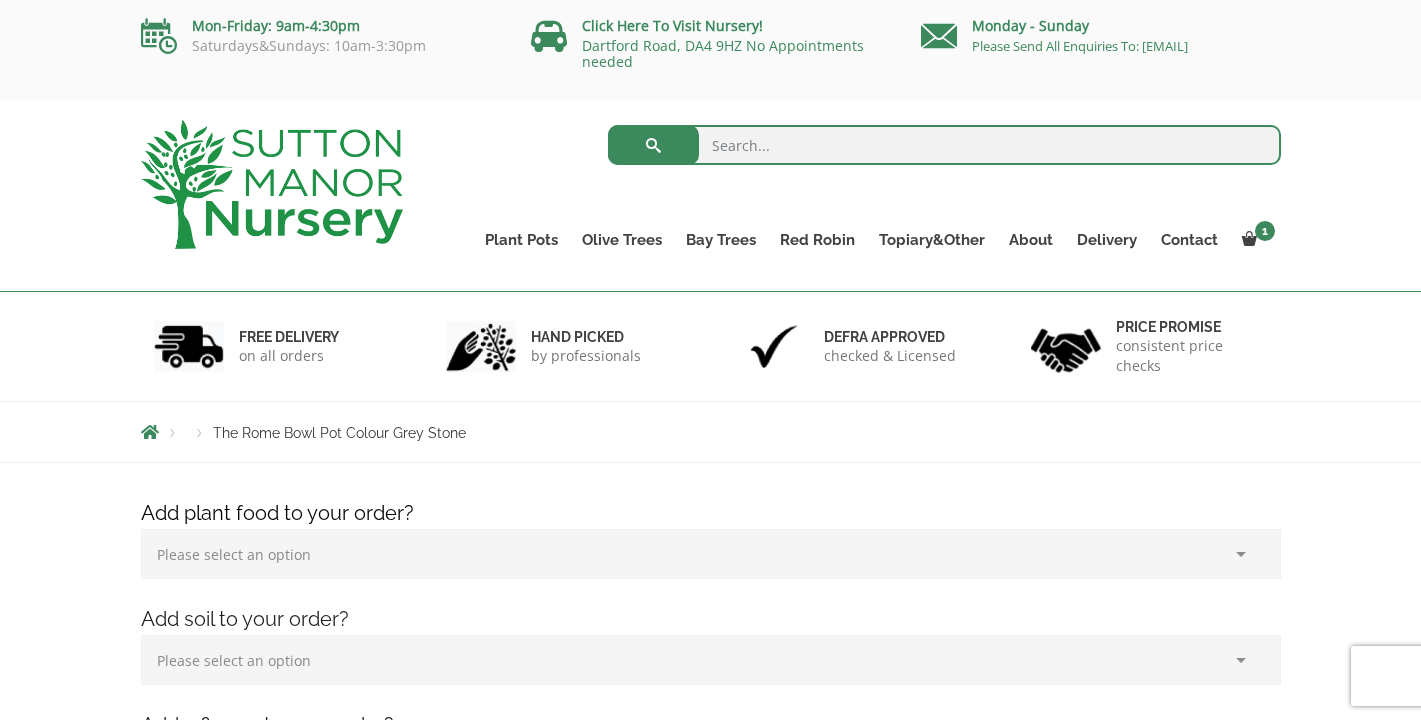 scroll, scrollTop: 0, scrollLeft: 0, axis: both 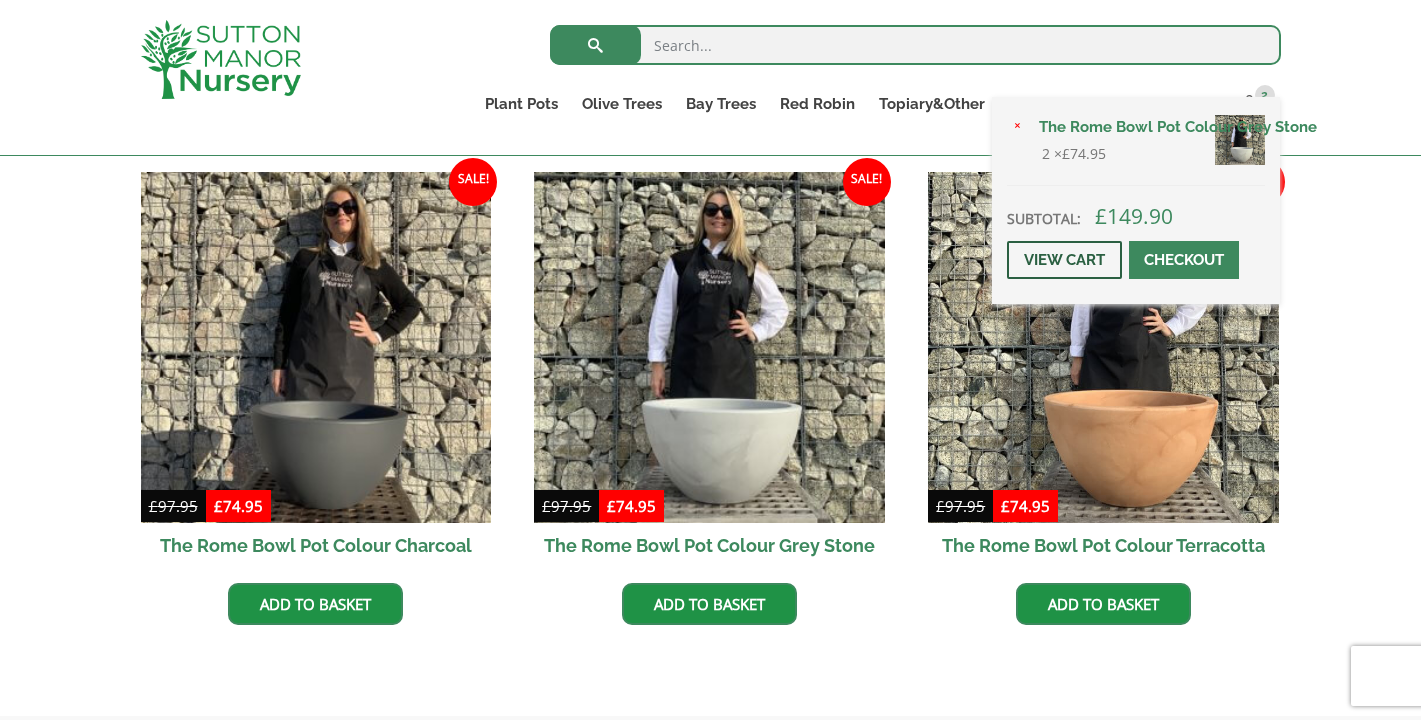 click on "View cart" at bounding box center [1064, 260] 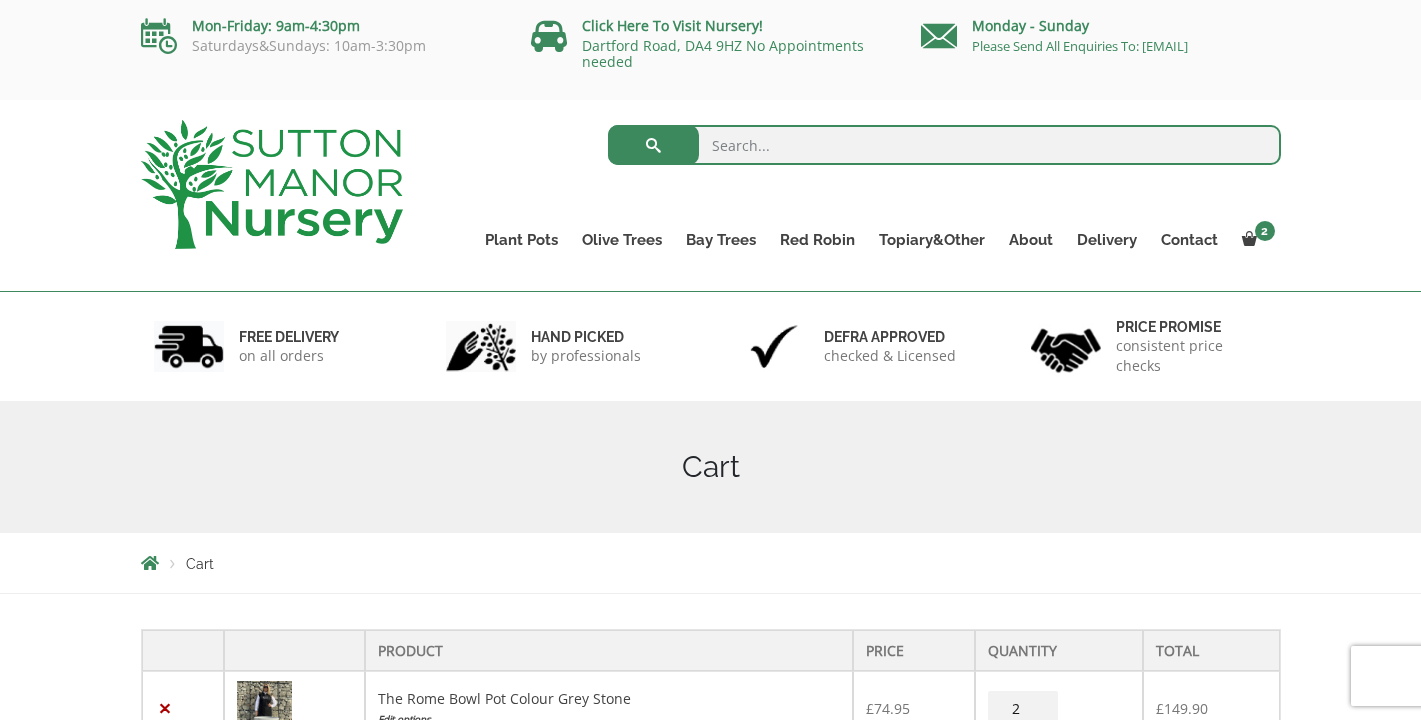 scroll, scrollTop: 0, scrollLeft: 0, axis: both 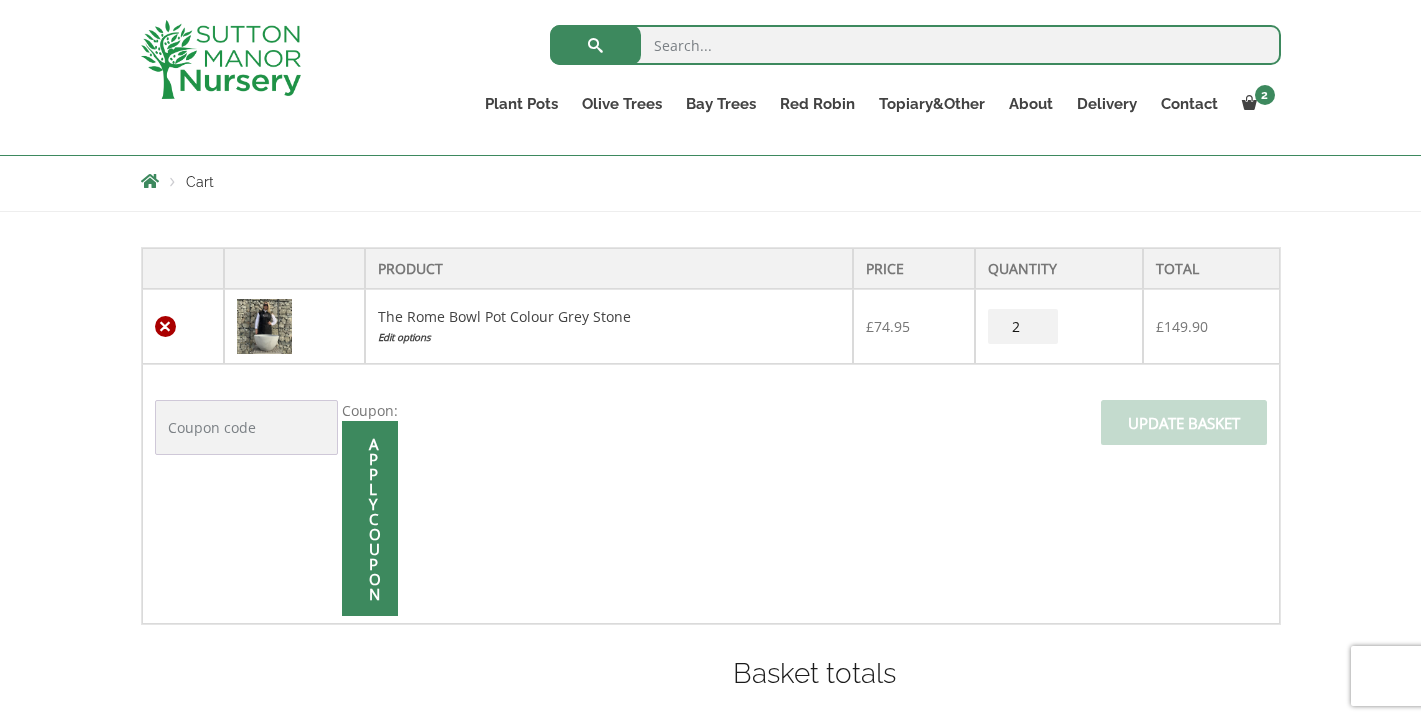 click on "×" at bounding box center (165, 326) 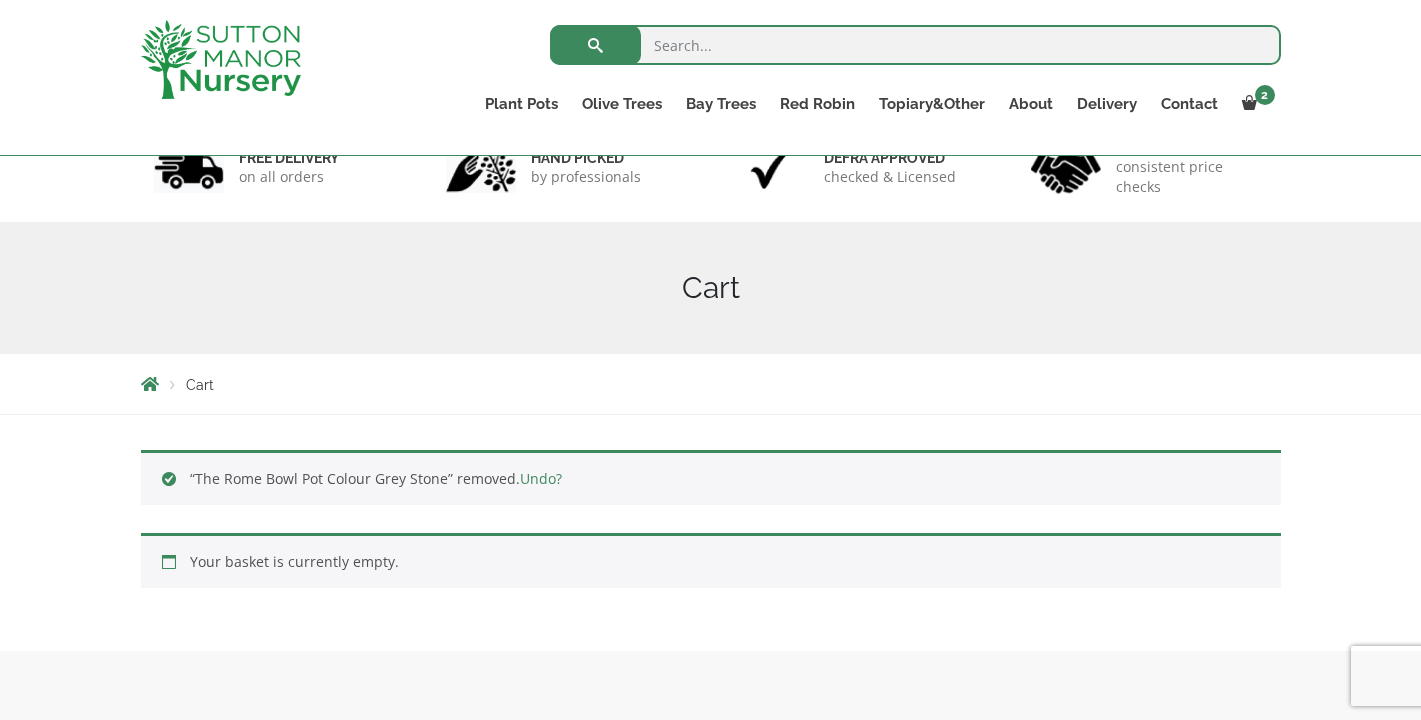 scroll, scrollTop: 101, scrollLeft: 0, axis: vertical 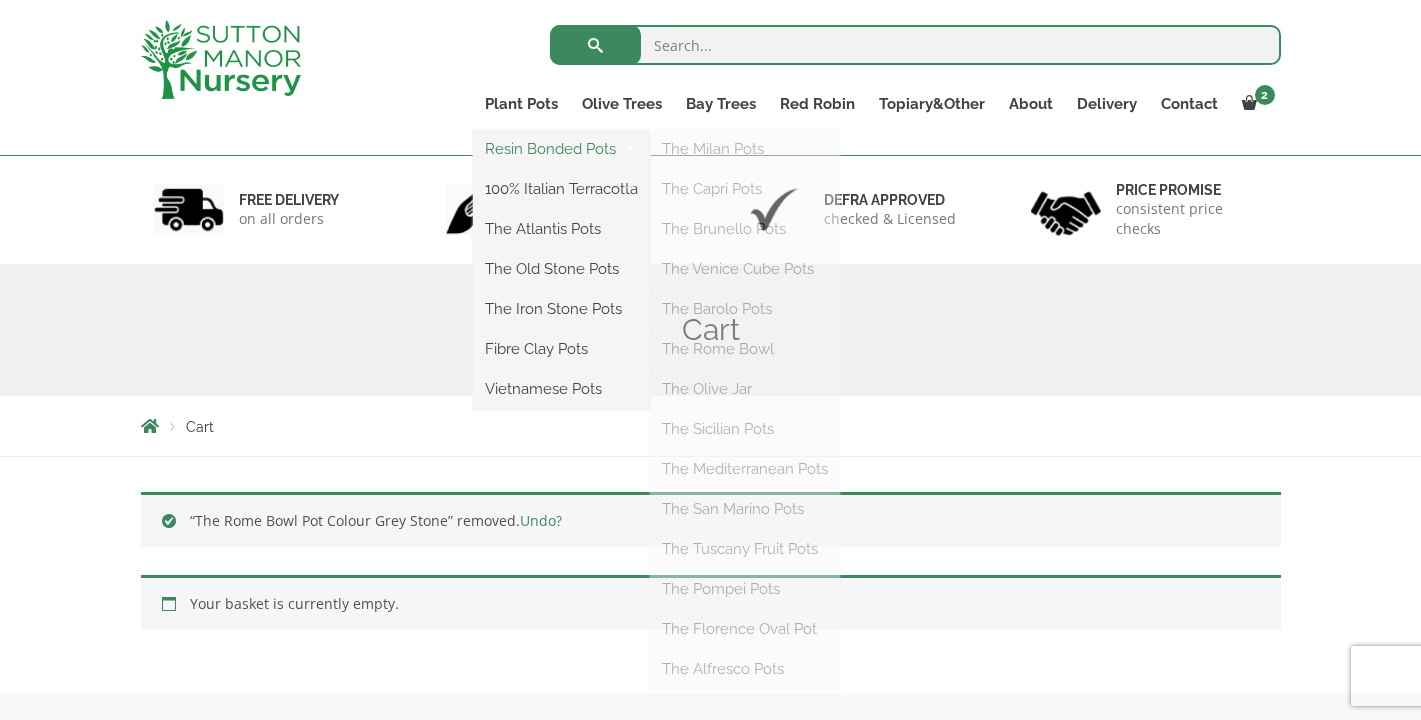 click on "Resin Bonded Pots" at bounding box center (561, 149) 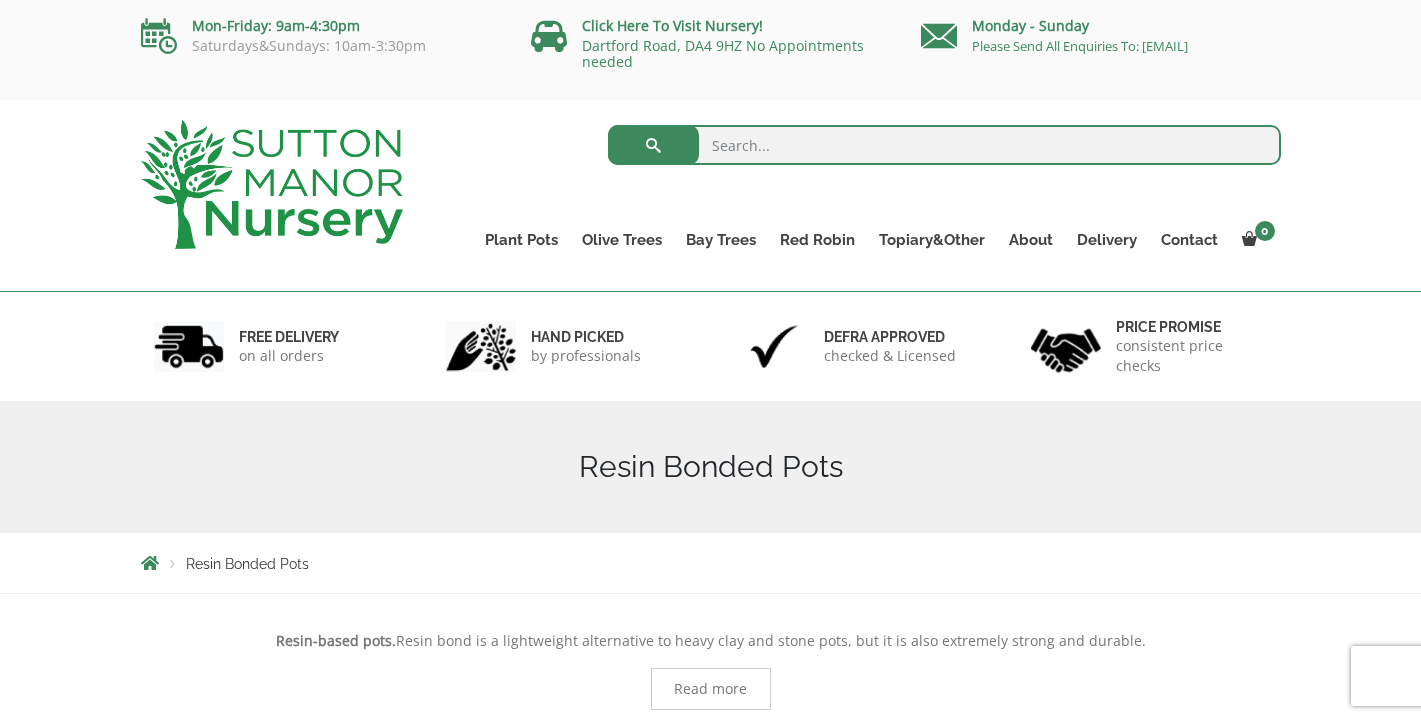 scroll, scrollTop: 0, scrollLeft: 0, axis: both 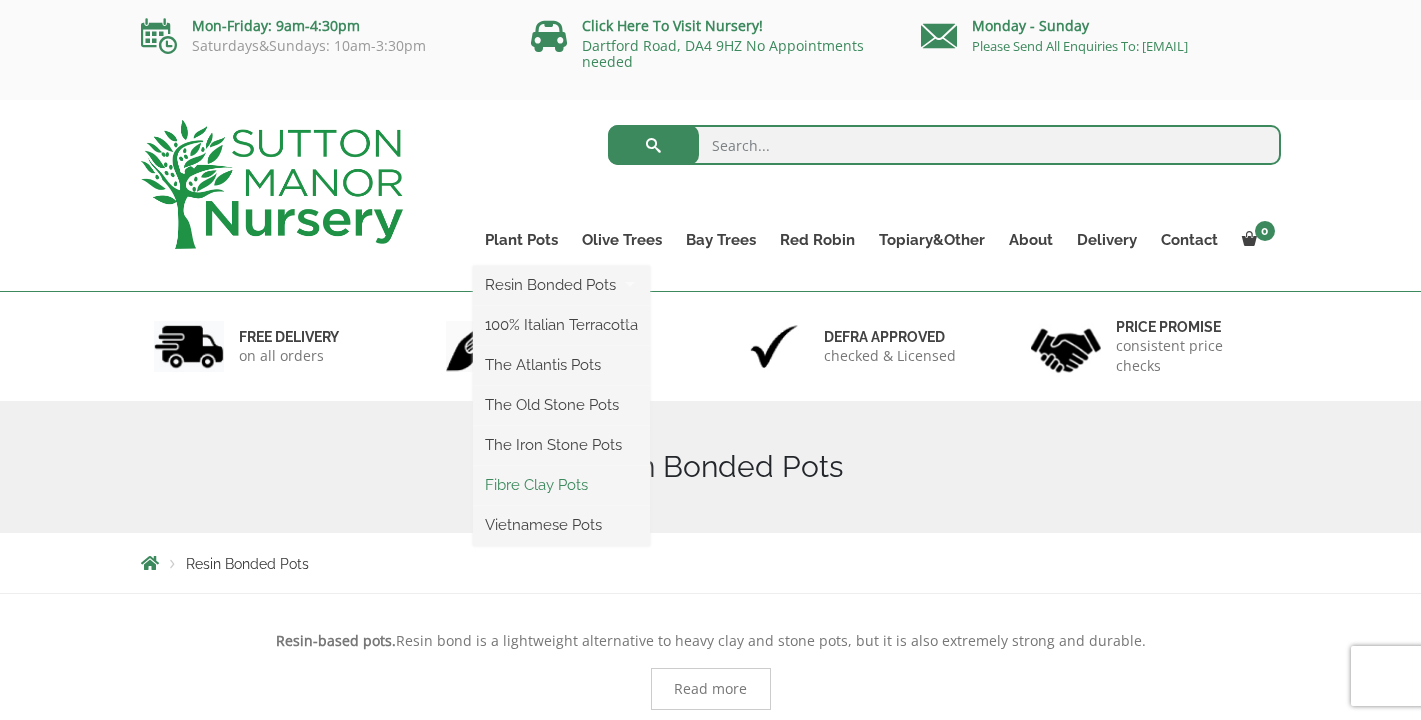 click on "Fibre Clay Pots" at bounding box center (561, 485) 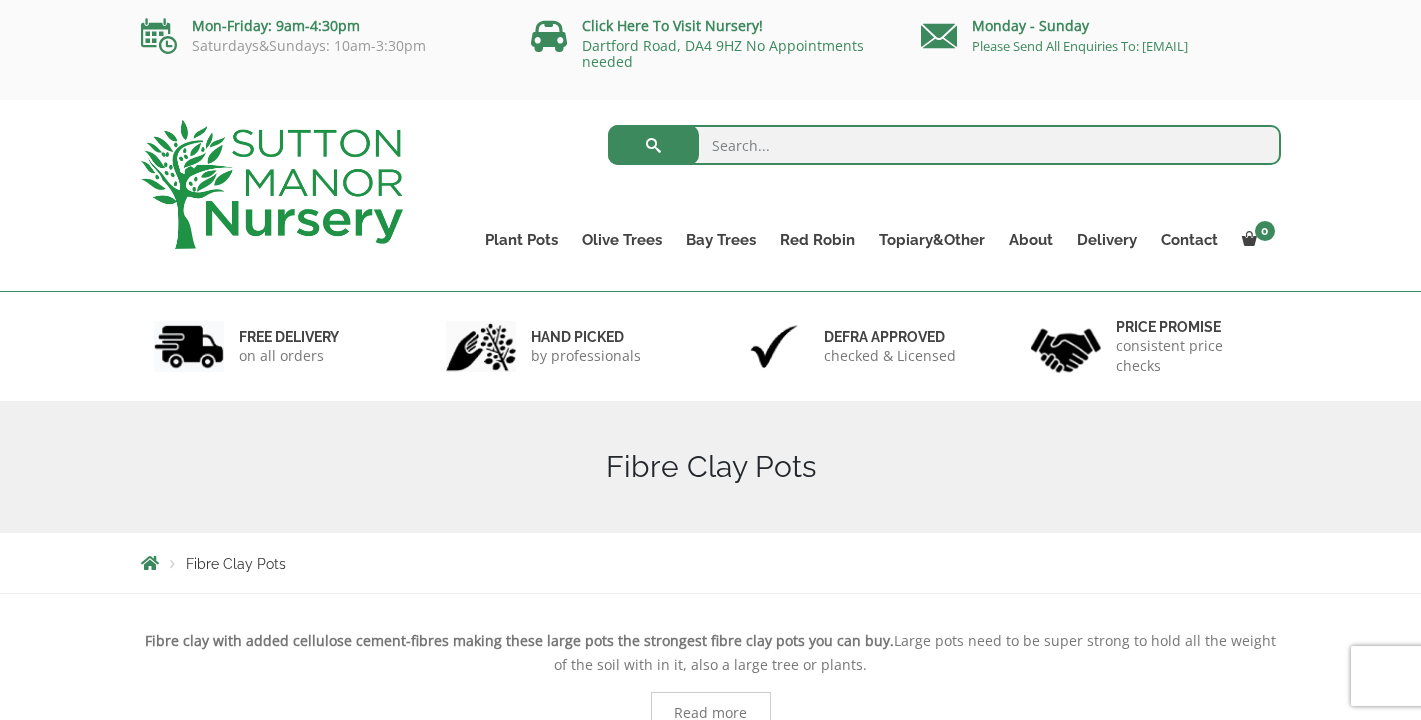 scroll, scrollTop: 0, scrollLeft: 0, axis: both 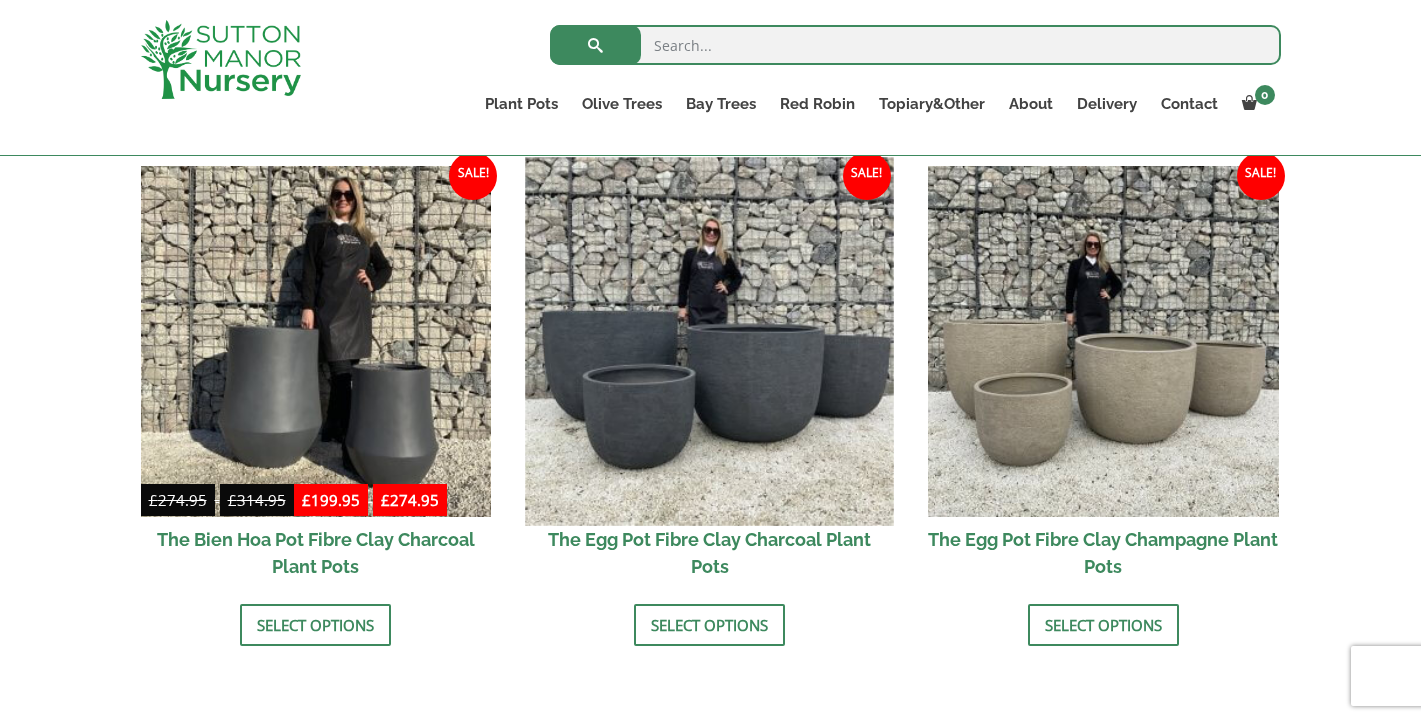 click at bounding box center [710, 341] 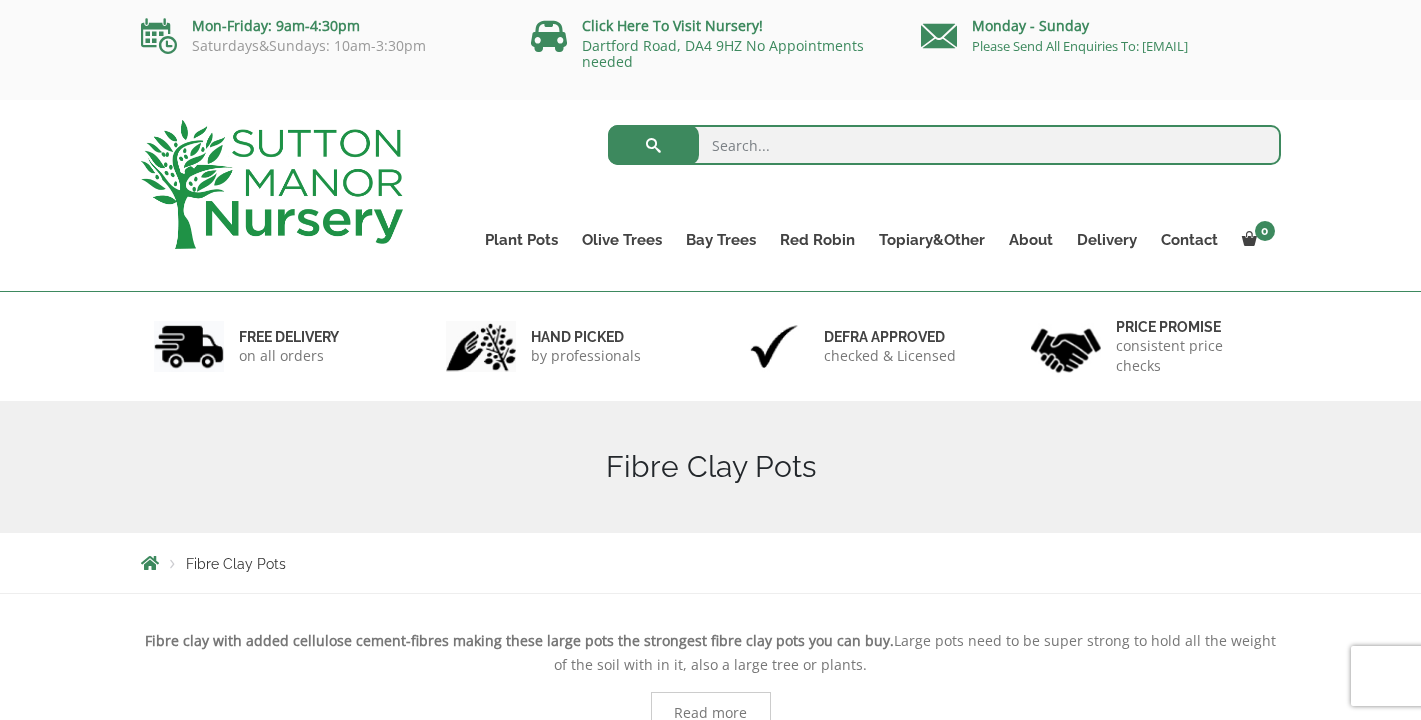 scroll, scrollTop: 0, scrollLeft: 0, axis: both 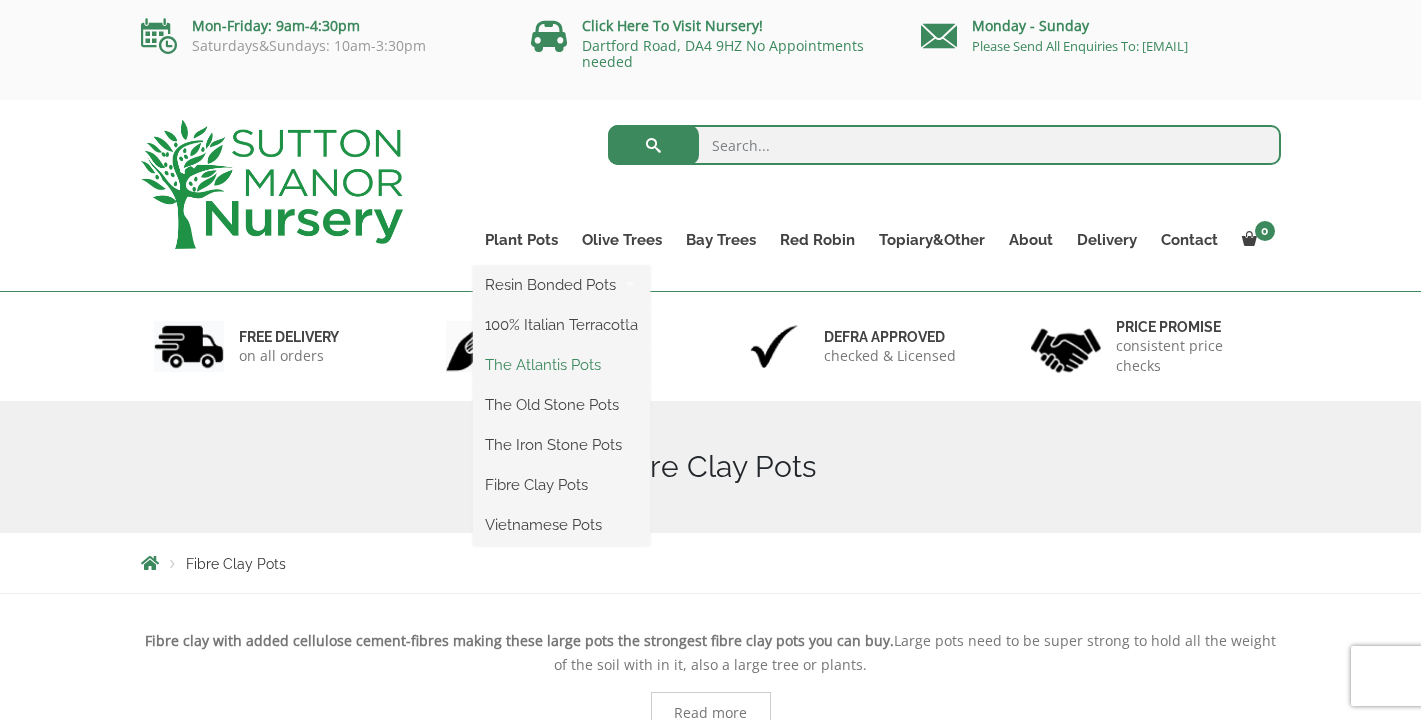 click on "The Atlantis Pots" at bounding box center [561, 365] 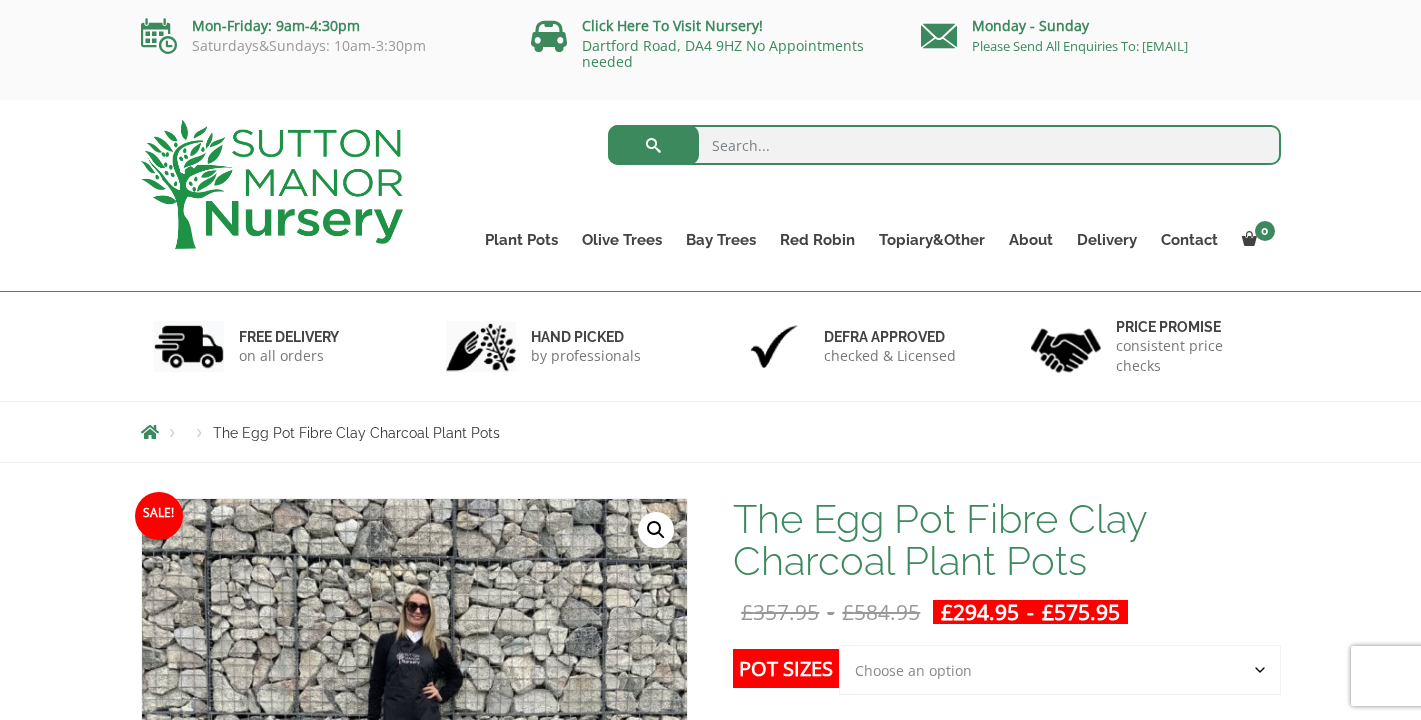 scroll, scrollTop: 0, scrollLeft: 0, axis: both 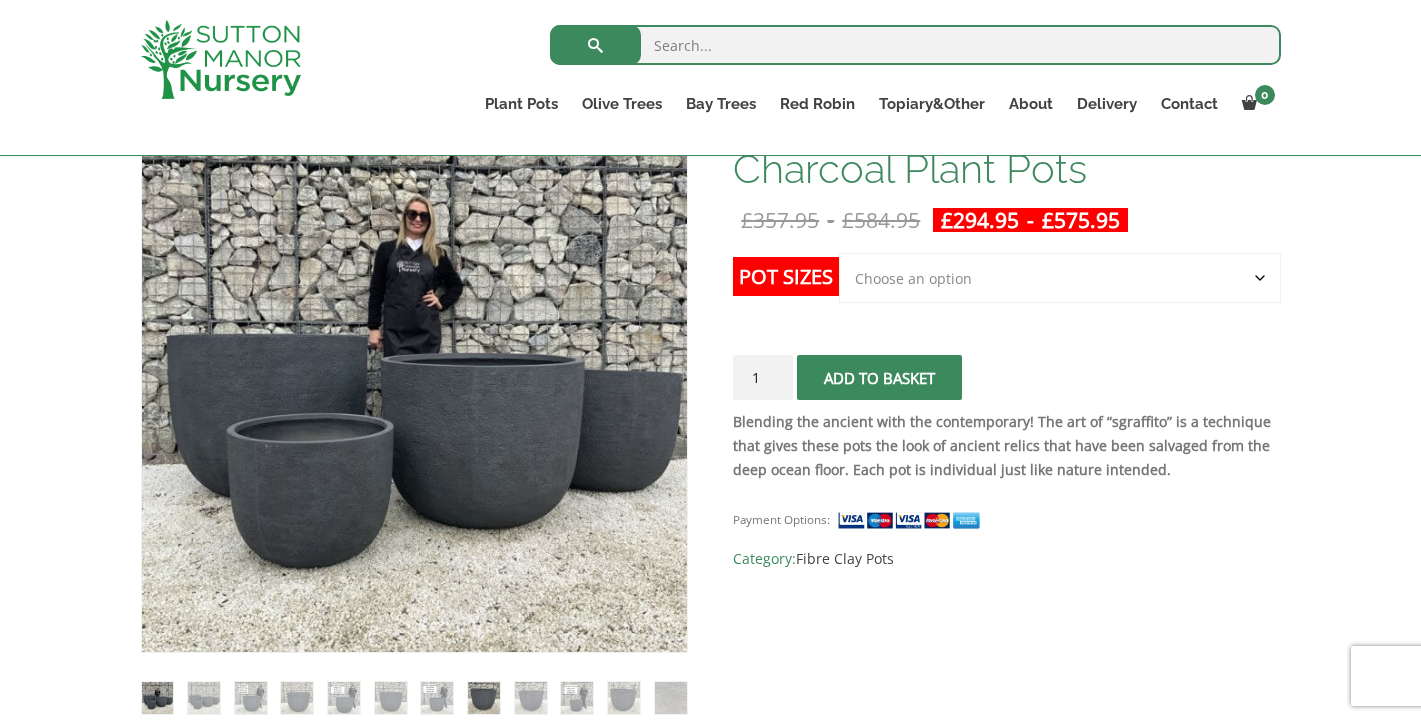 click at bounding box center [484, 698] 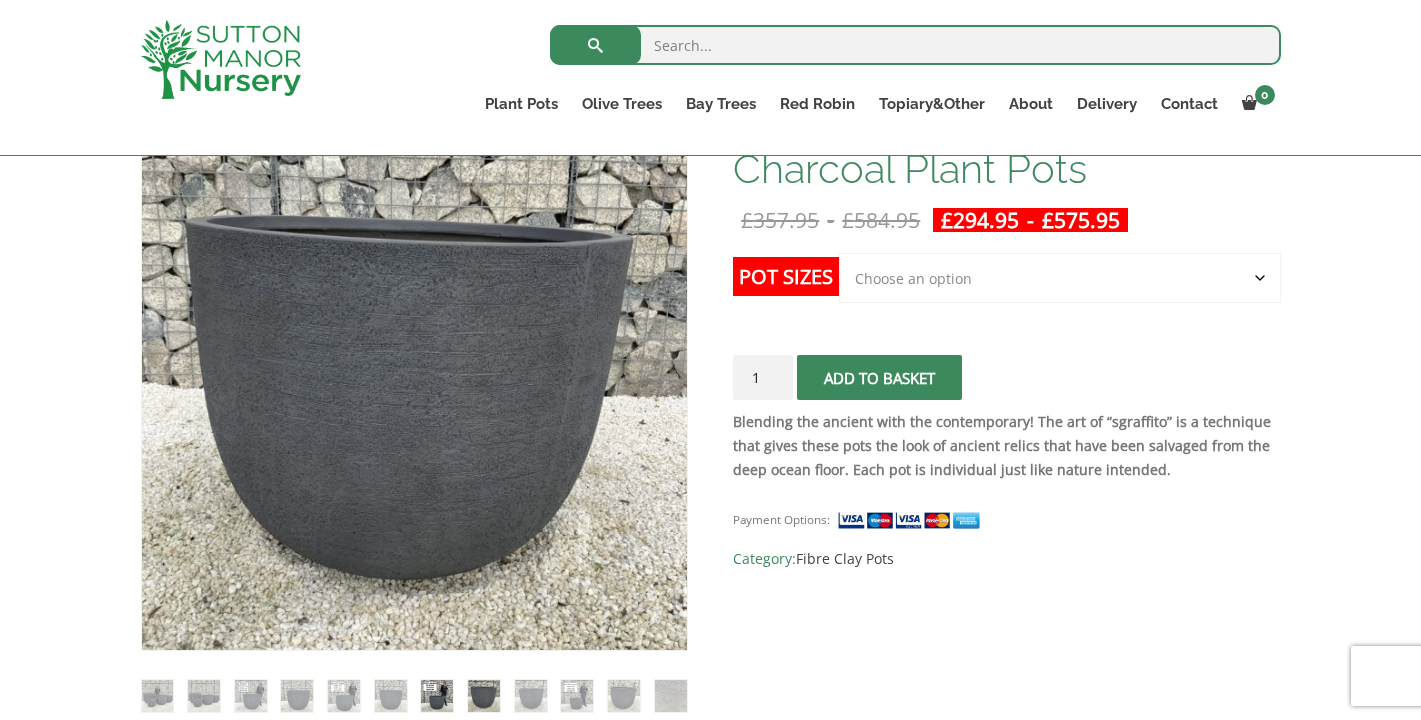 click at bounding box center (437, 696) 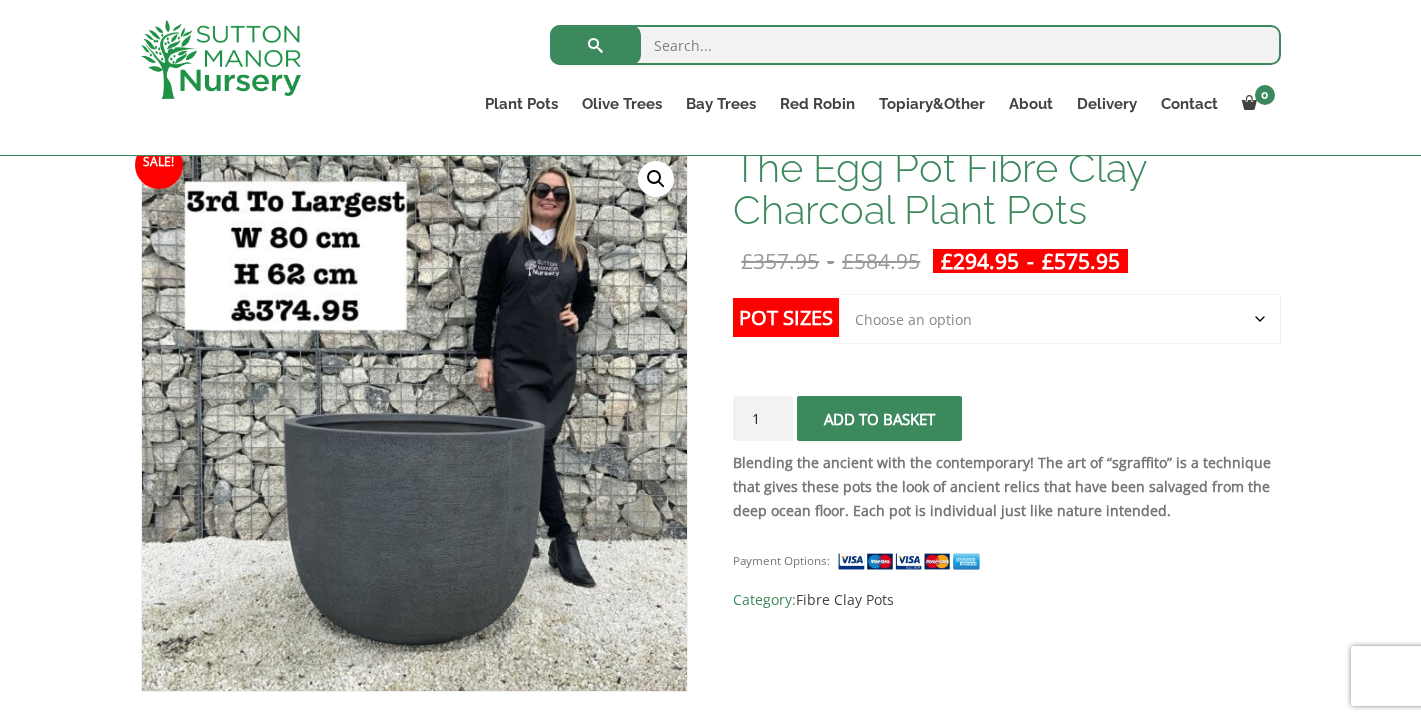 scroll, scrollTop: 290, scrollLeft: 0, axis: vertical 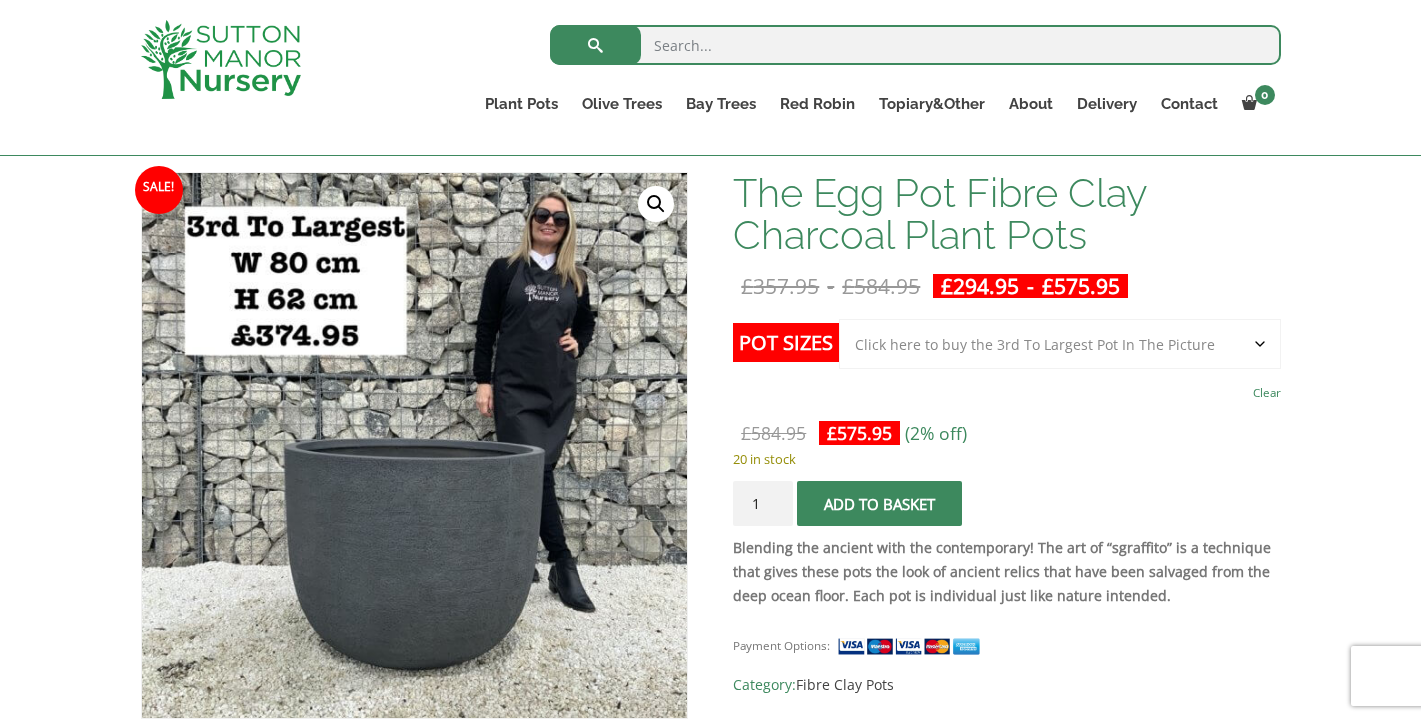 select on "Click here to buy the 3rd To Largest Pot In The Picture" 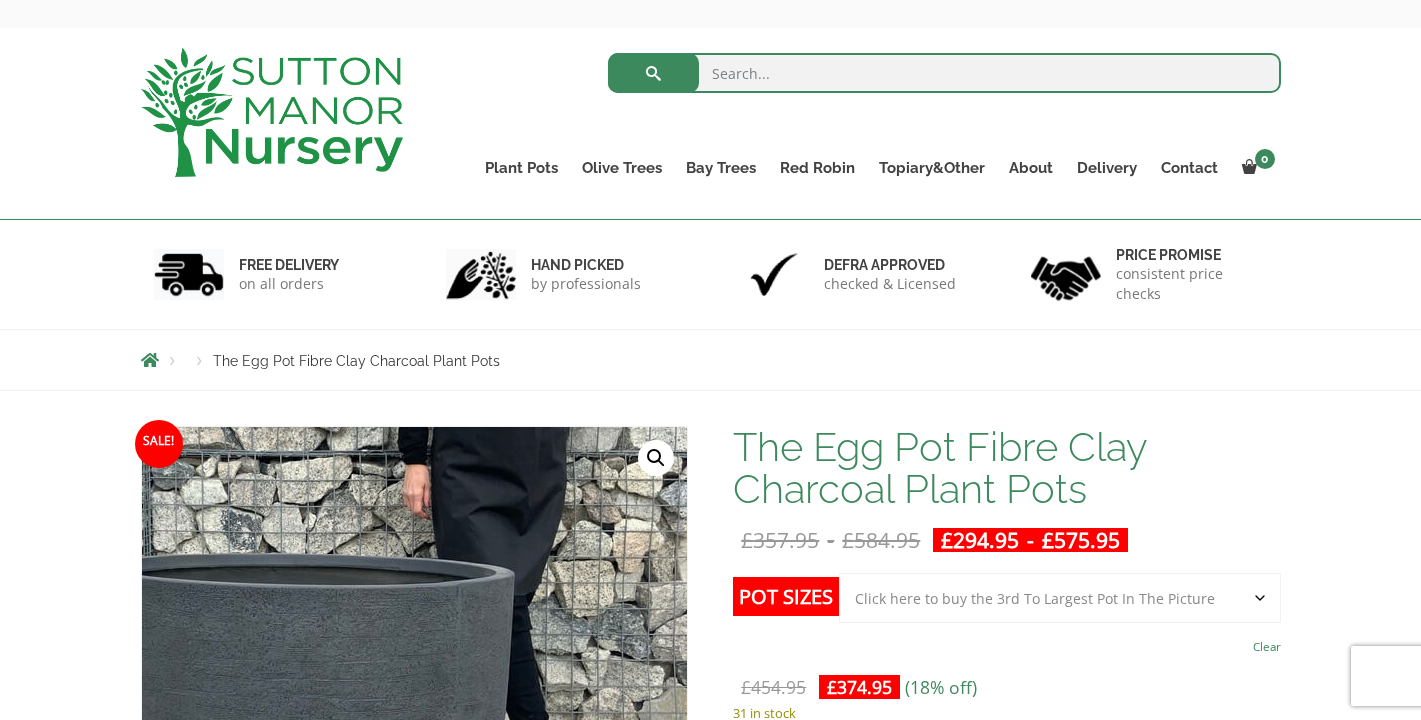 scroll, scrollTop: 0, scrollLeft: 0, axis: both 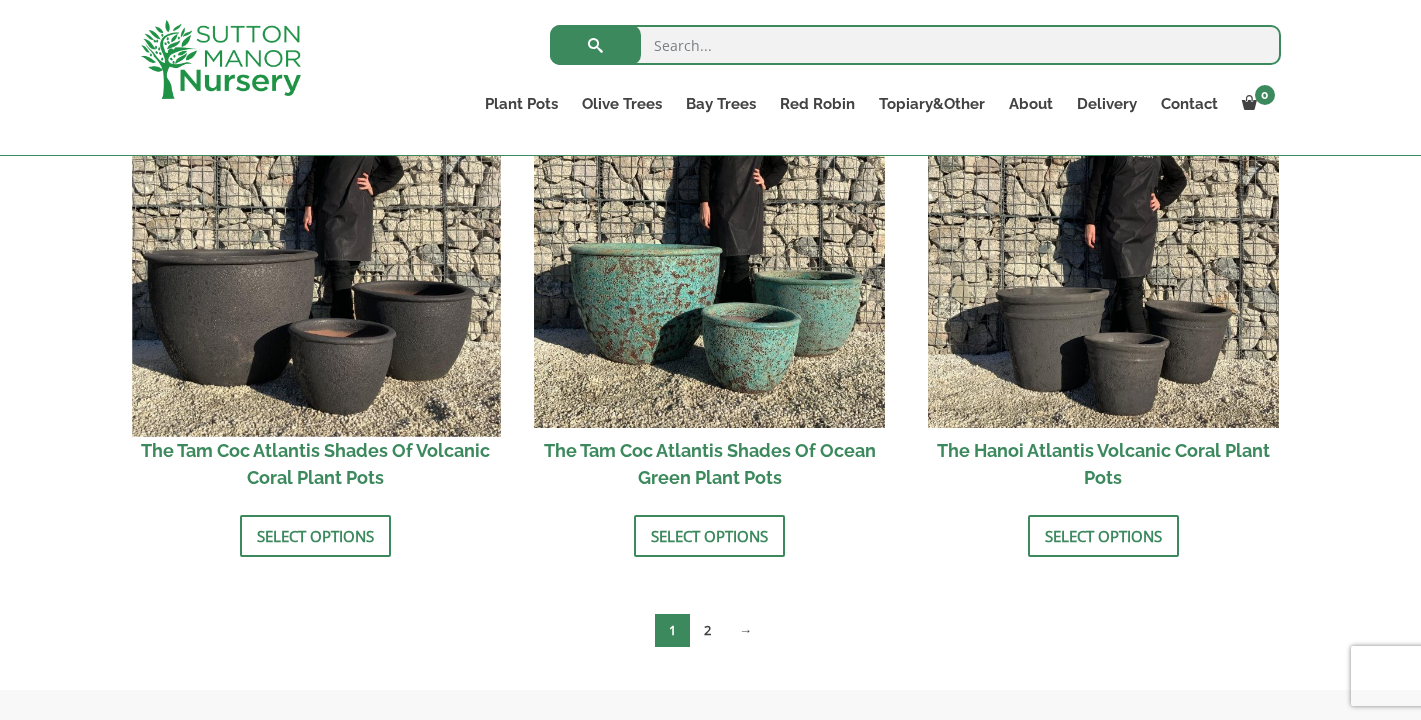 click at bounding box center (316, 252) 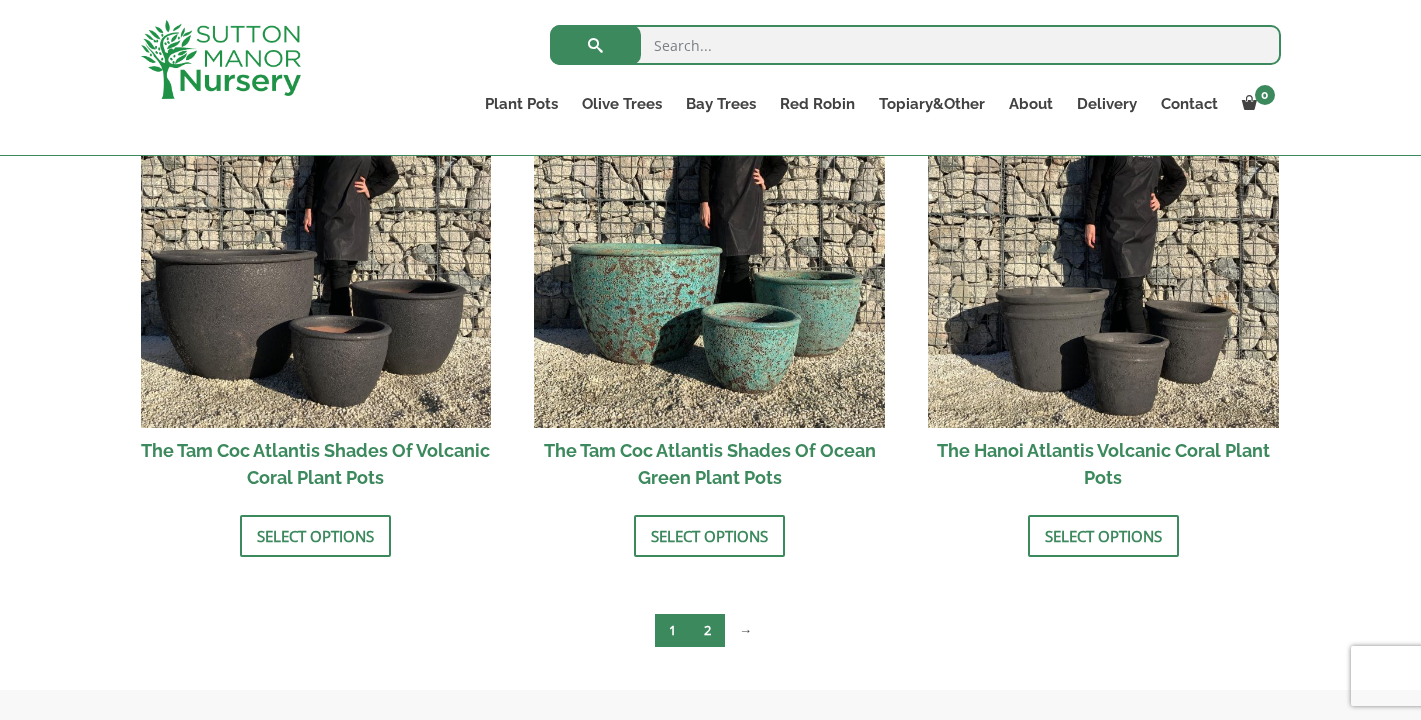 click on "2" at bounding box center (707, 630) 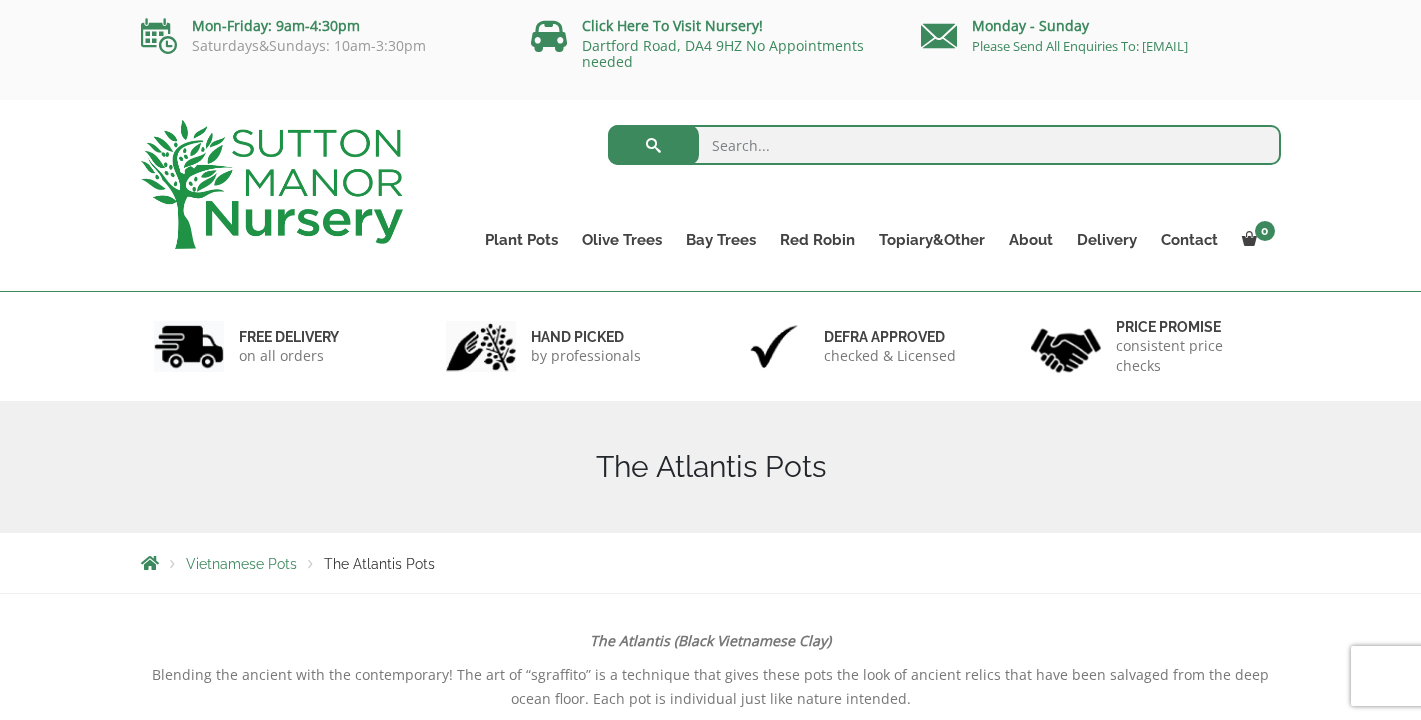 scroll, scrollTop: 0, scrollLeft: 0, axis: both 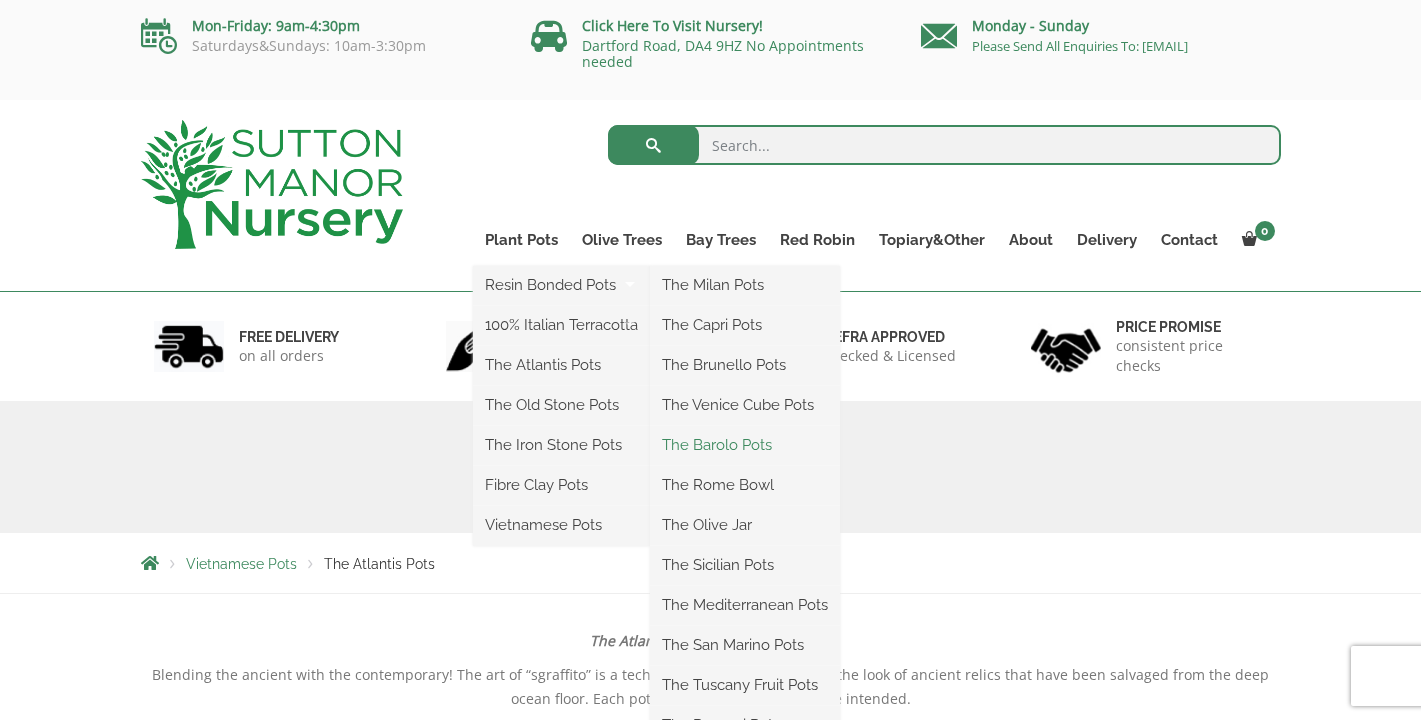 click on "The Barolo Pots" at bounding box center [745, 445] 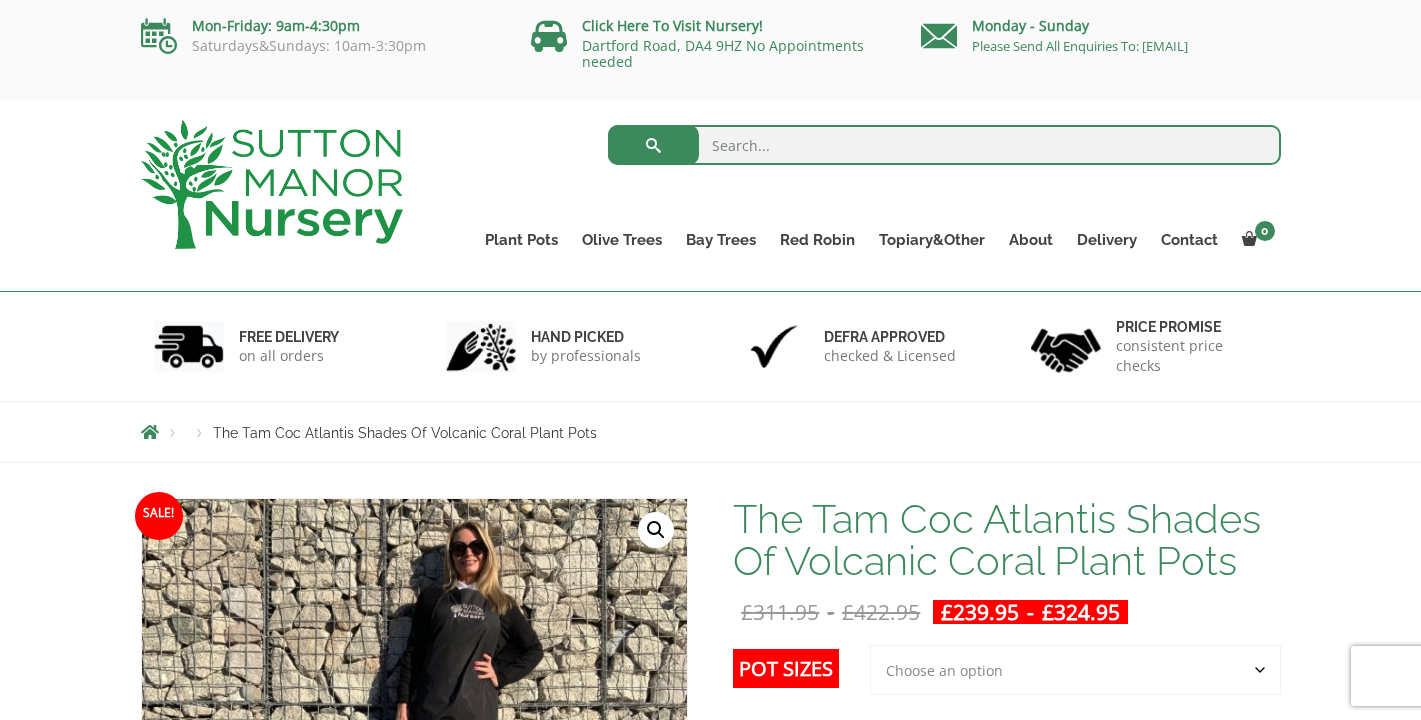 scroll, scrollTop: 0, scrollLeft: 0, axis: both 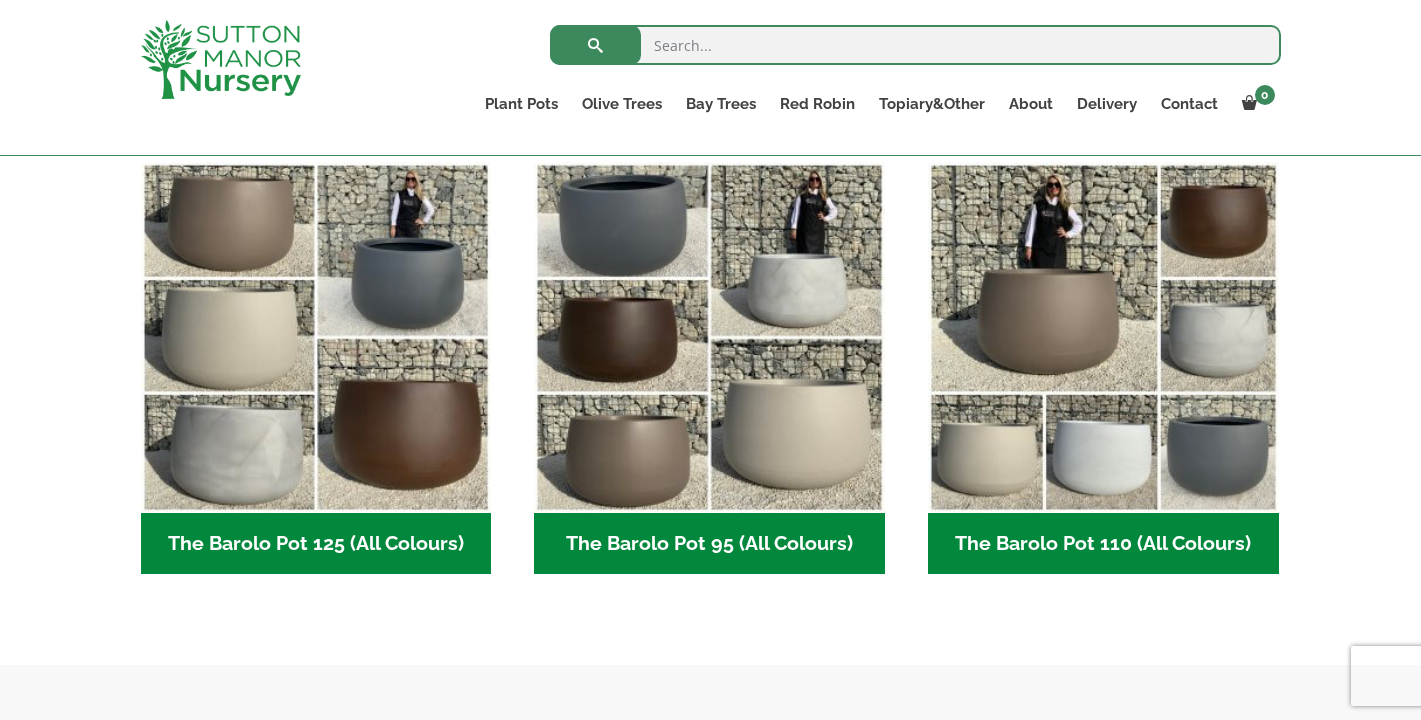 click on "The Barolo Pot 95 (All Colours)  (6)" at bounding box center [709, 544] 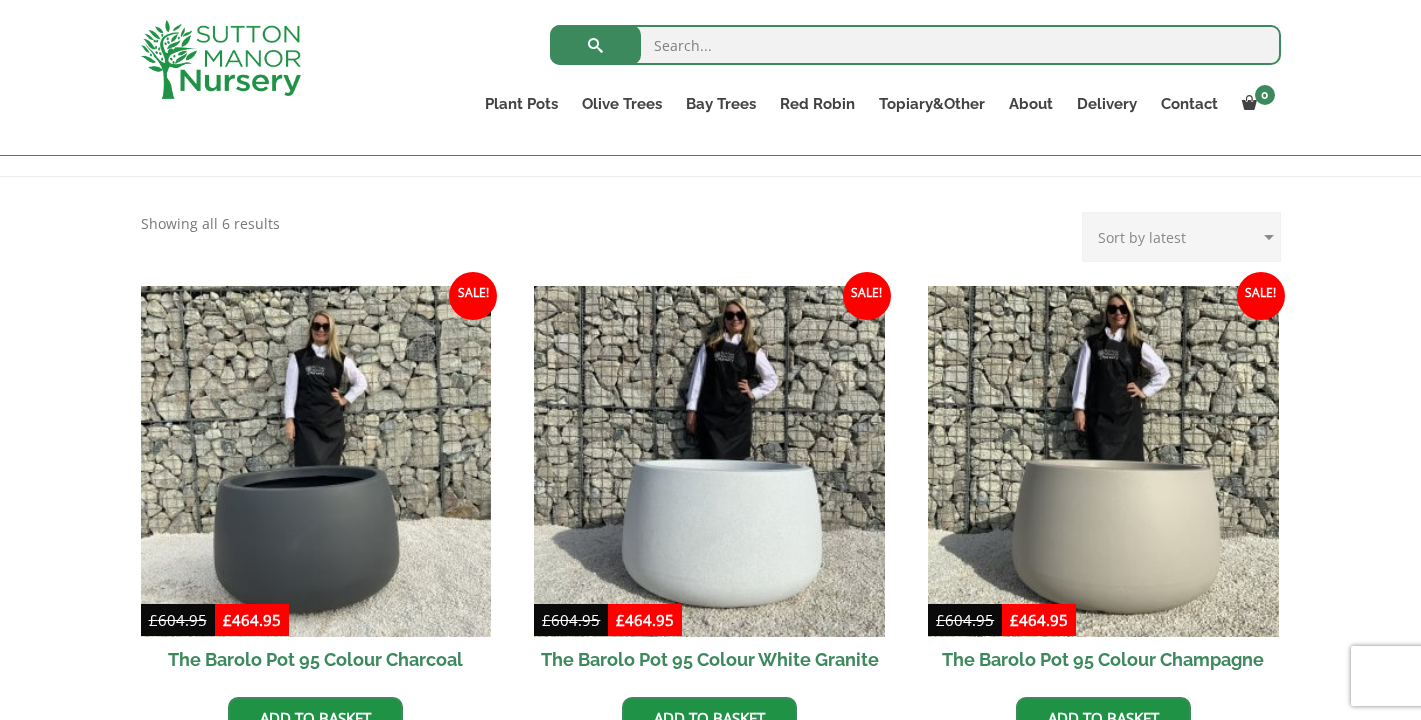 scroll, scrollTop: 0, scrollLeft: 0, axis: both 